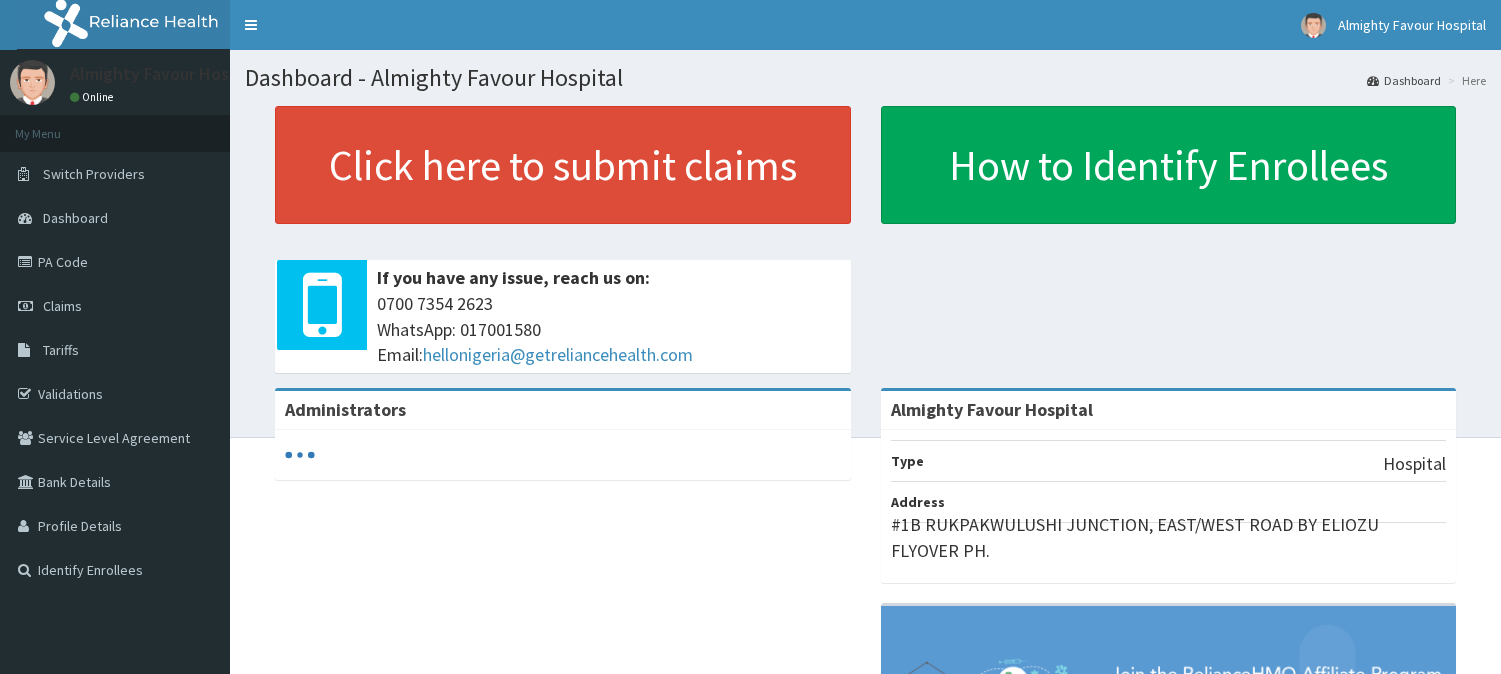 click on "Claims" at bounding box center (115, 306) 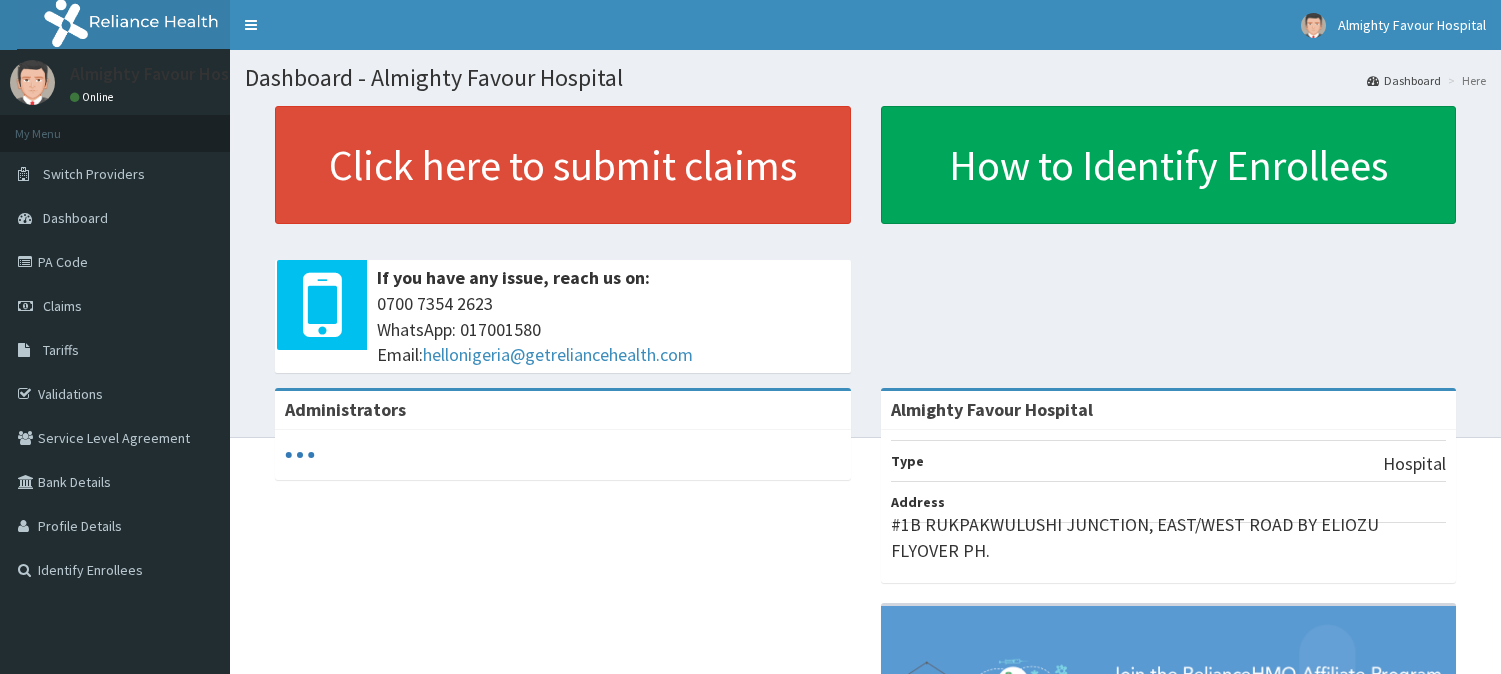 scroll, scrollTop: 0, scrollLeft: 0, axis: both 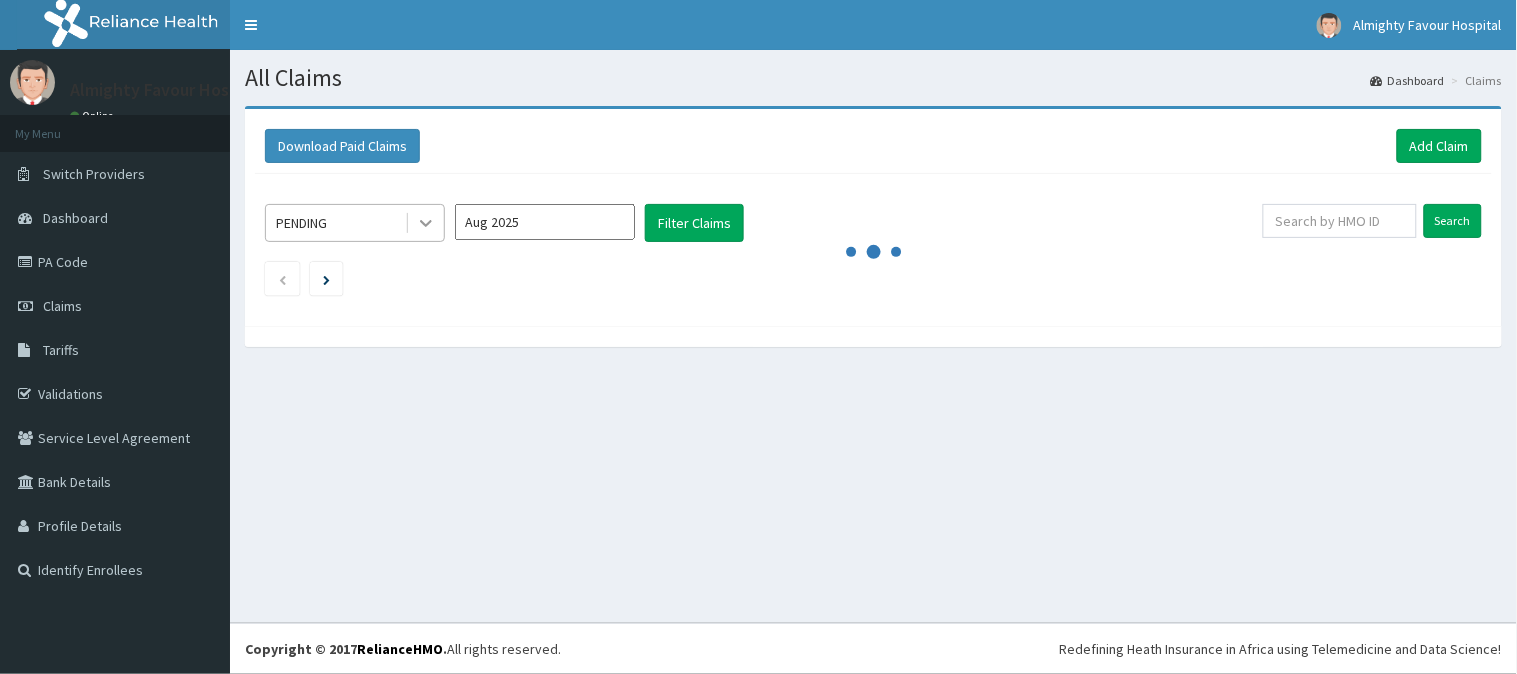 click 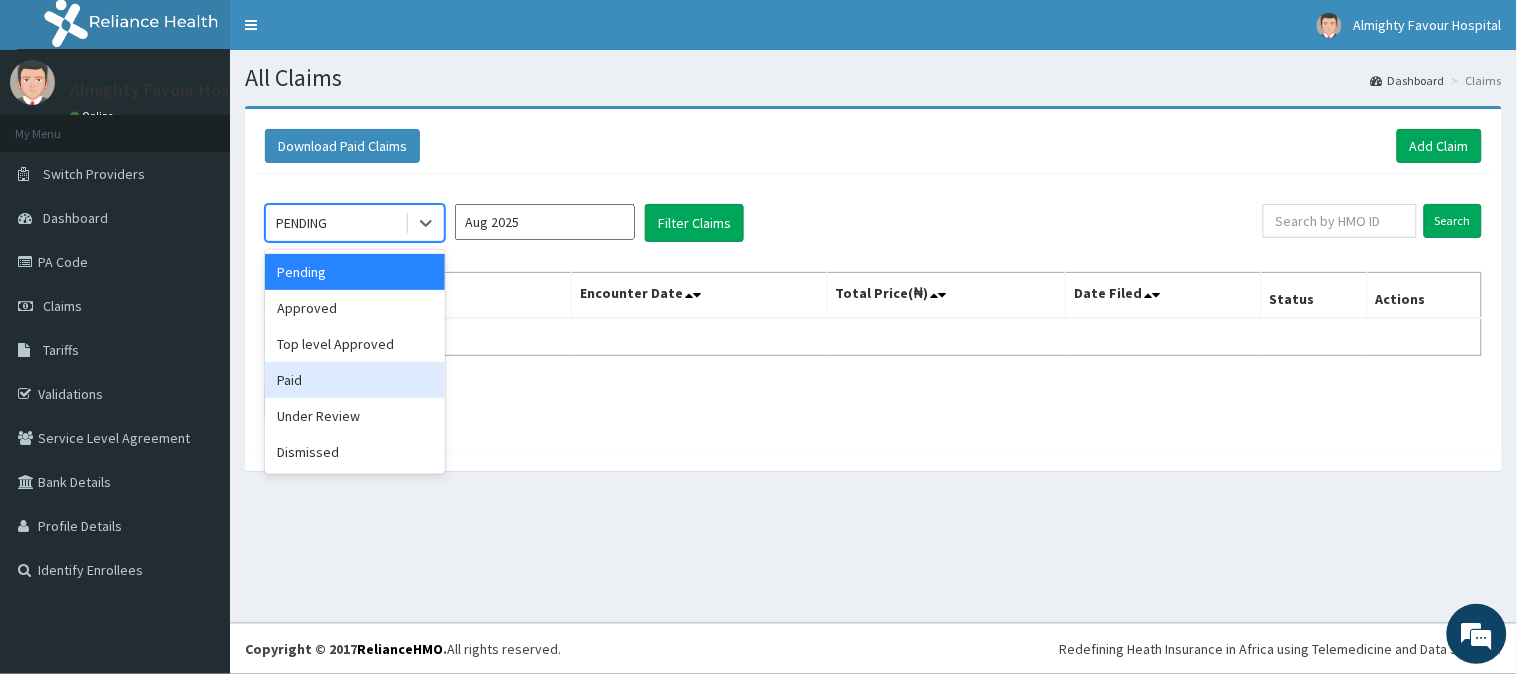 click on "Paid" at bounding box center (355, 380) 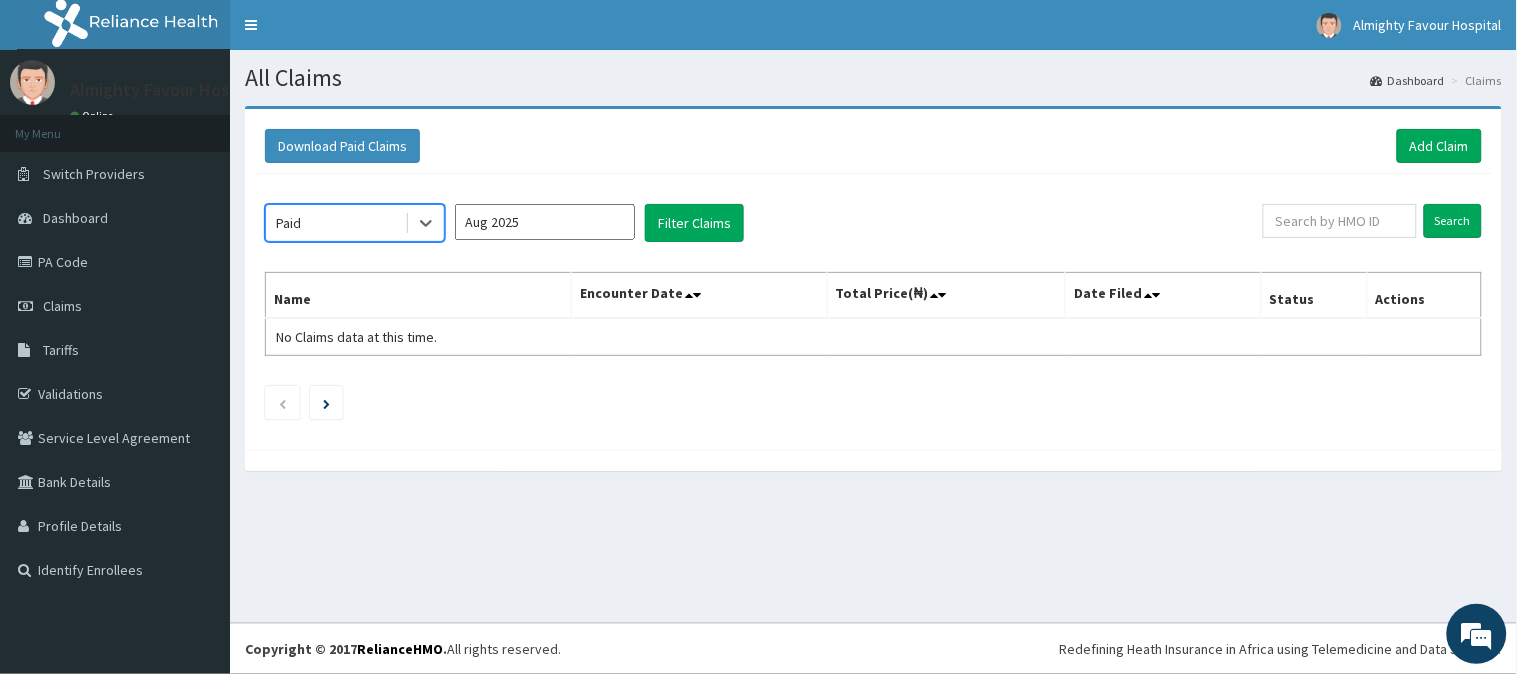 click on "Aug 2025" at bounding box center [545, 222] 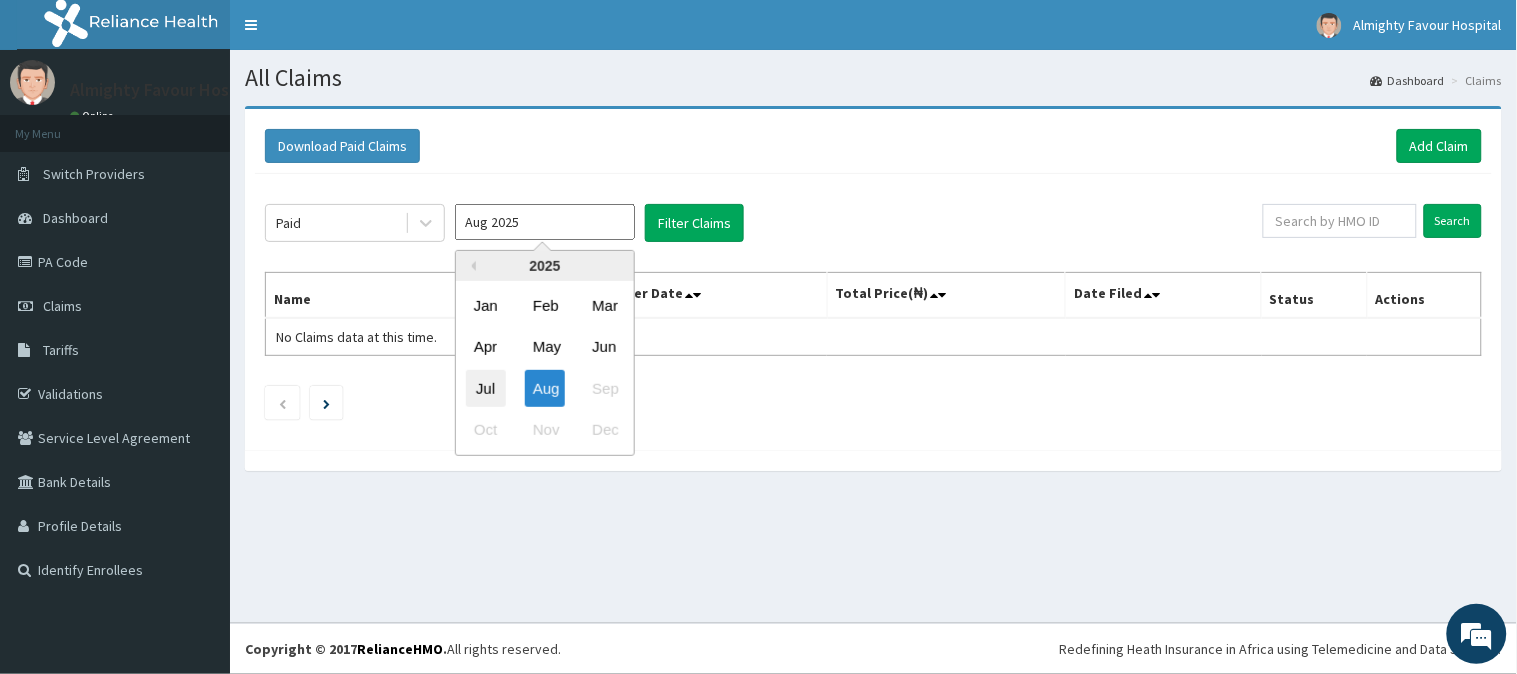 click on "Jul" at bounding box center [486, 388] 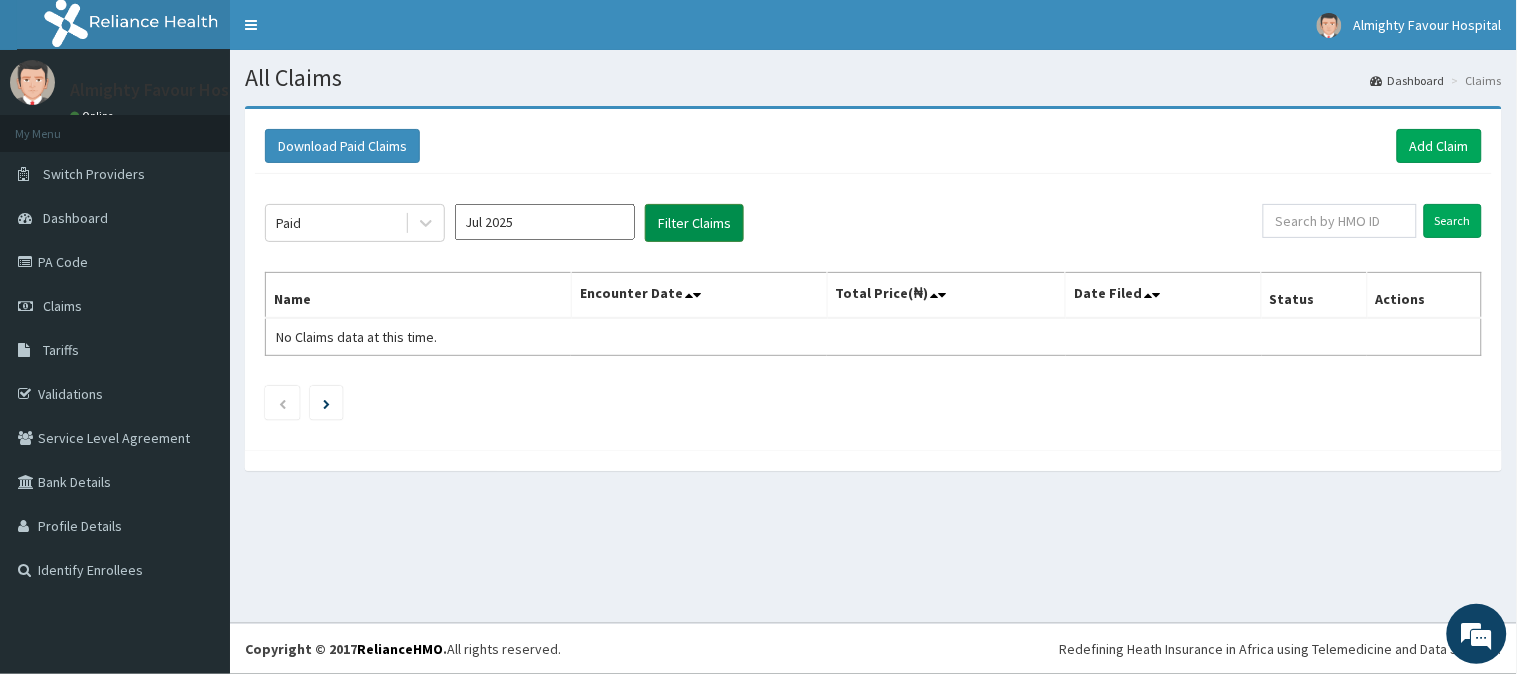 click on "Filter Claims" at bounding box center (694, 223) 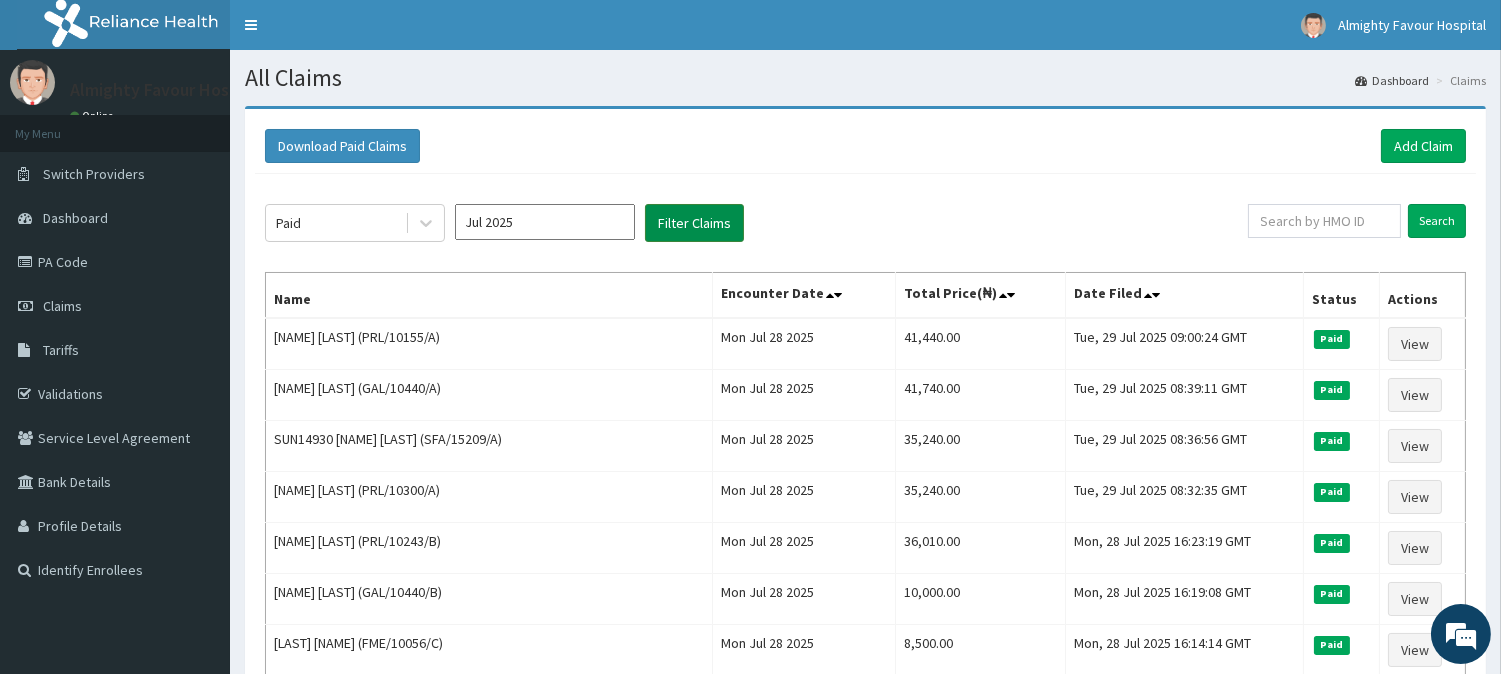 scroll, scrollTop: 0, scrollLeft: 0, axis: both 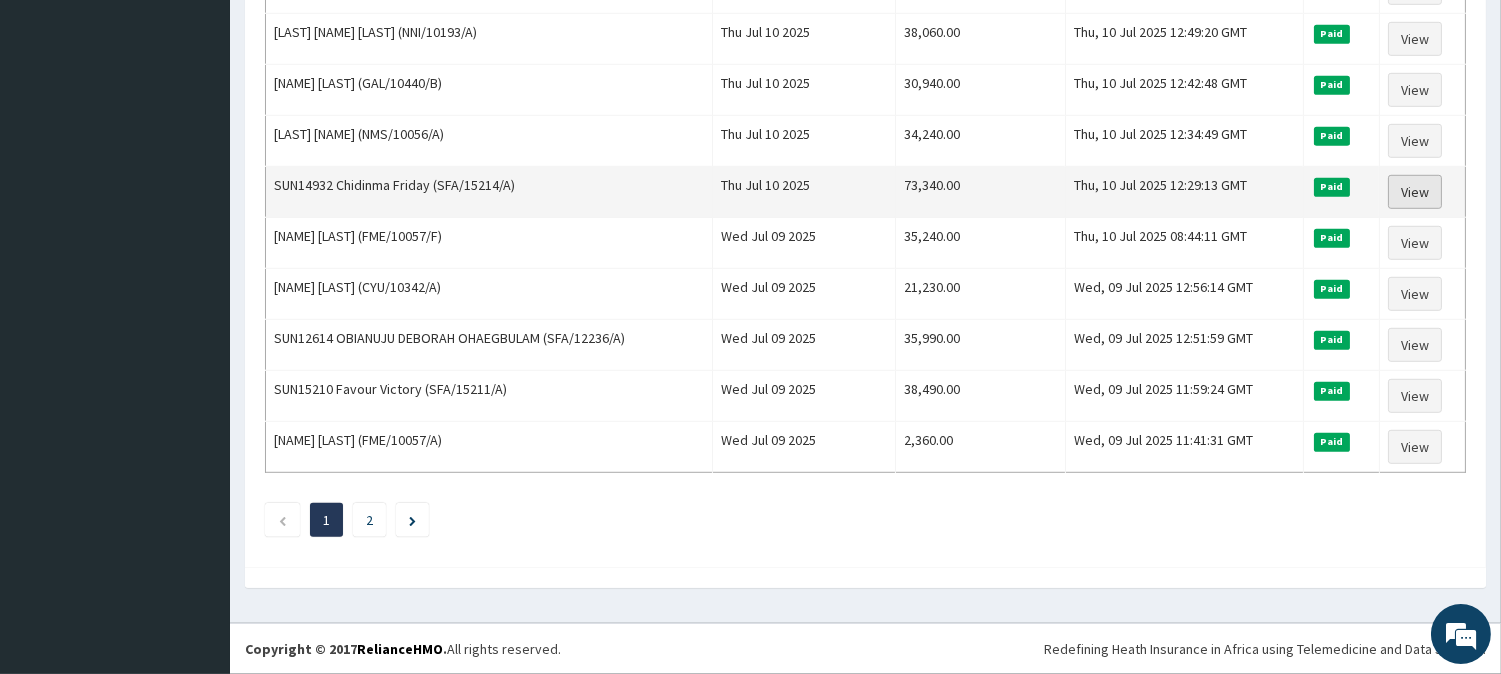 click on "View" at bounding box center [1415, 192] 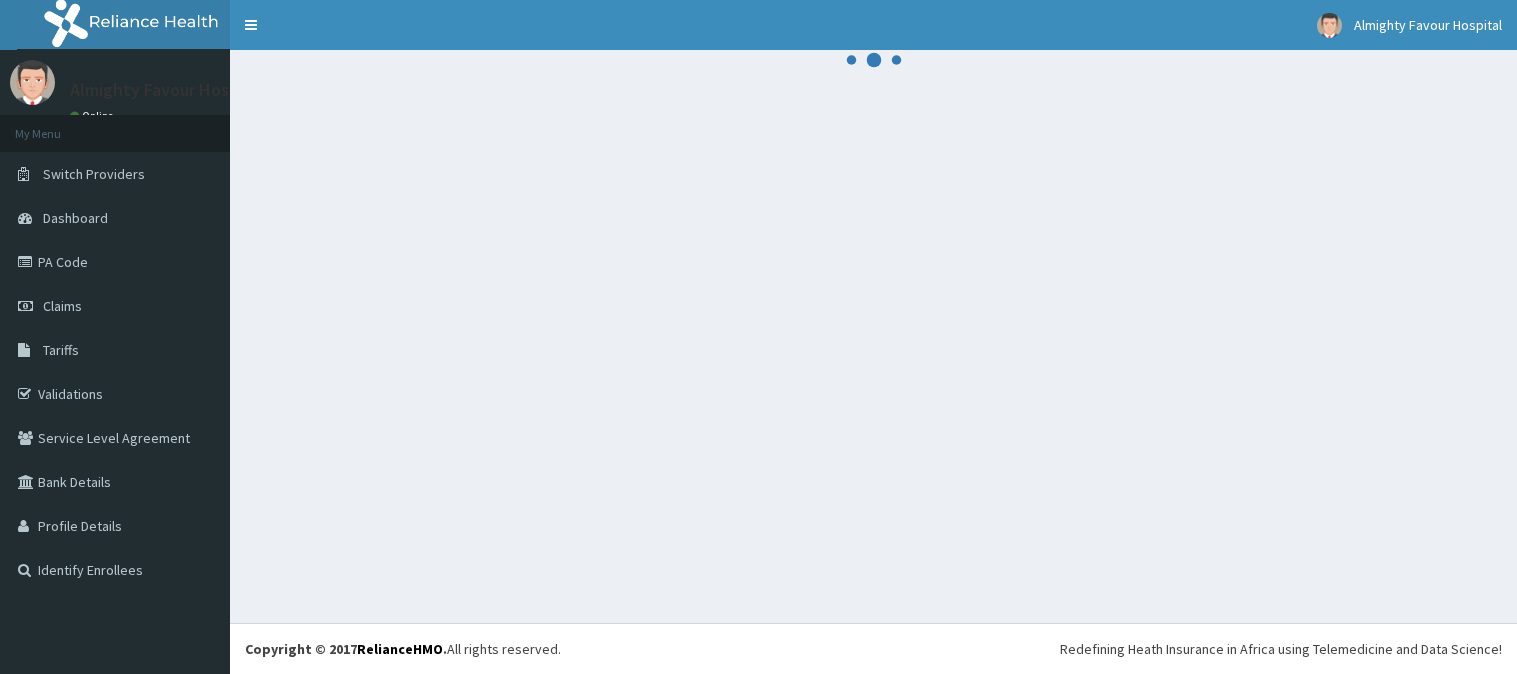 scroll, scrollTop: 0, scrollLeft: 0, axis: both 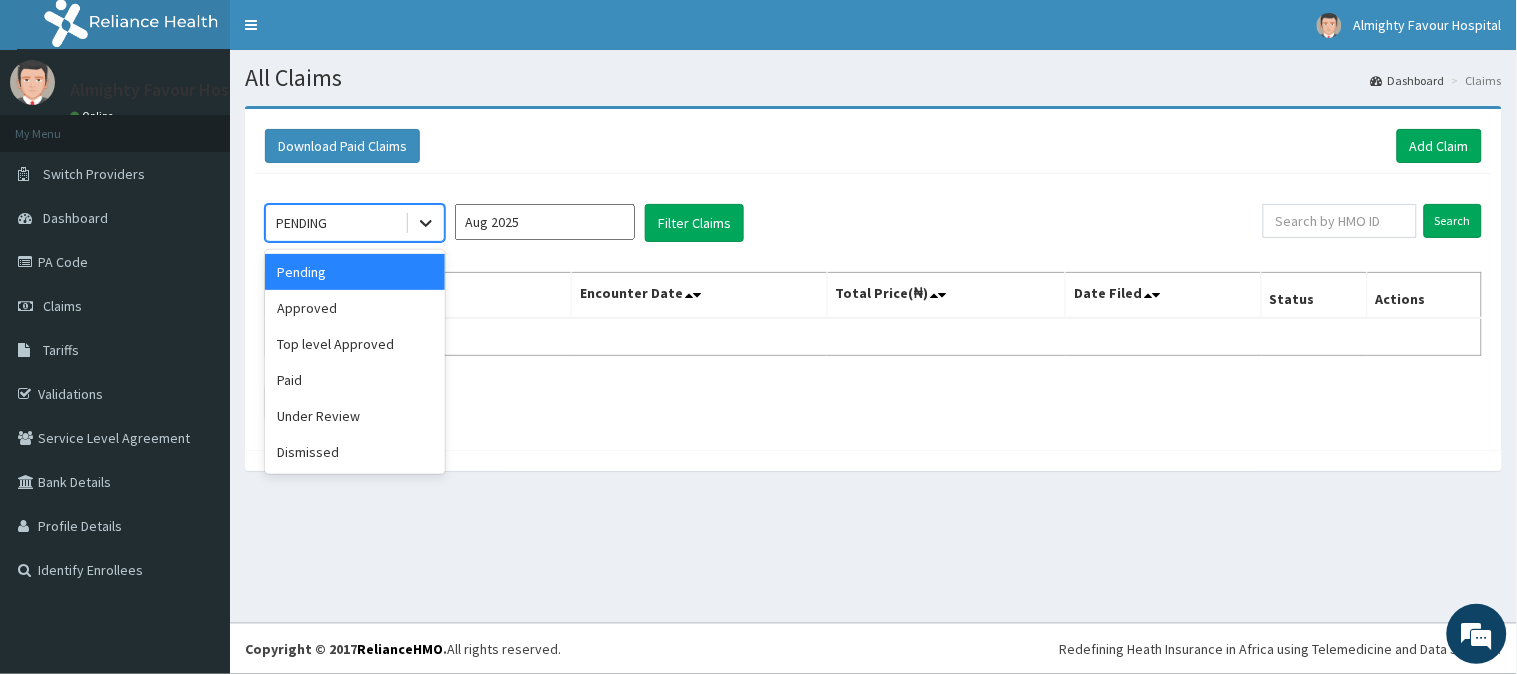 click 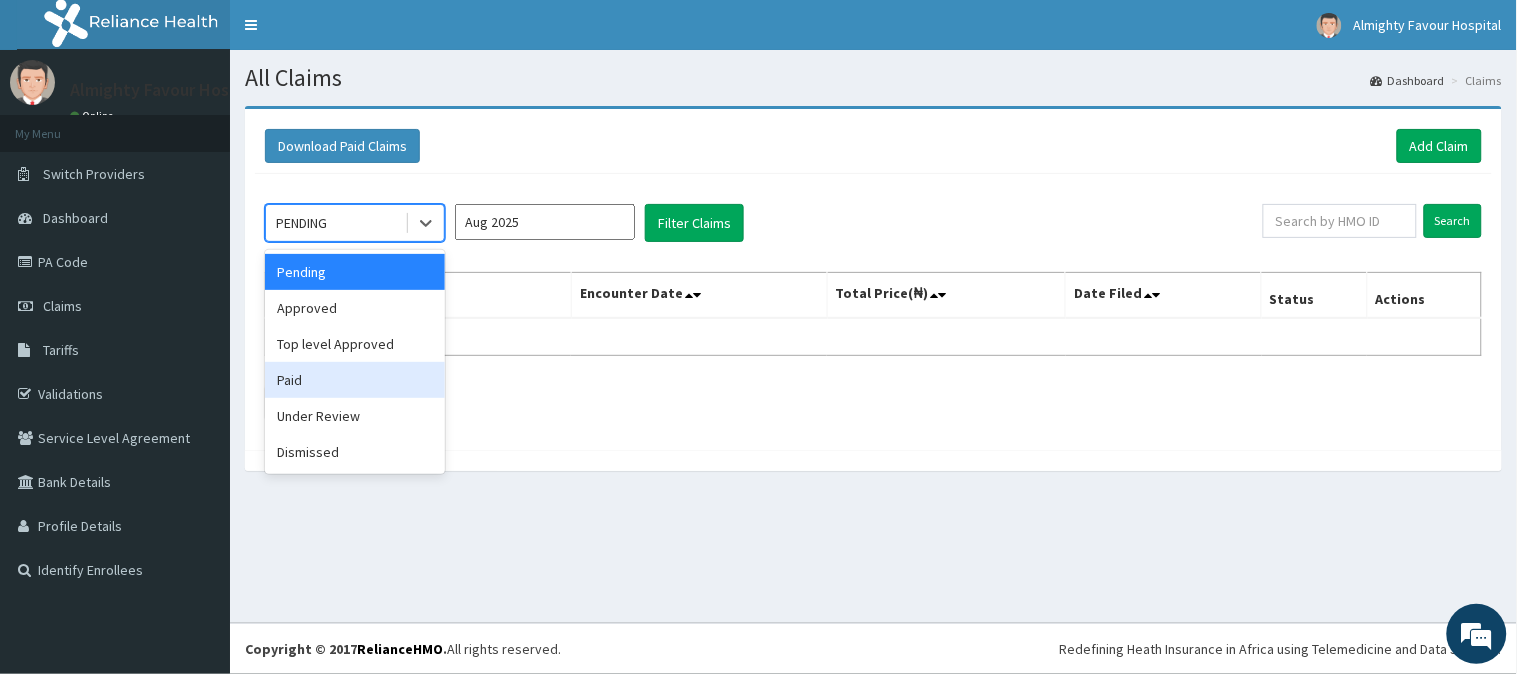 click on "Paid" at bounding box center (355, 380) 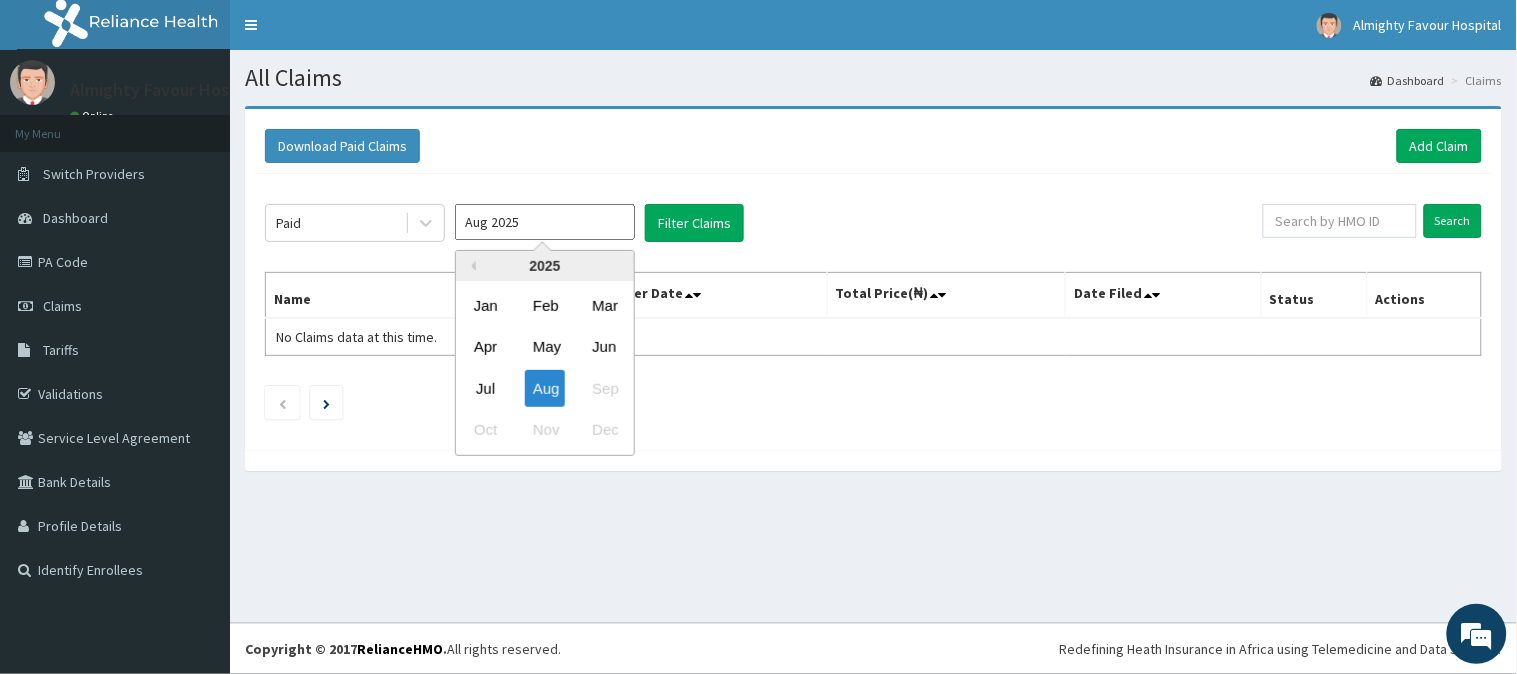 click on "Aug 2025" at bounding box center [545, 222] 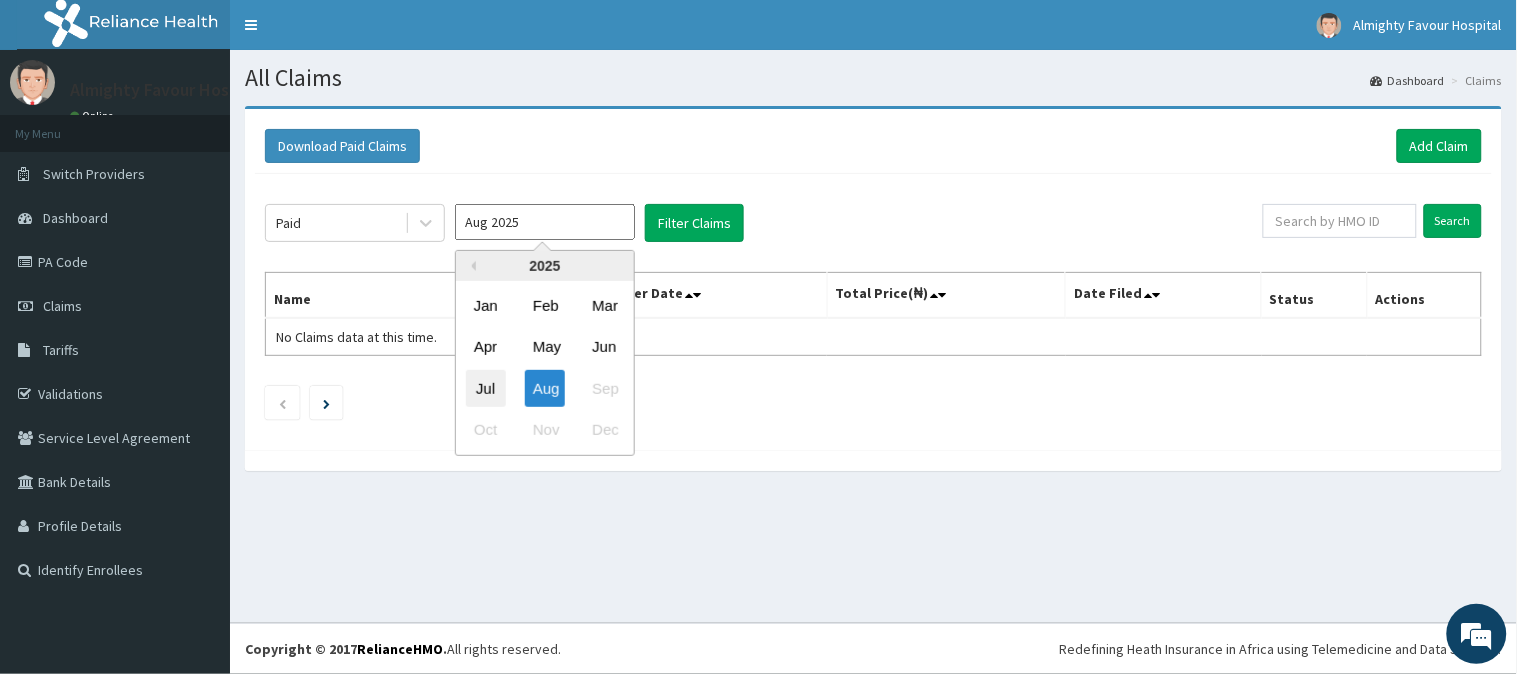 click on "Jul" at bounding box center [486, 388] 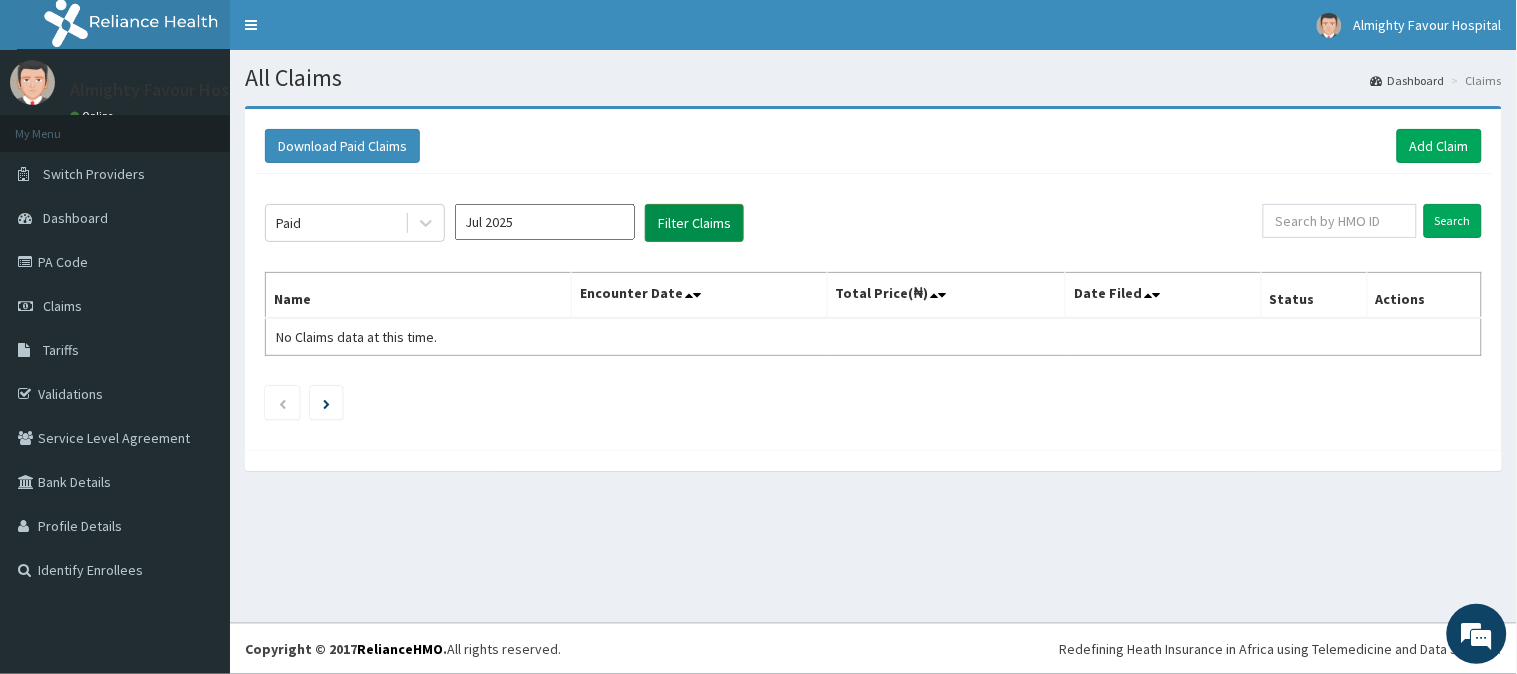 click on "Filter Claims" at bounding box center (694, 223) 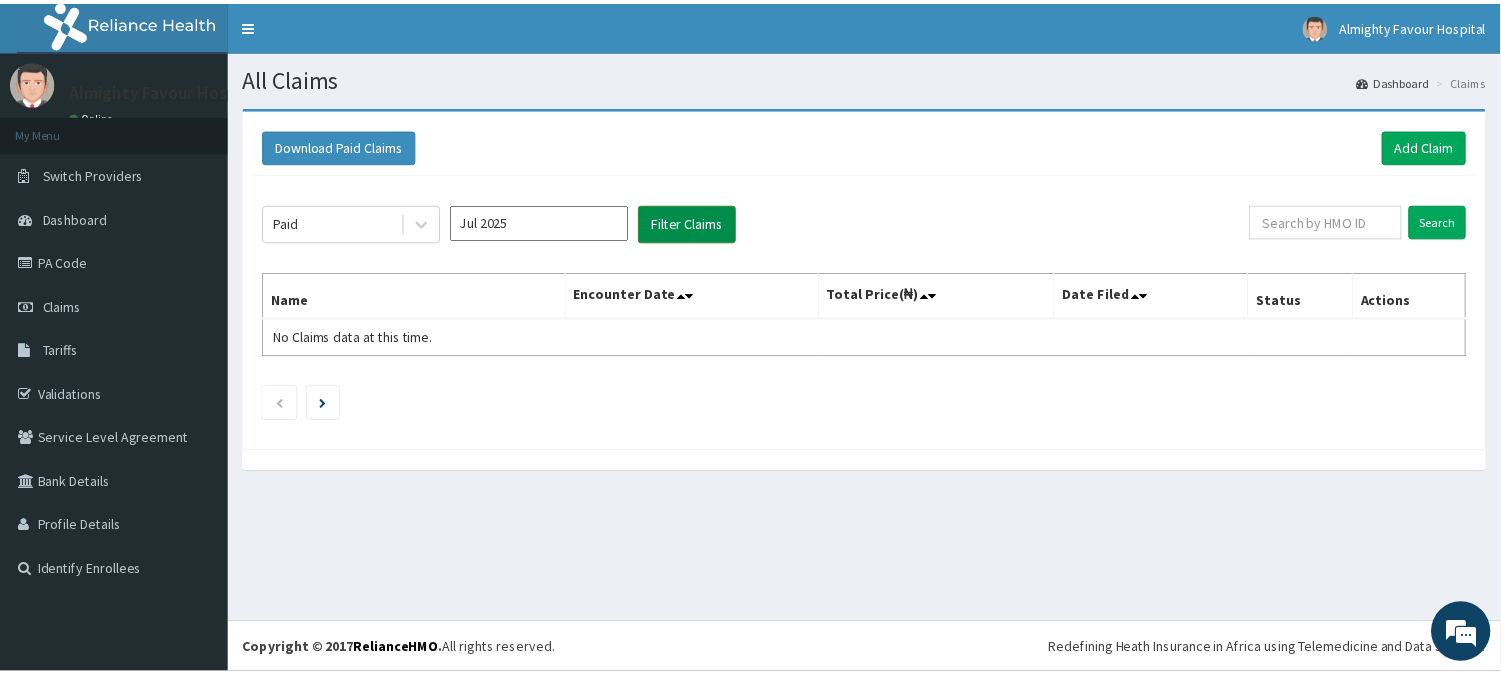 scroll, scrollTop: 0, scrollLeft: 0, axis: both 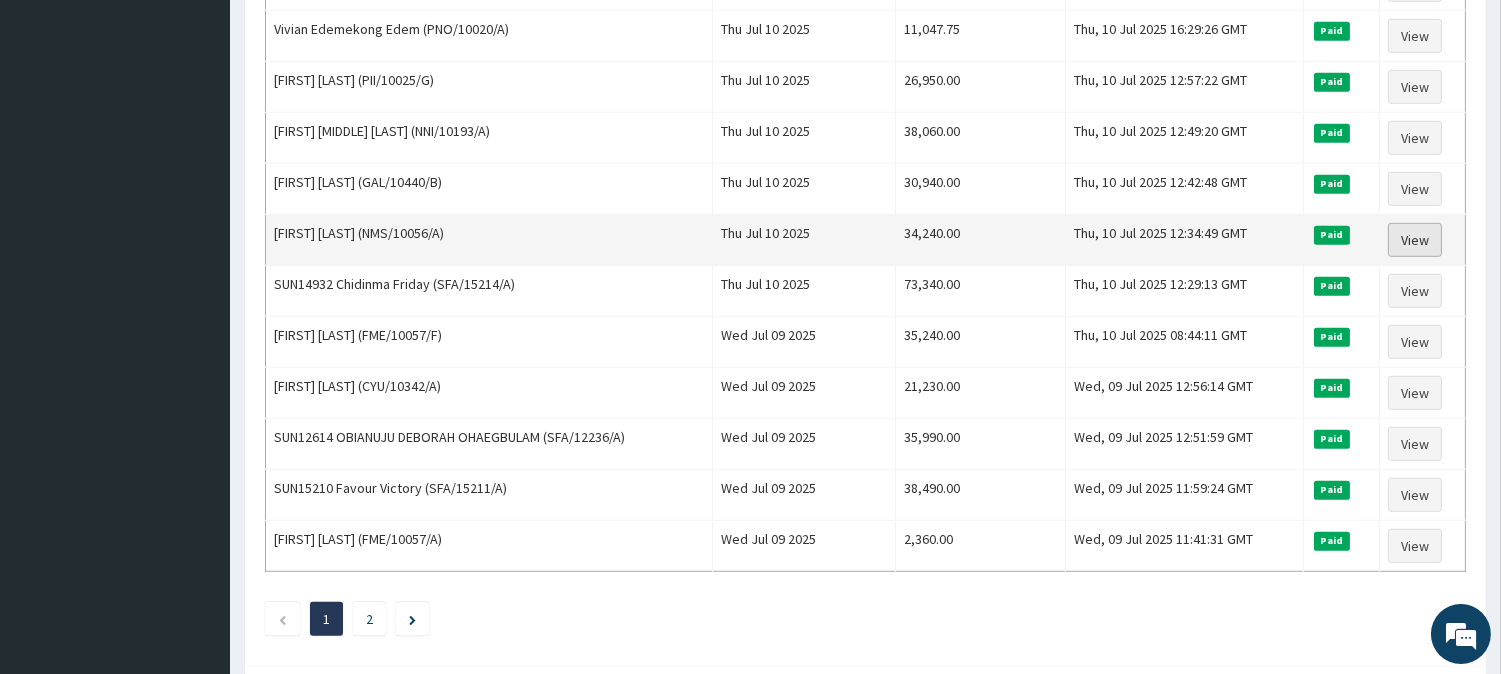 click on "View" at bounding box center [1415, 240] 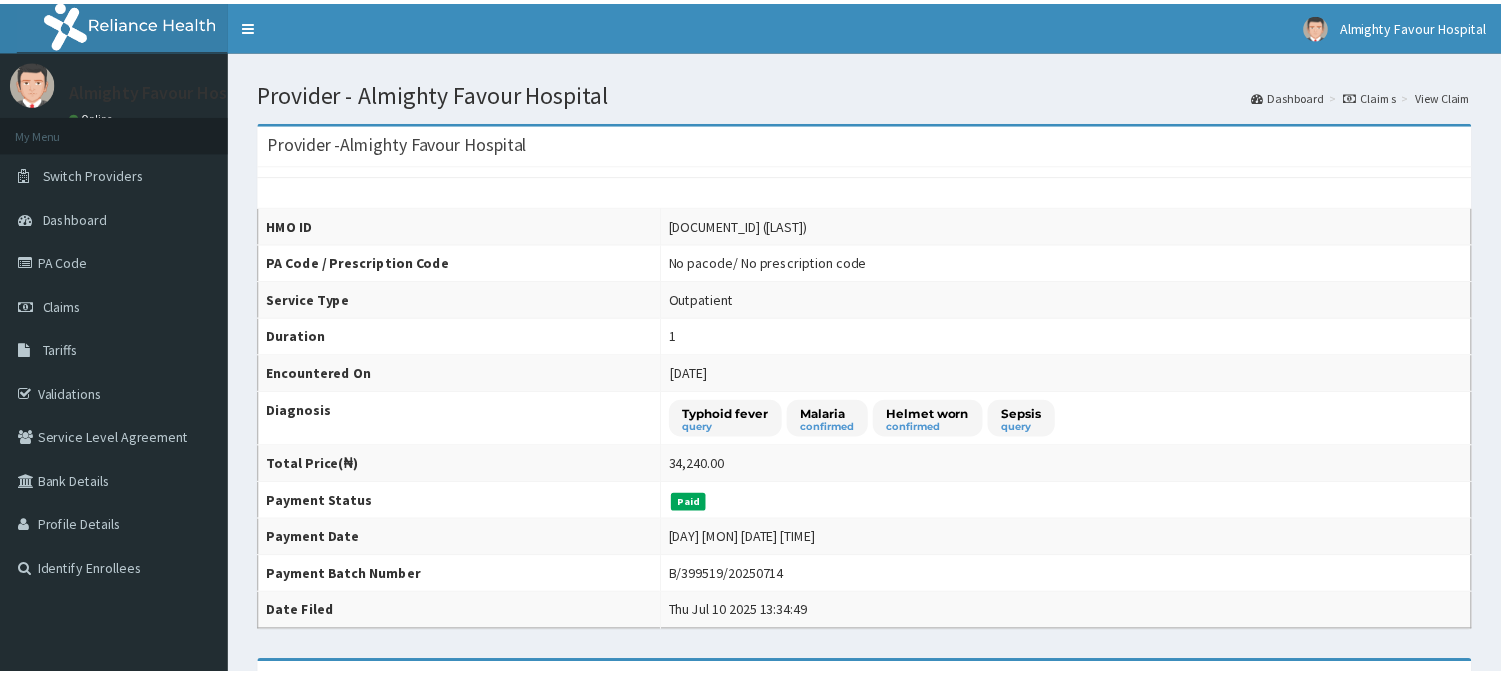 scroll, scrollTop: 0, scrollLeft: 0, axis: both 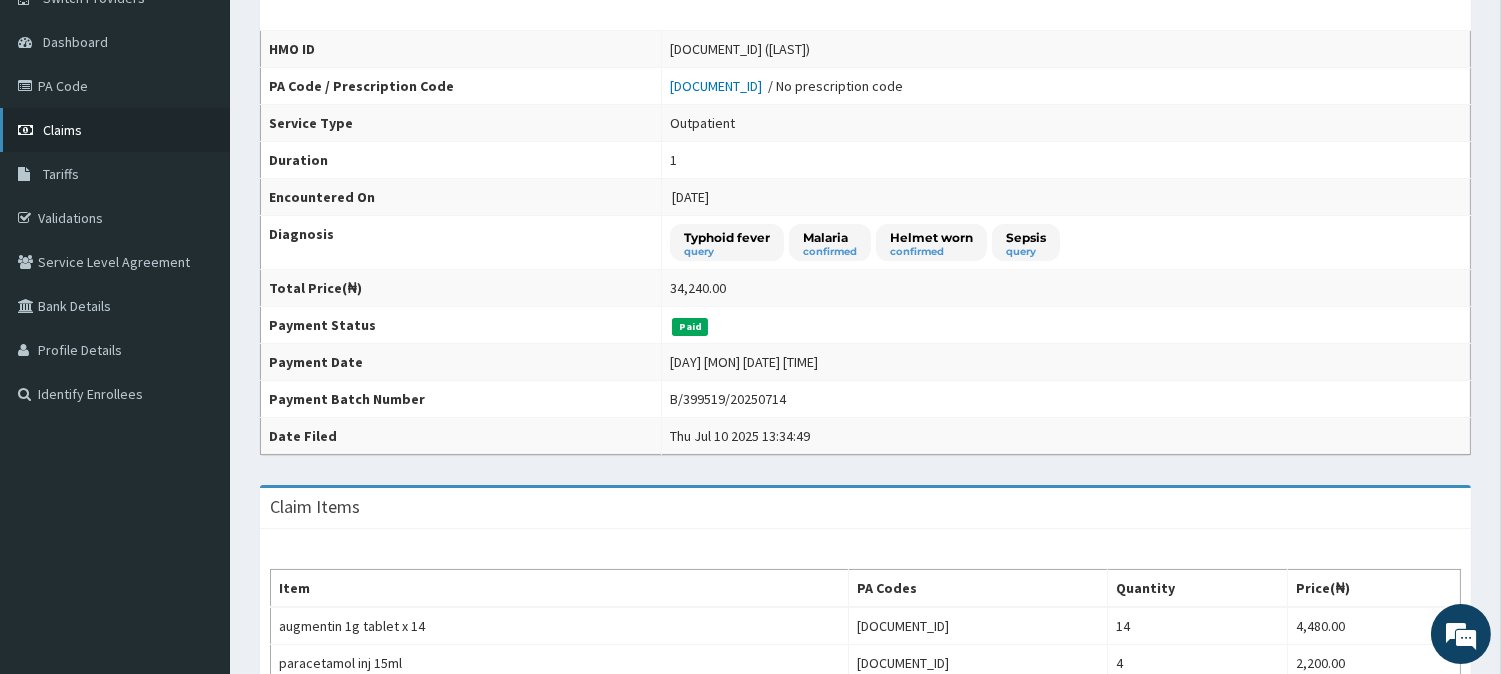 click on "Claims" at bounding box center [62, 130] 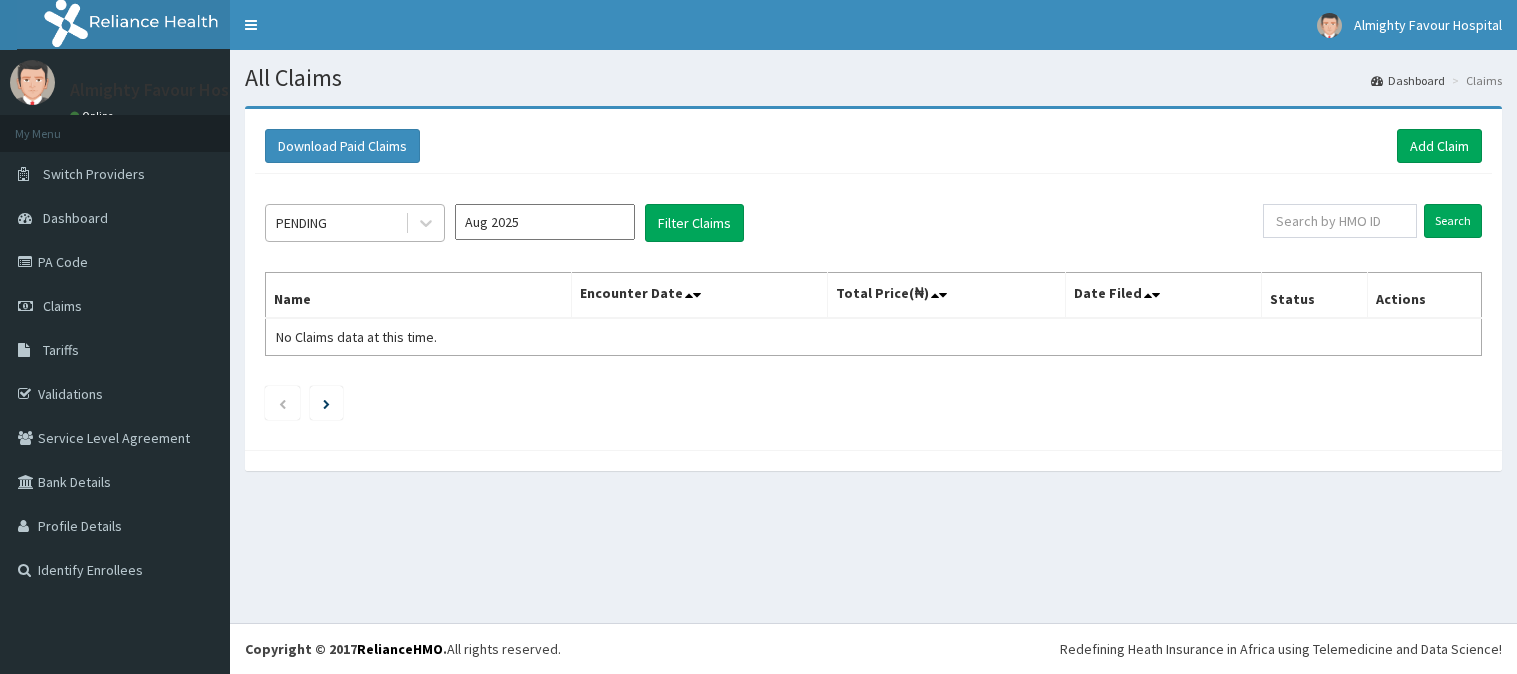 scroll, scrollTop: 0, scrollLeft: 0, axis: both 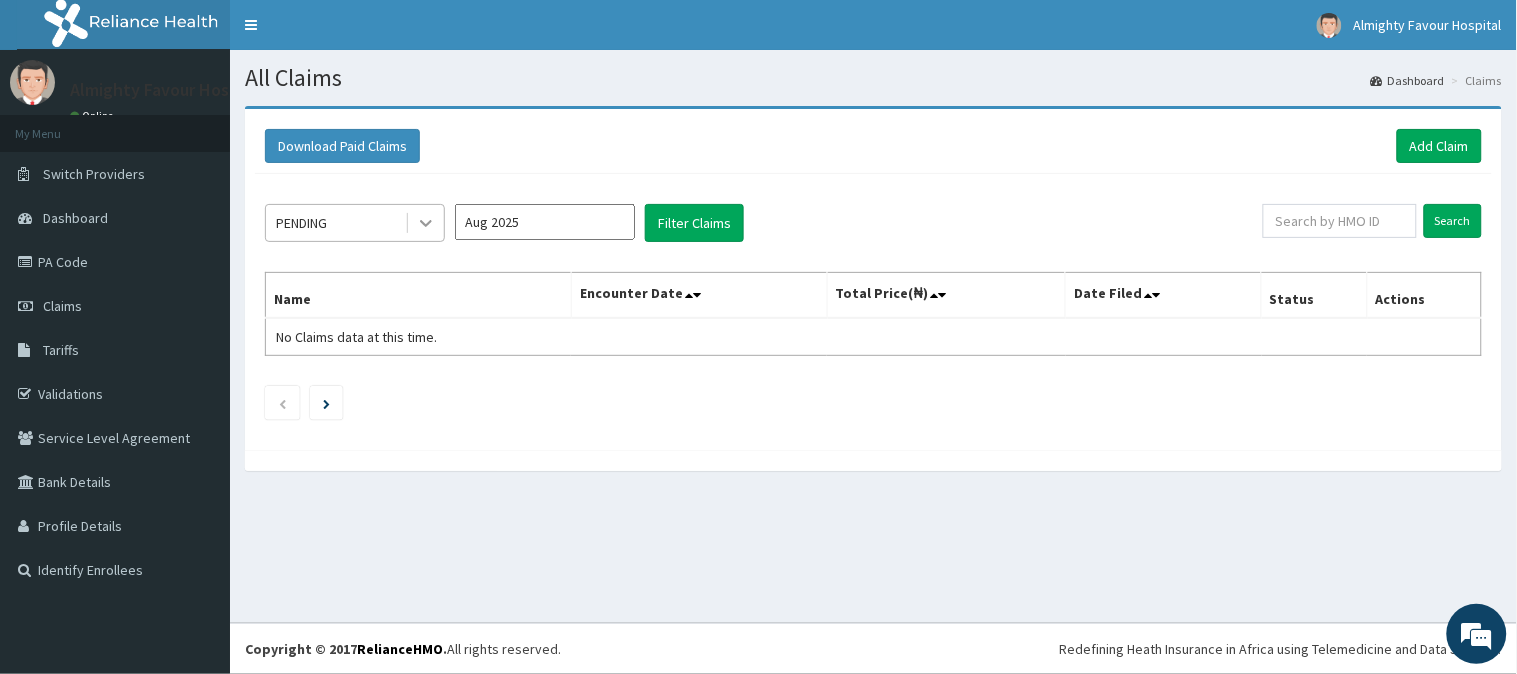 click 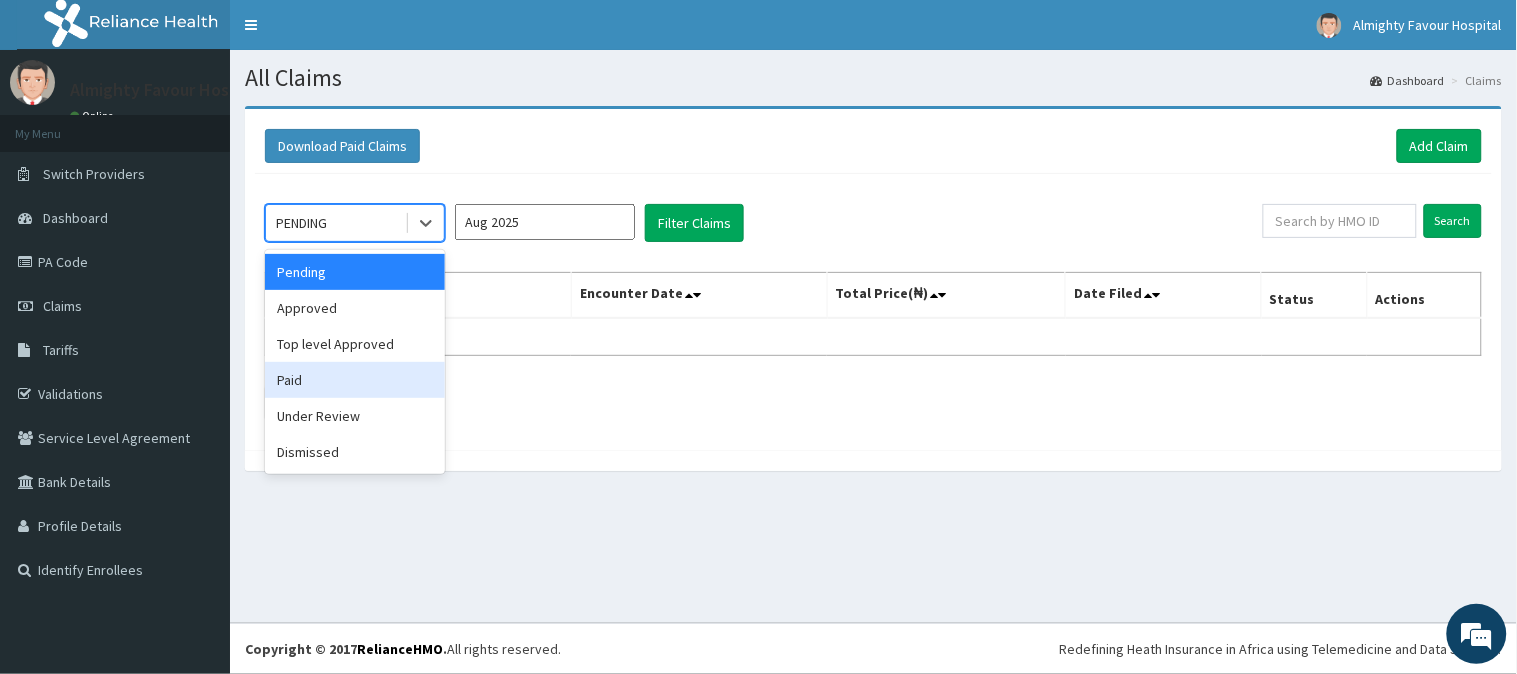 click on "Paid" at bounding box center [355, 380] 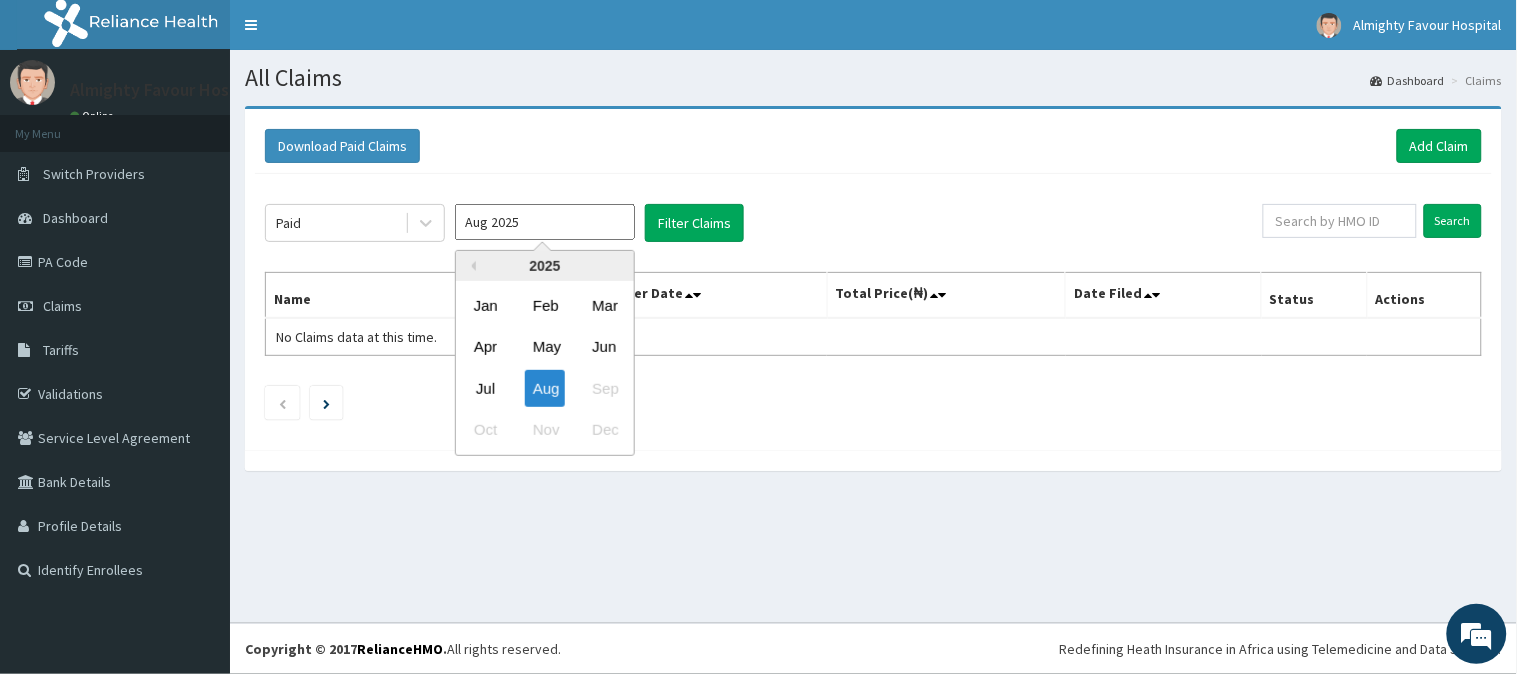 click on "Aug 2025" at bounding box center [545, 222] 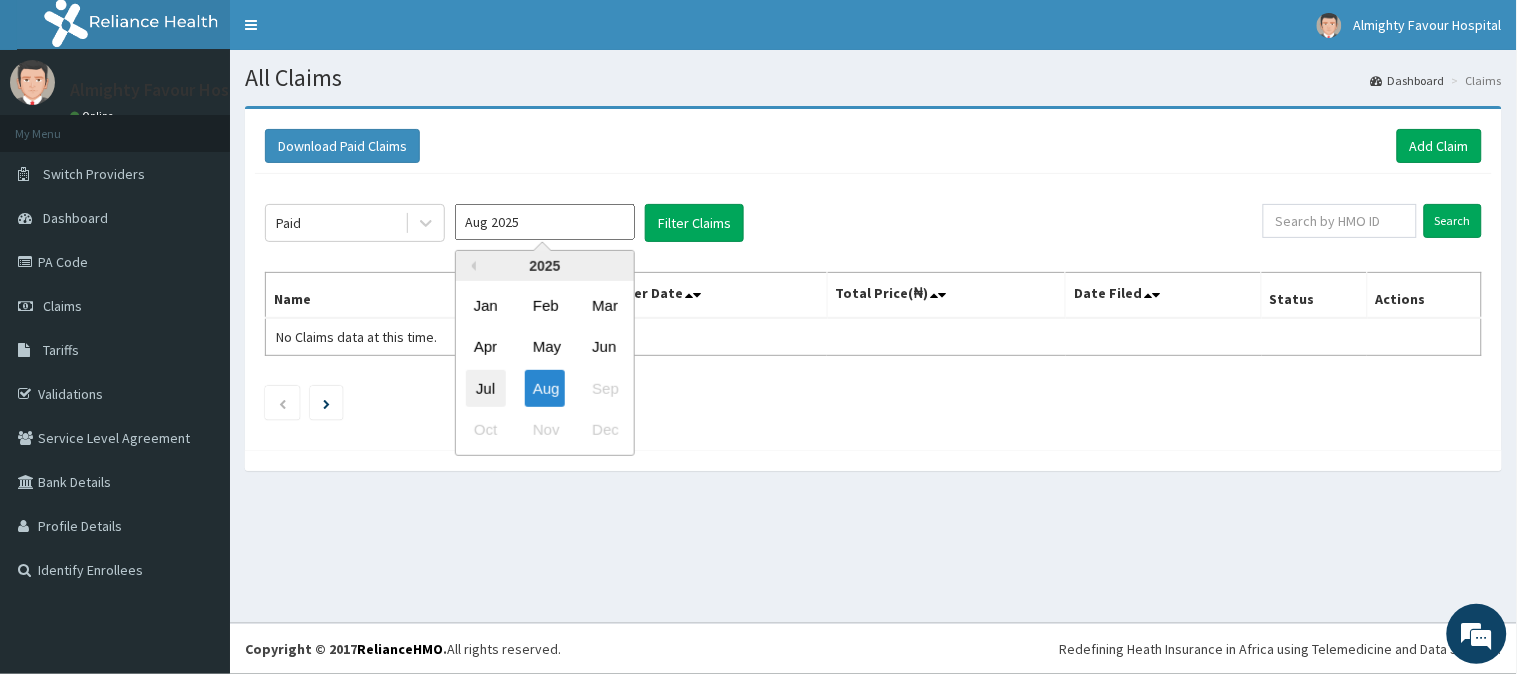 click on "Jul" at bounding box center [486, 388] 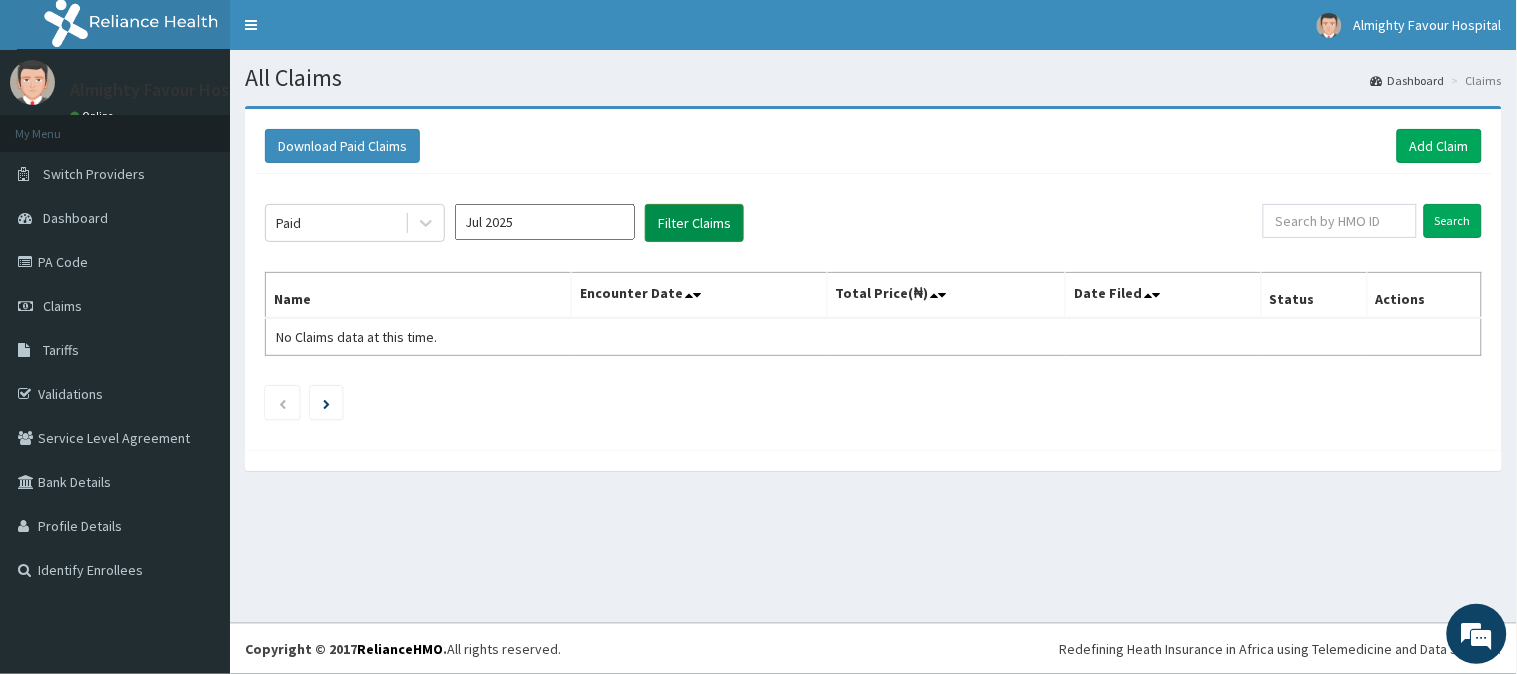 click on "Filter Claims" at bounding box center (694, 223) 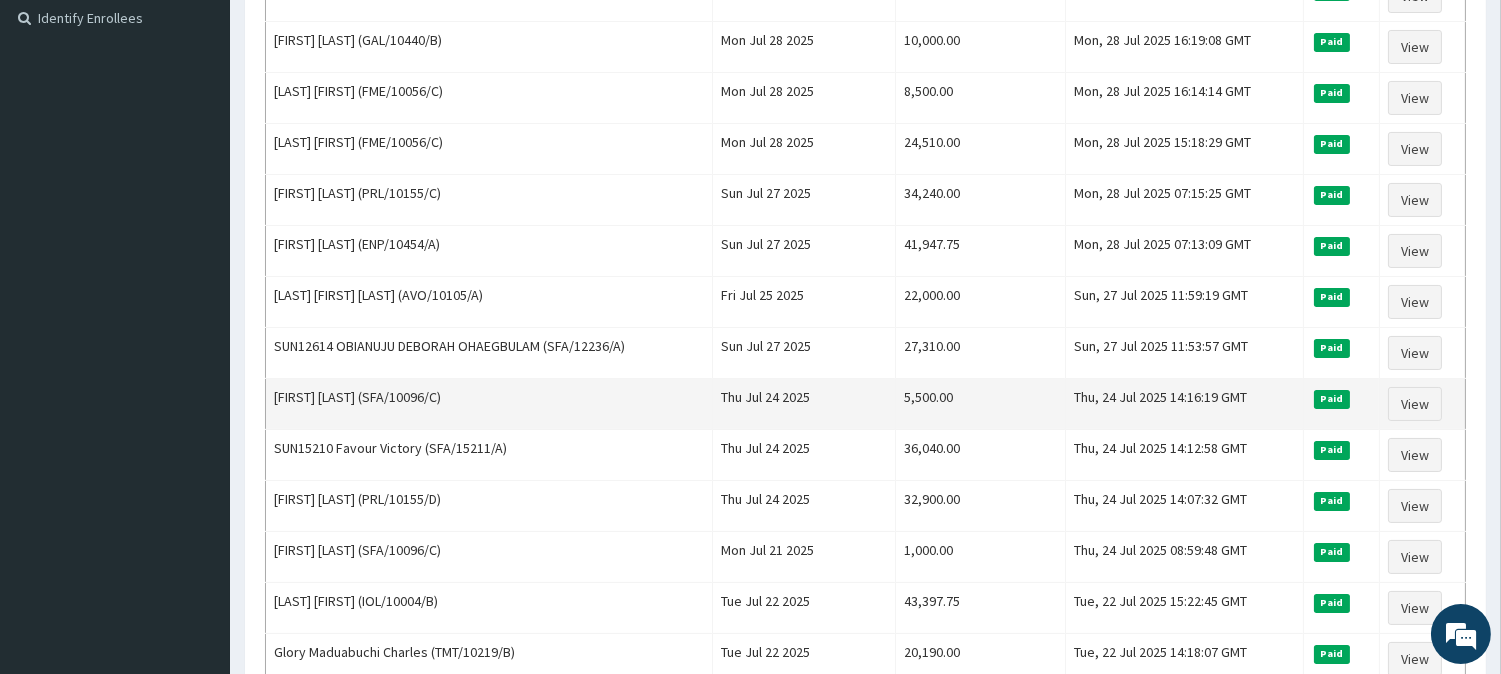 scroll, scrollTop: 0, scrollLeft: 0, axis: both 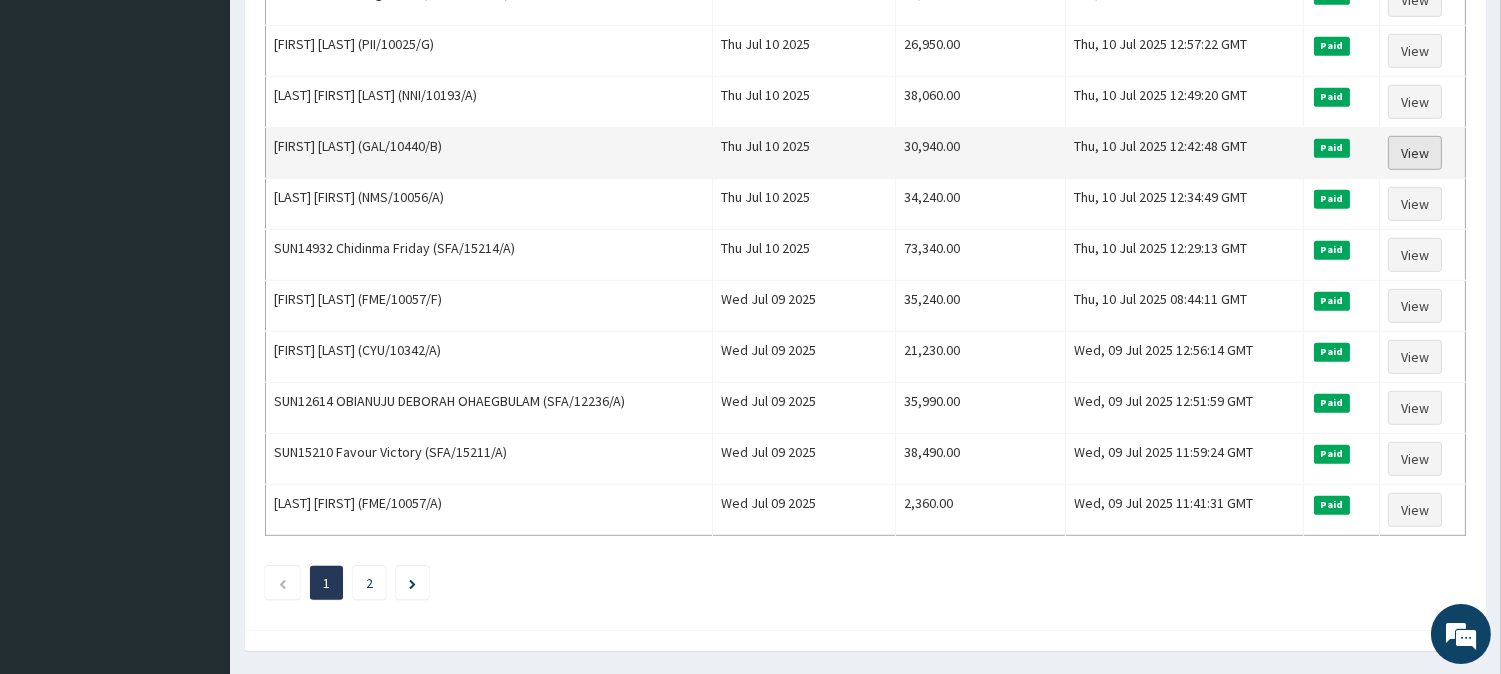 click on "View" at bounding box center (1415, 153) 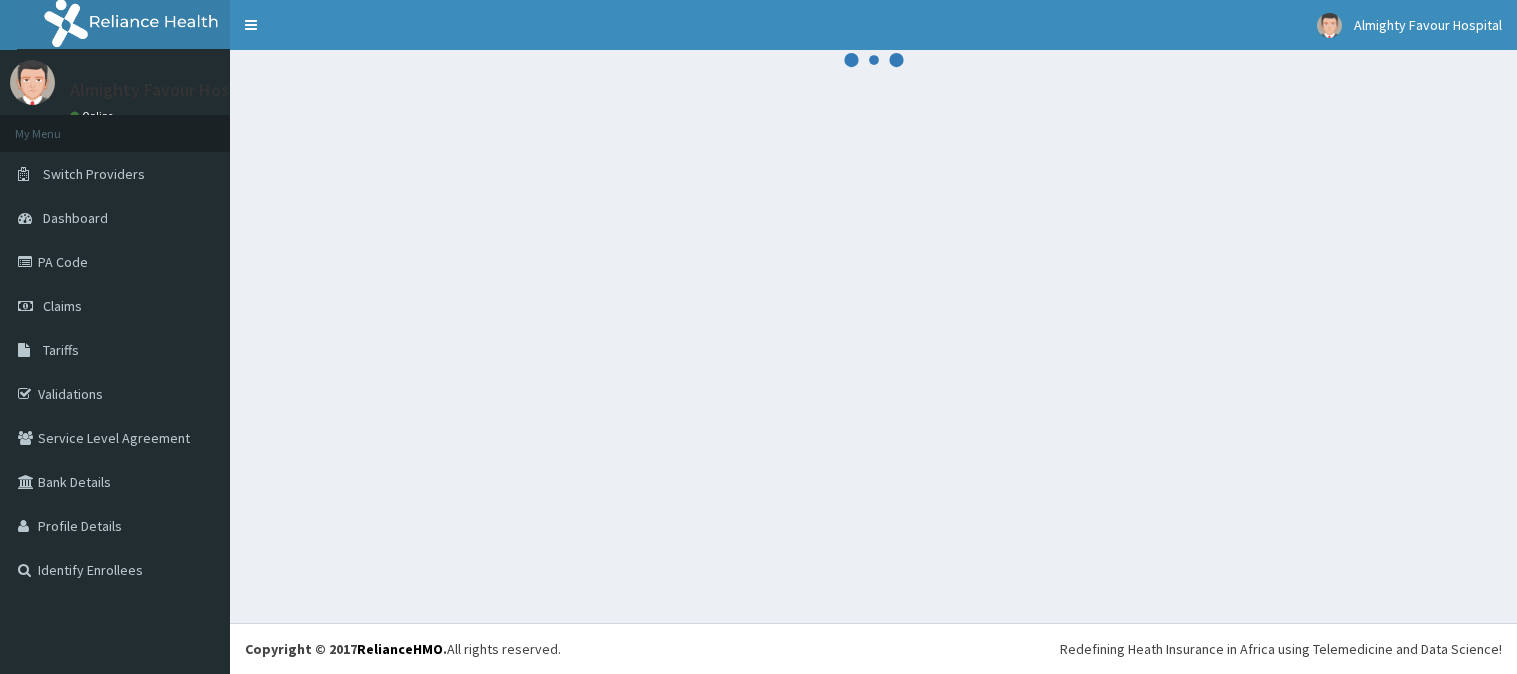 scroll, scrollTop: 0, scrollLeft: 0, axis: both 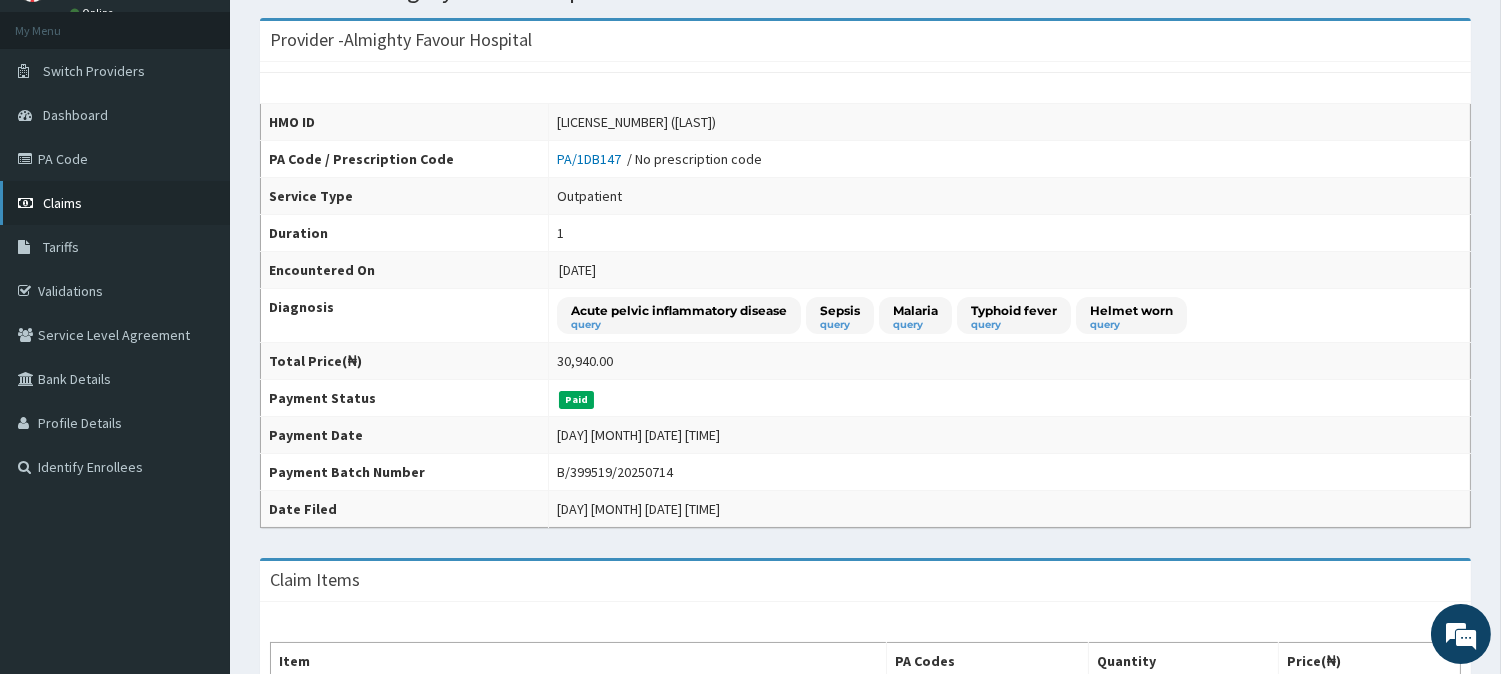 click on "Claims" at bounding box center (115, 203) 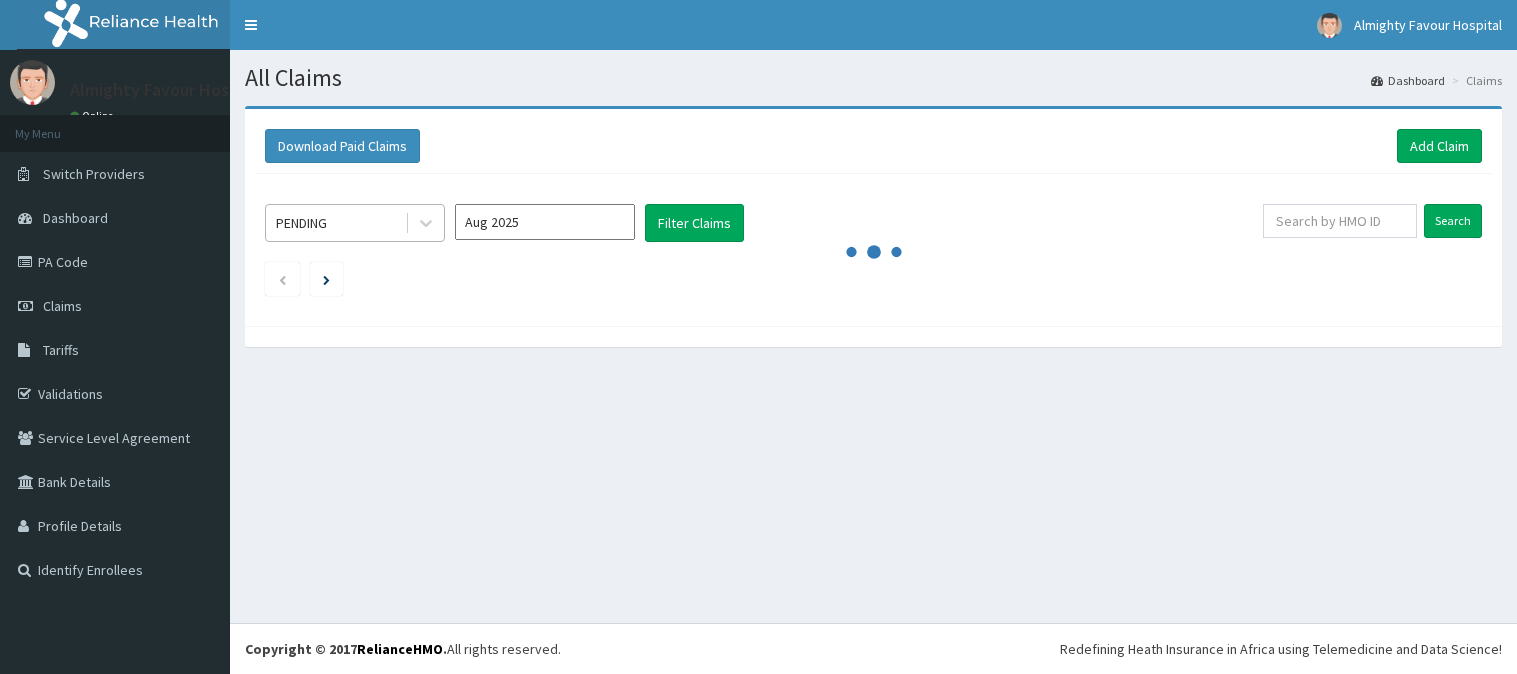 scroll, scrollTop: 0, scrollLeft: 0, axis: both 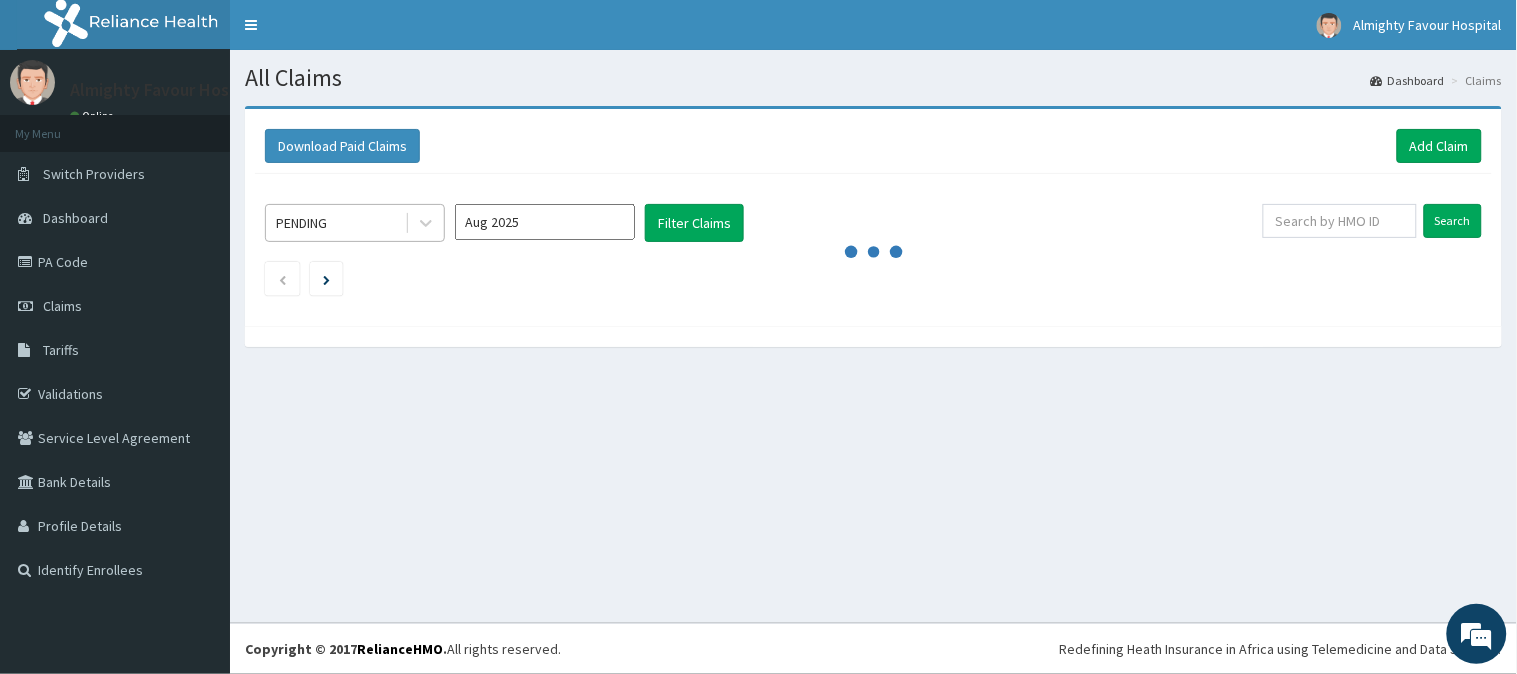 click on "PENDING" at bounding box center [335, 223] 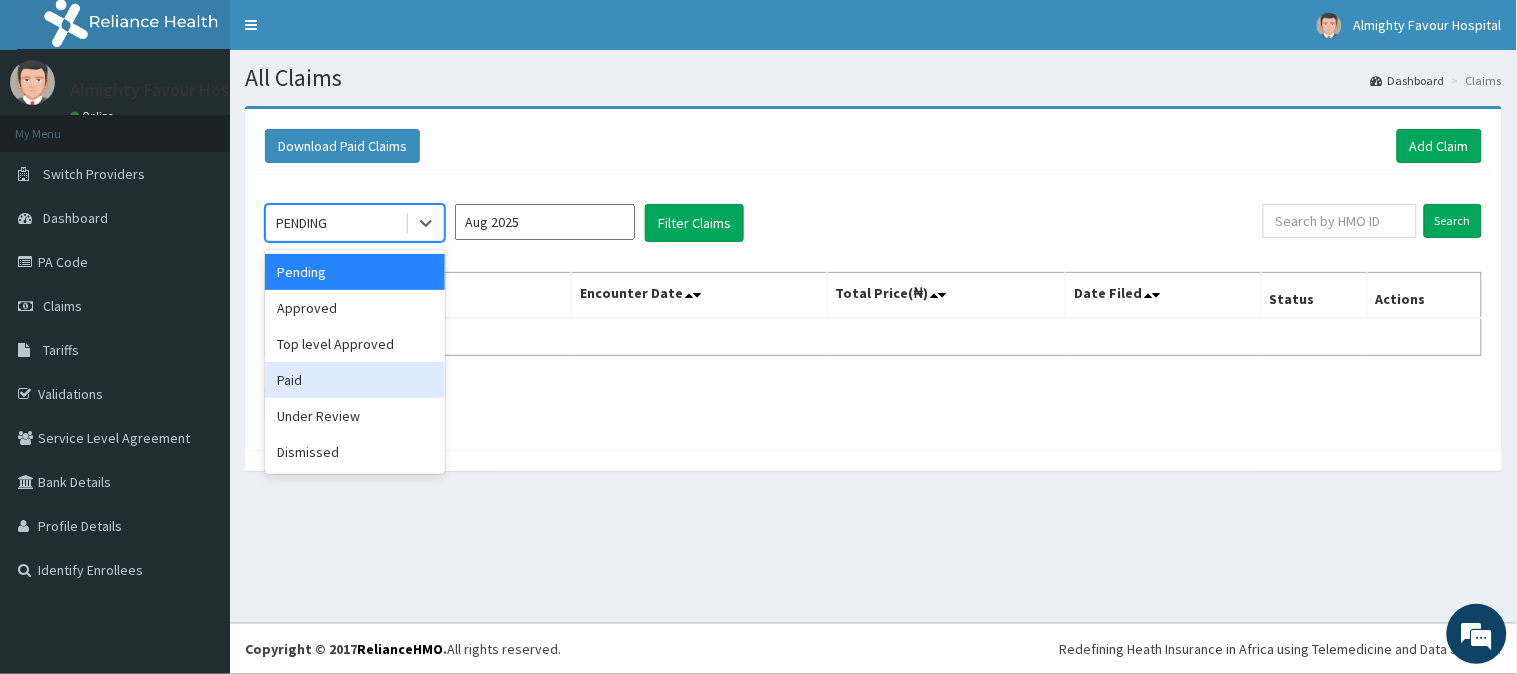 click on "Paid" at bounding box center [355, 380] 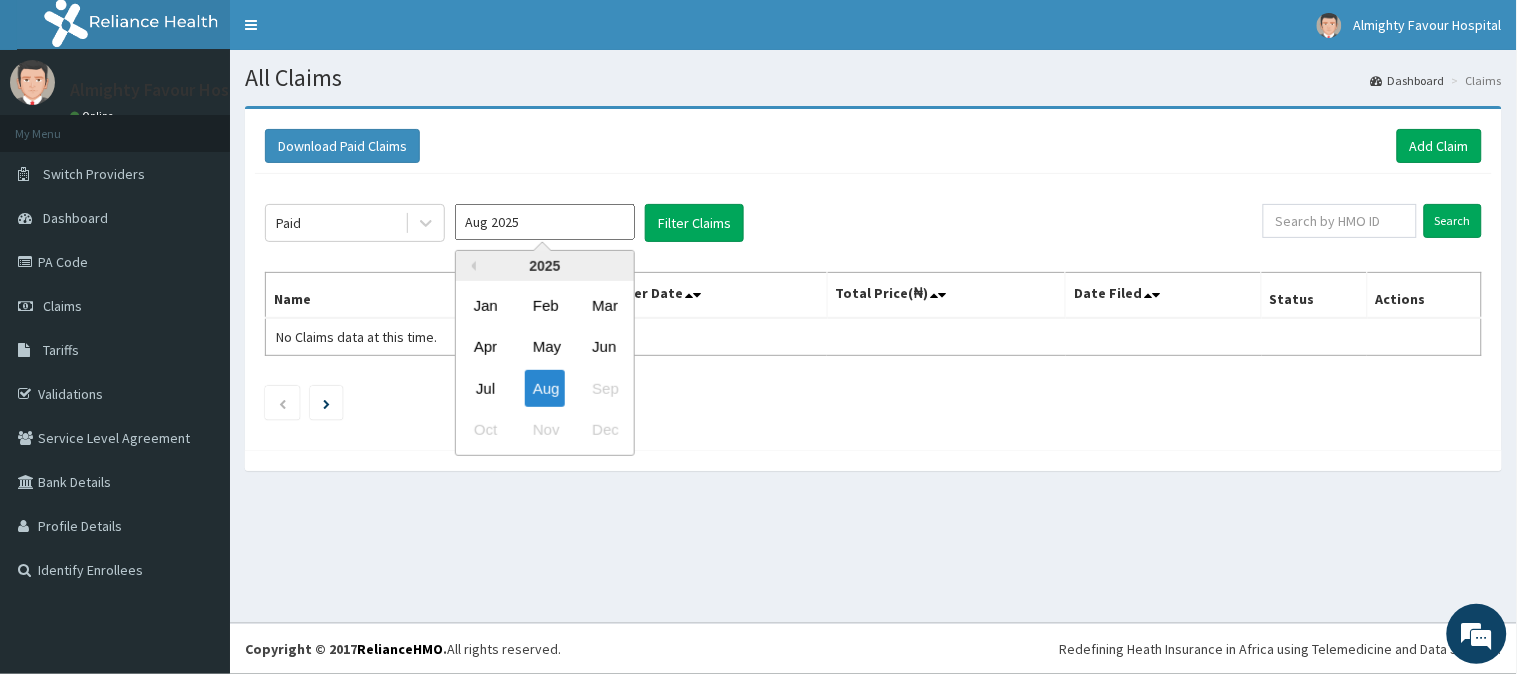 click on "Aug 2025" at bounding box center [545, 222] 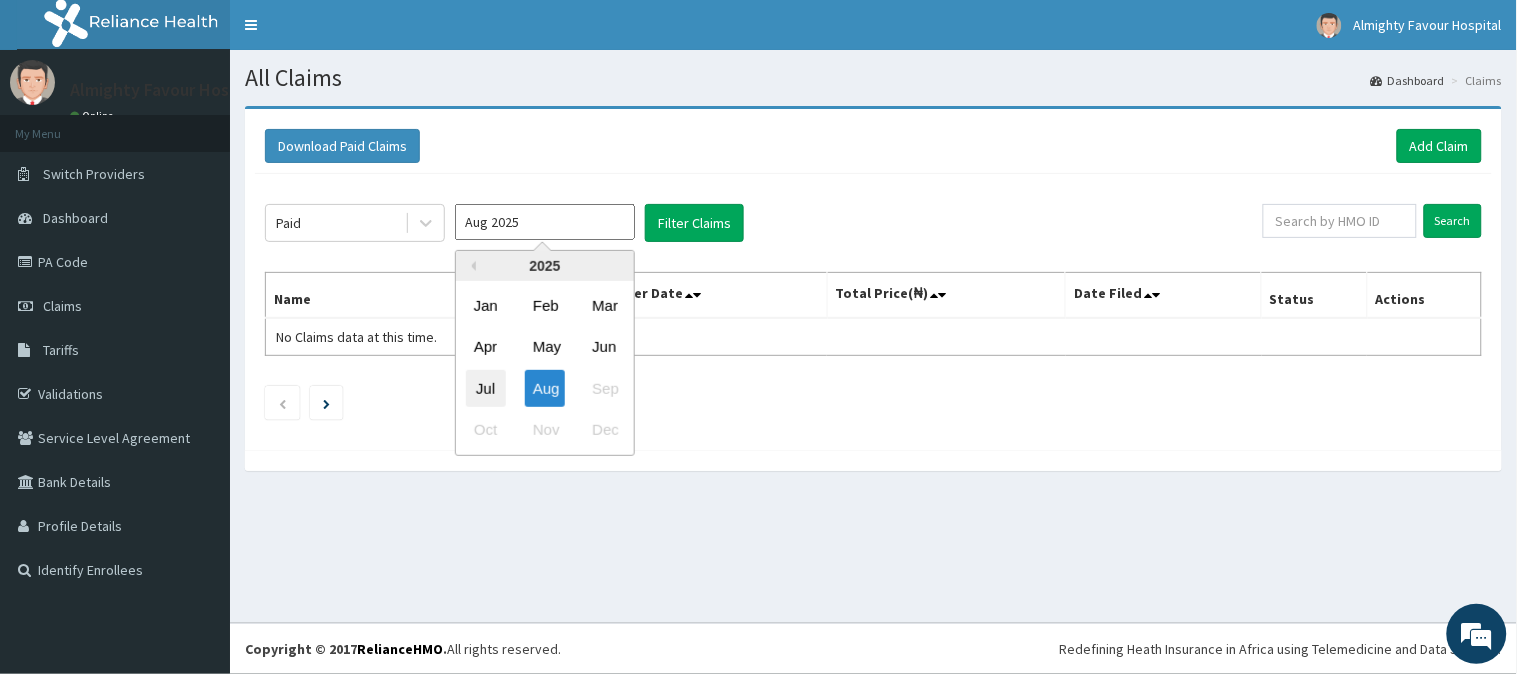 click on "Jul" at bounding box center (486, 388) 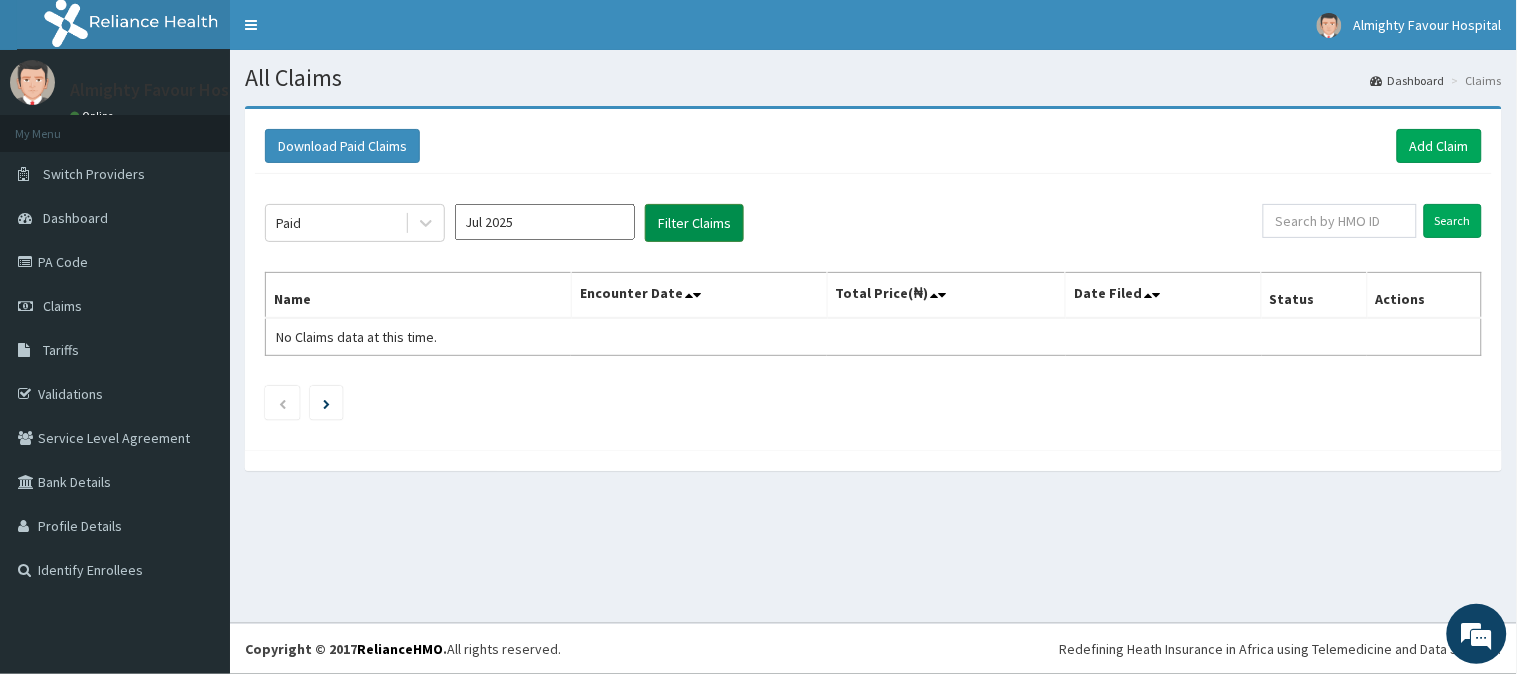 click on "Filter Claims" at bounding box center (694, 223) 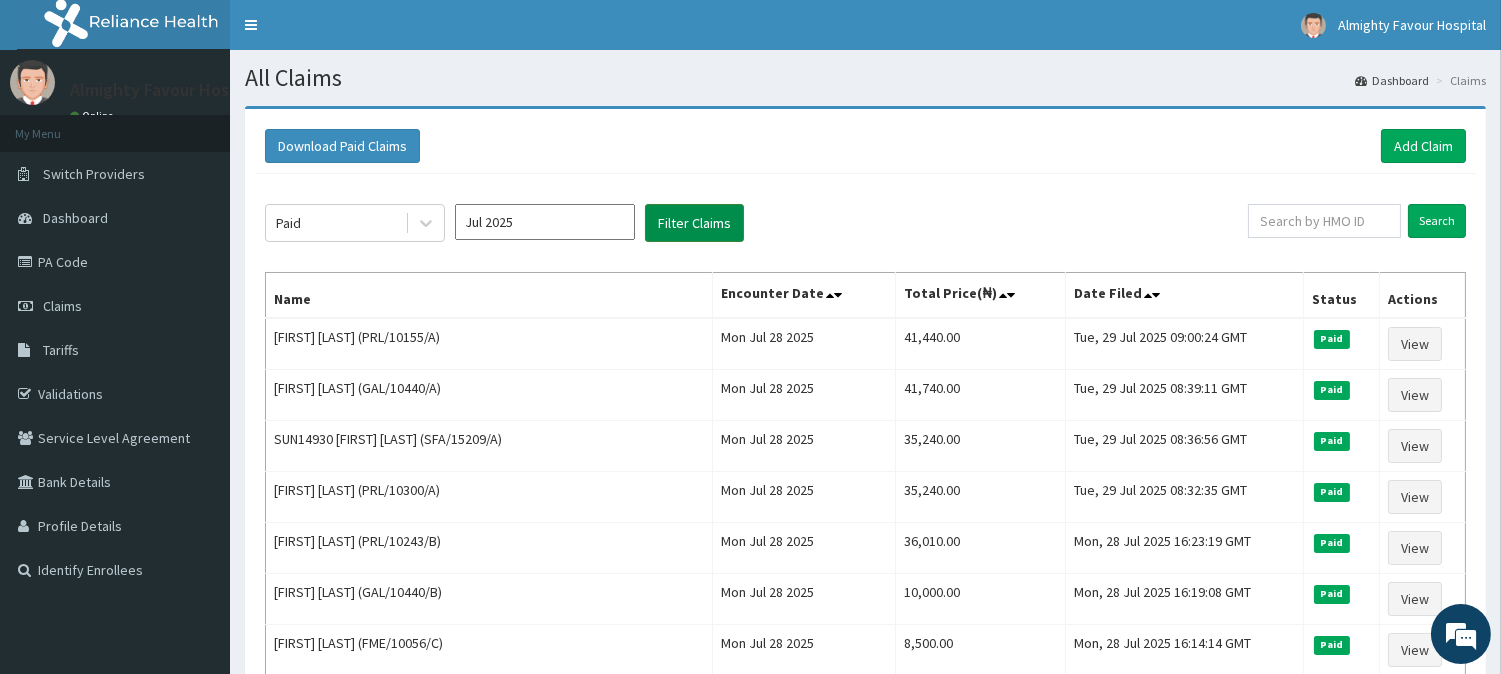 scroll, scrollTop: 0, scrollLeft: 0, axis: both 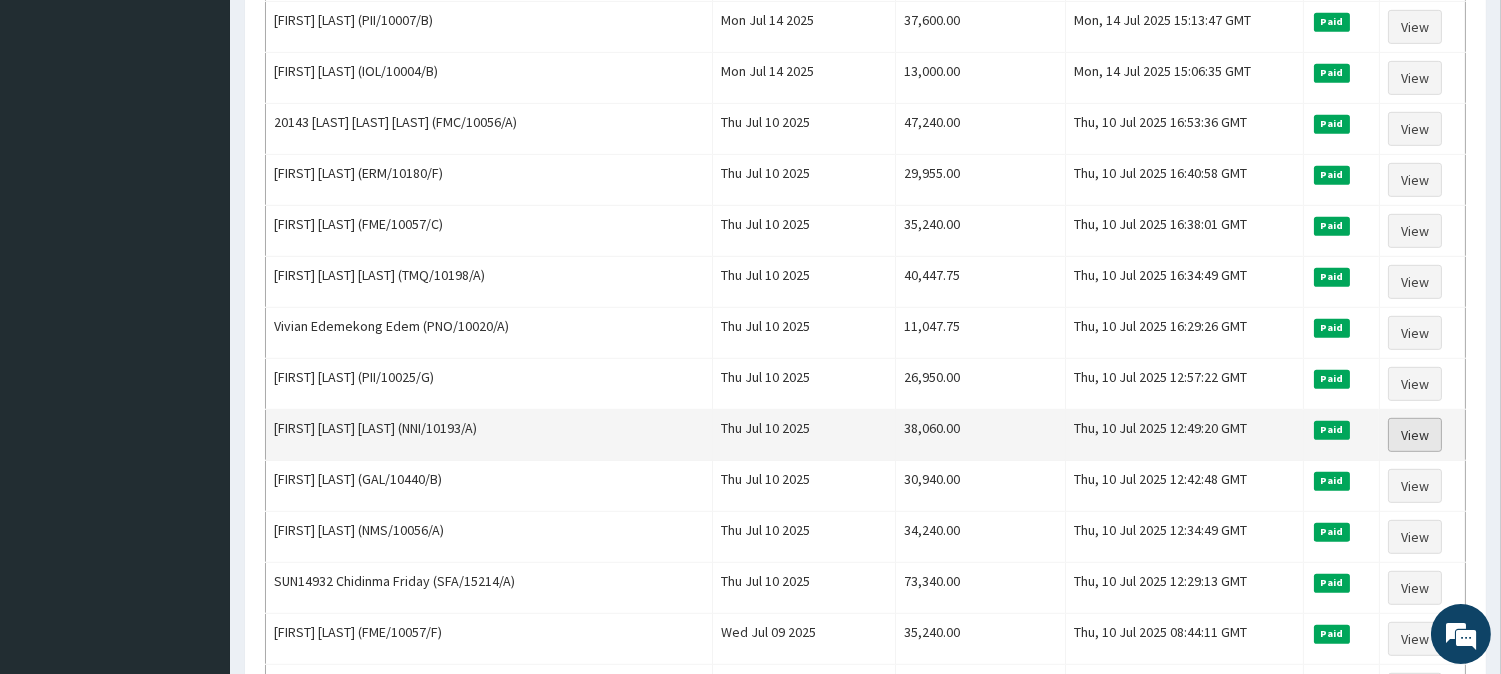 click on "View" at bounding box center (1415, 435) 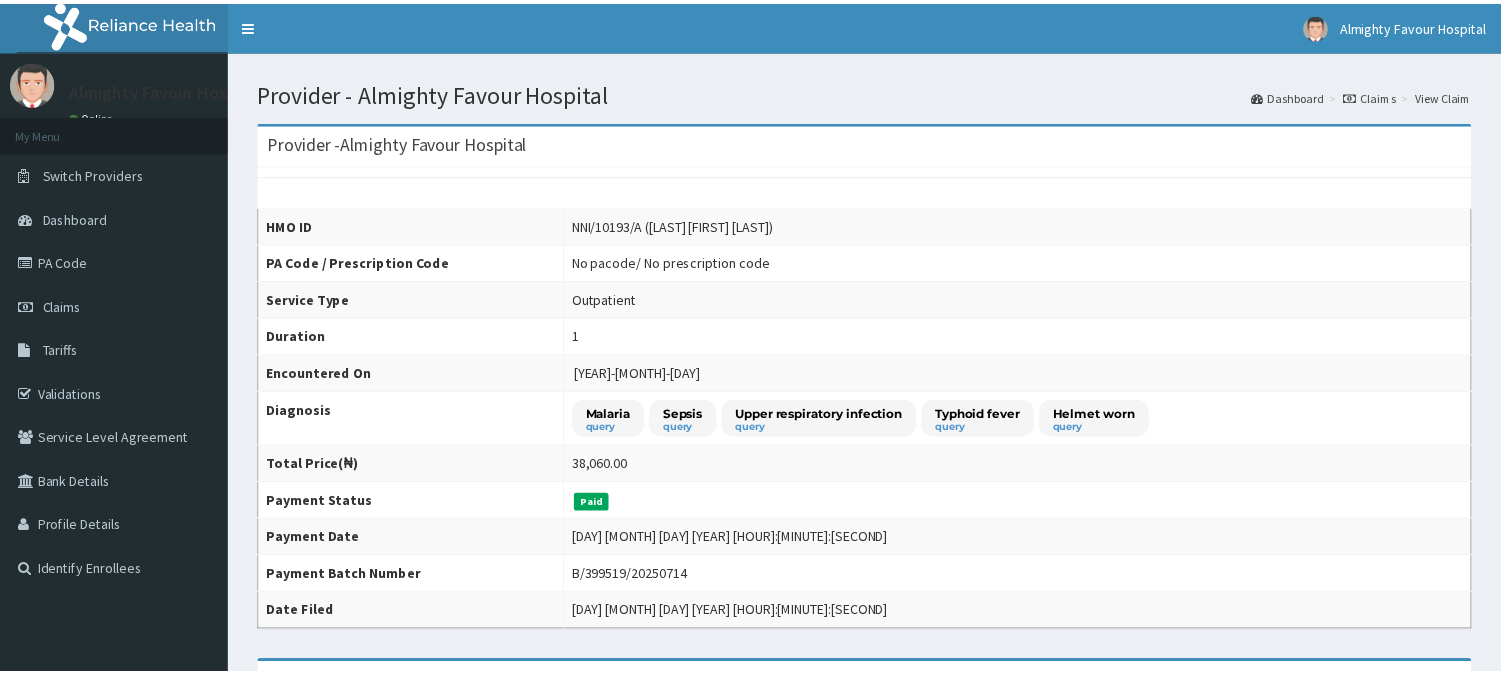 scroll, scrollTop: 0, scrollLeft: 0, axis: both 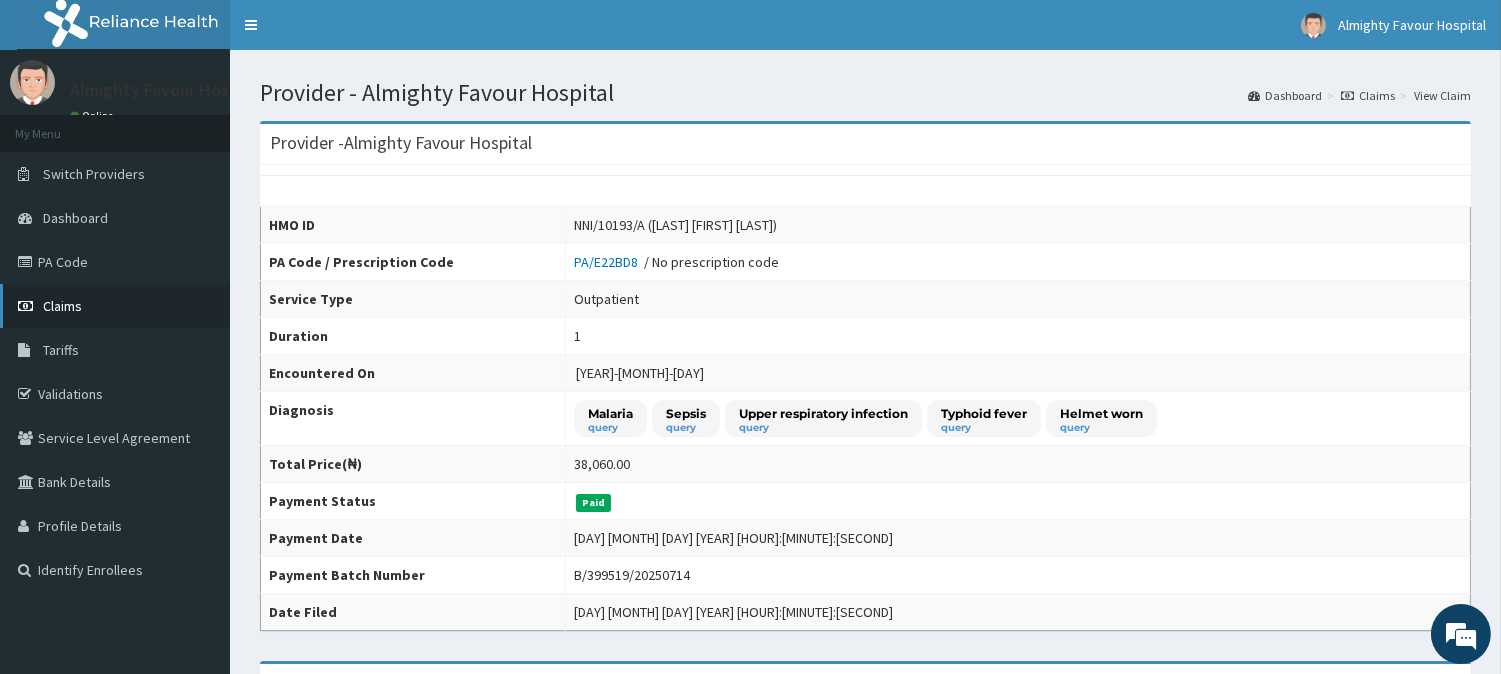 click on "Claims" at bounding box center (62, 306) 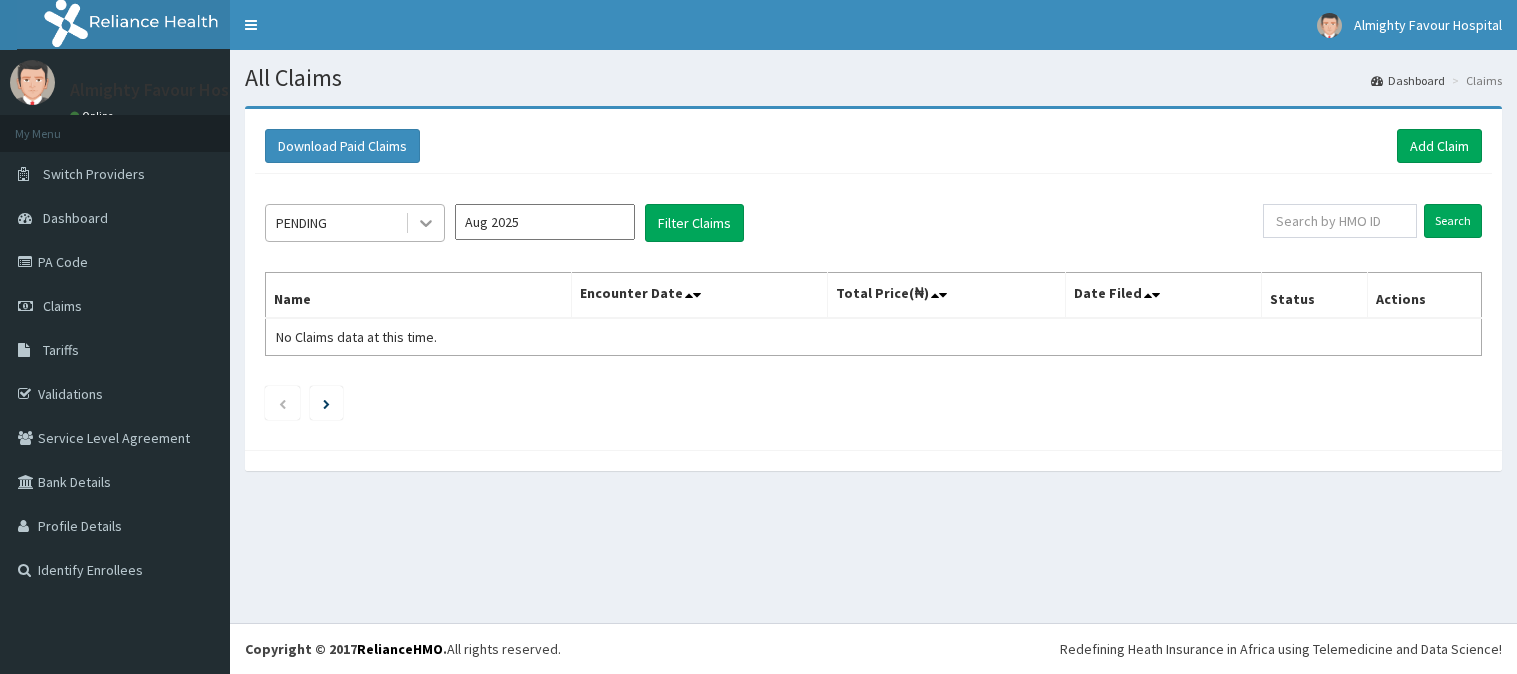 scroll, scrollTop: 0, scrollLeft: 0, axis: both 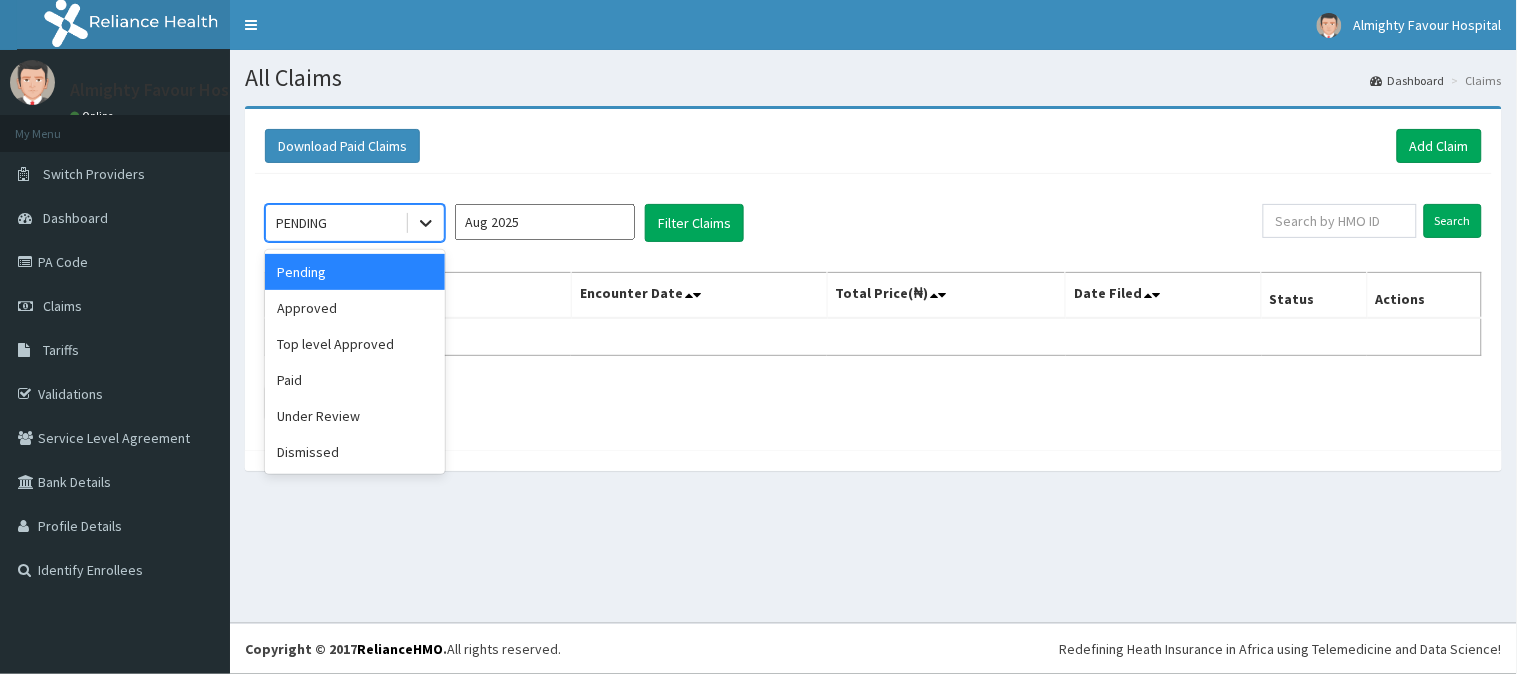 click 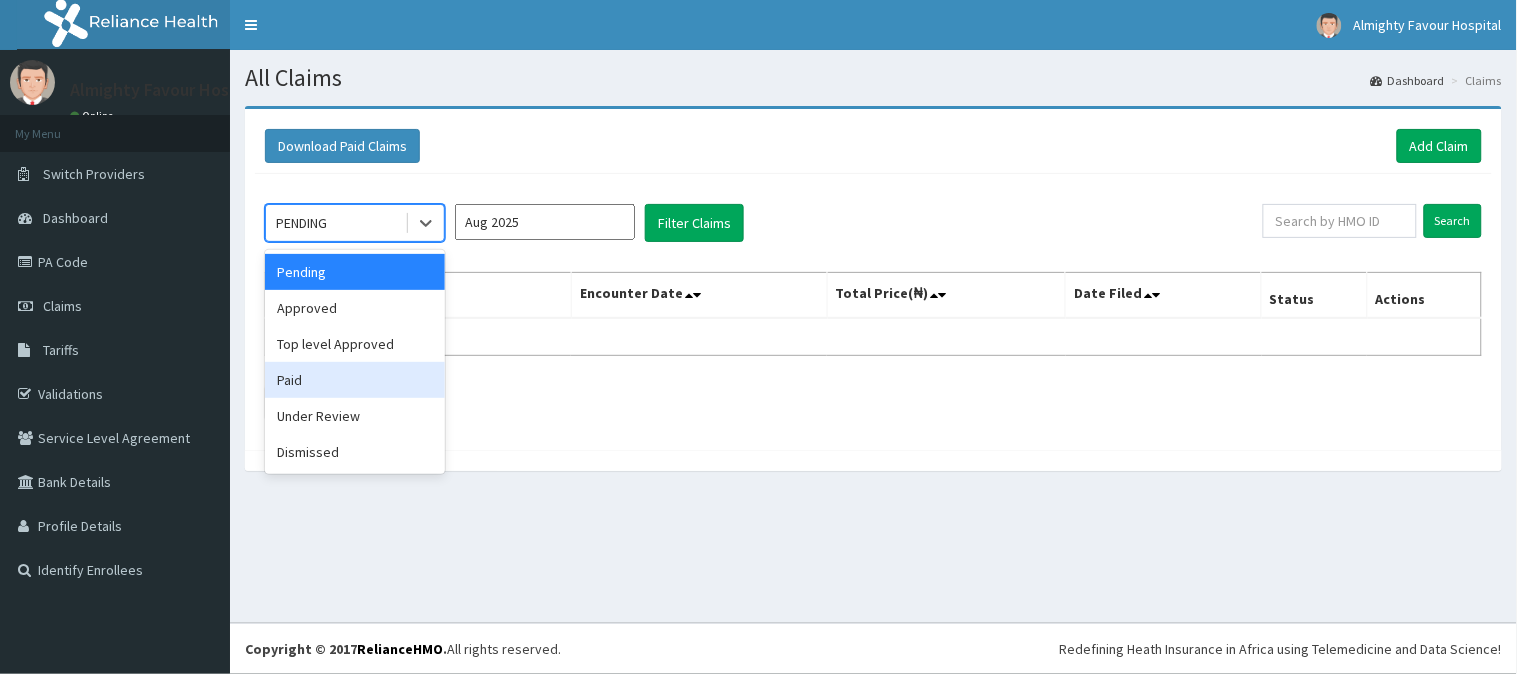 click on "Paid" at bounding box center [355, 380] 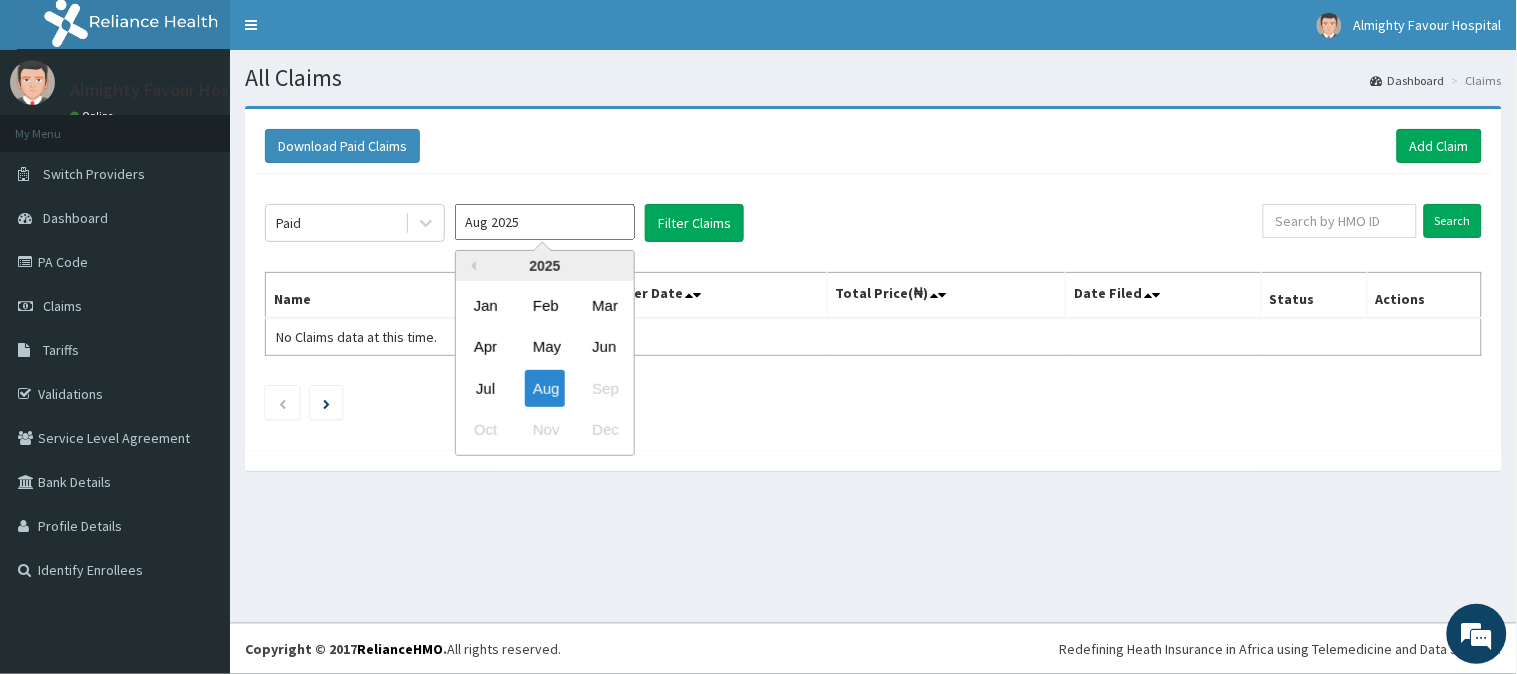 click on "Aug 2025" at bounding box center (545, 222) 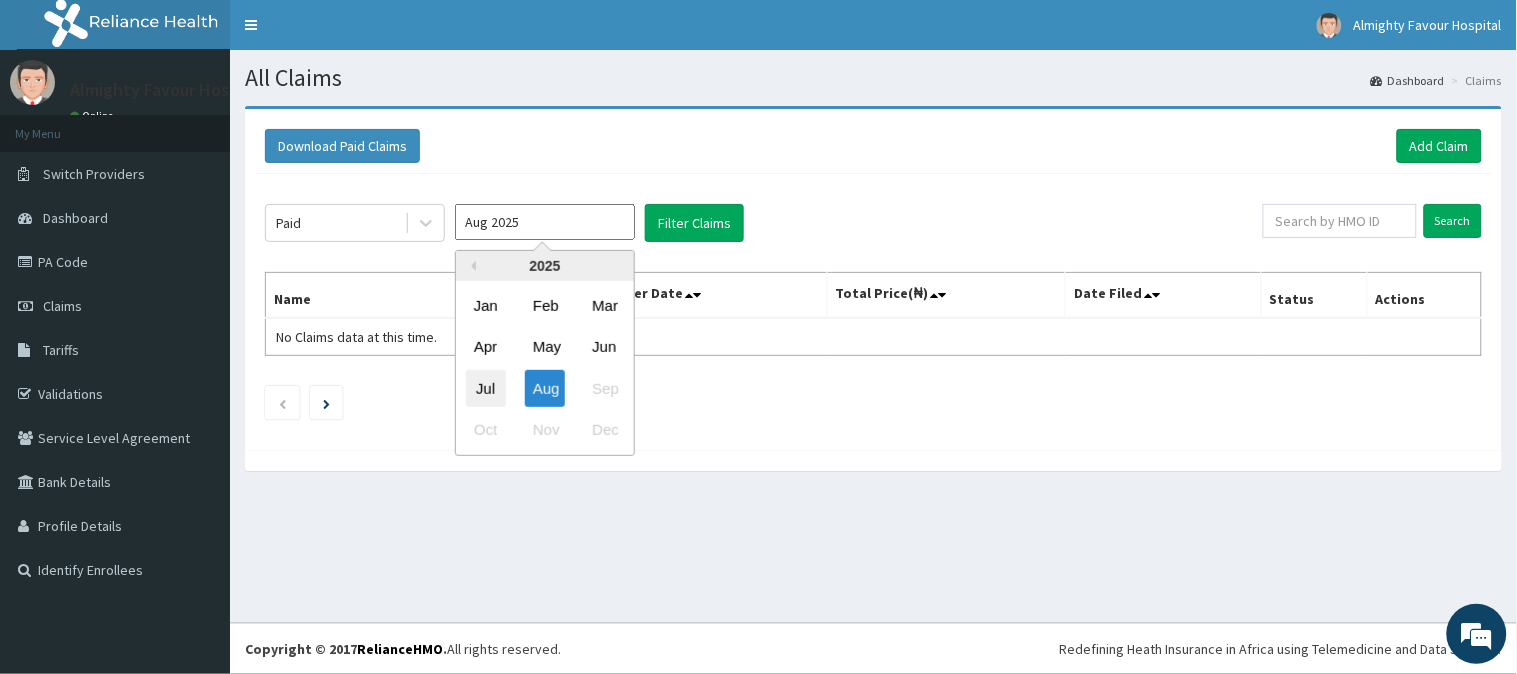 click on "Jul" at bounding box center [486, 388] 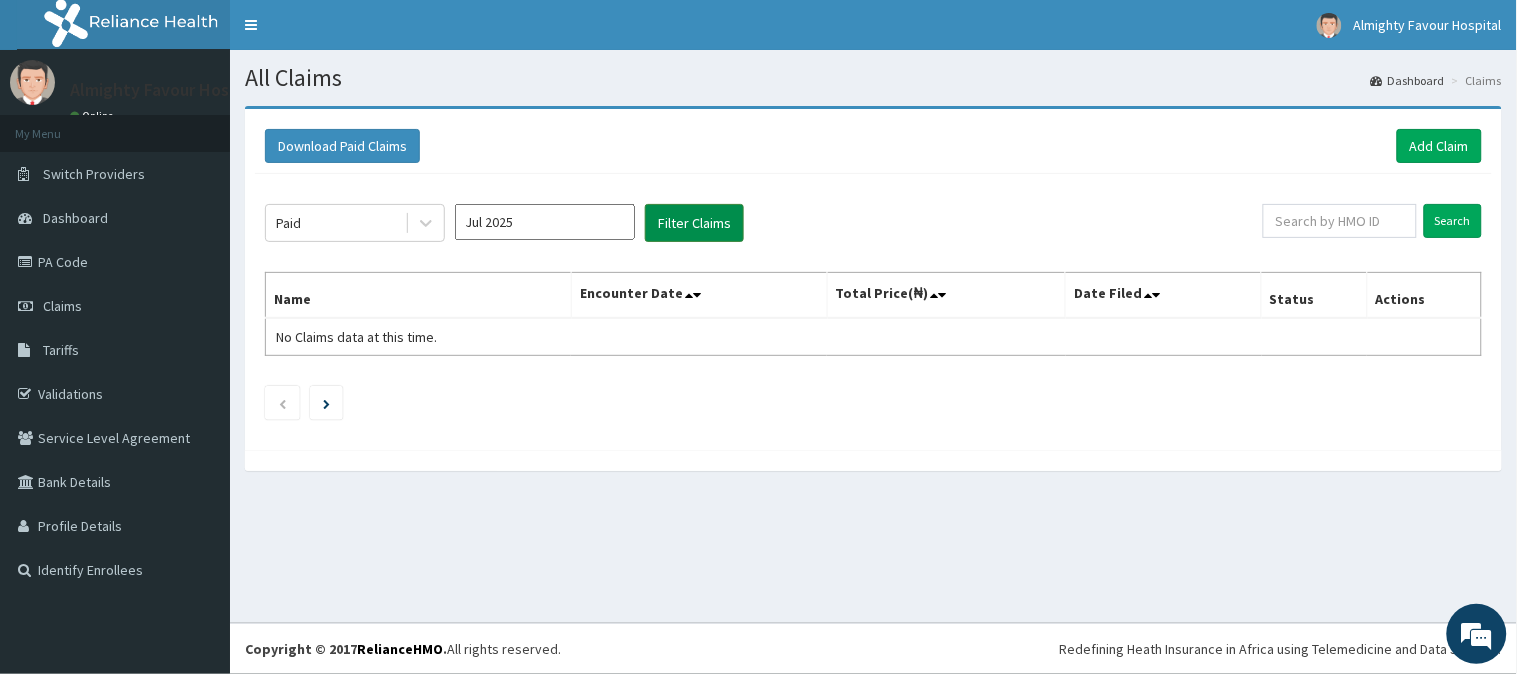 click on "Filter Claims" at bounding box center (694, 223) 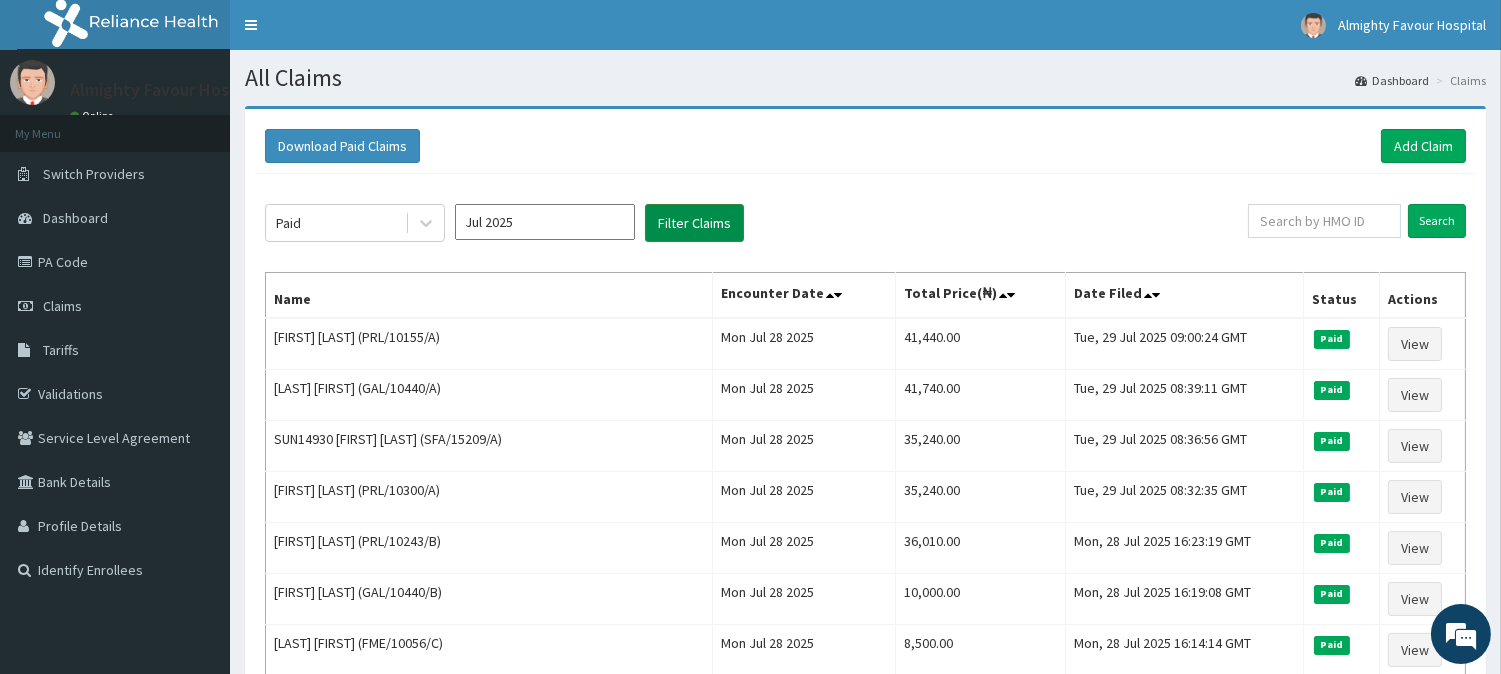 scroll, scrollTop: 0, scrollLeft: 0, axis: both 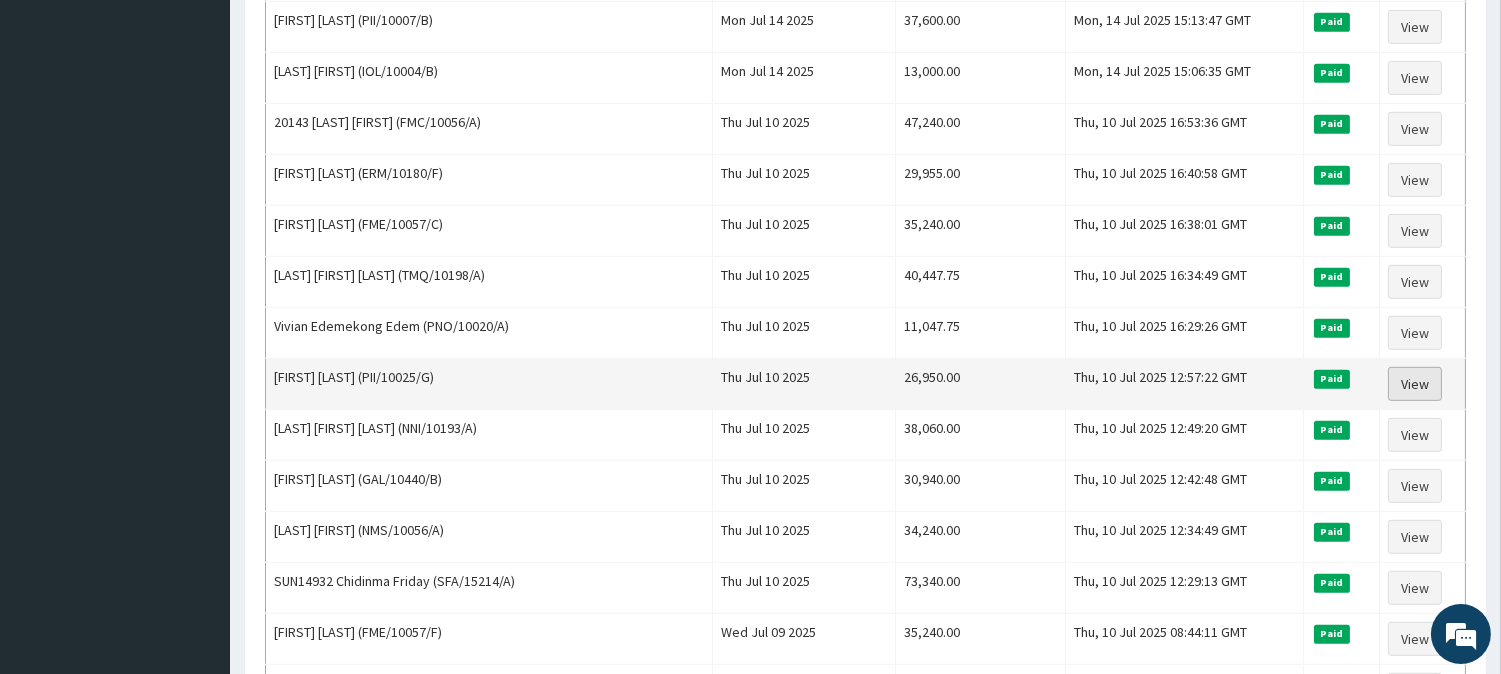 click on "View" at bounding box center (1415, 384) 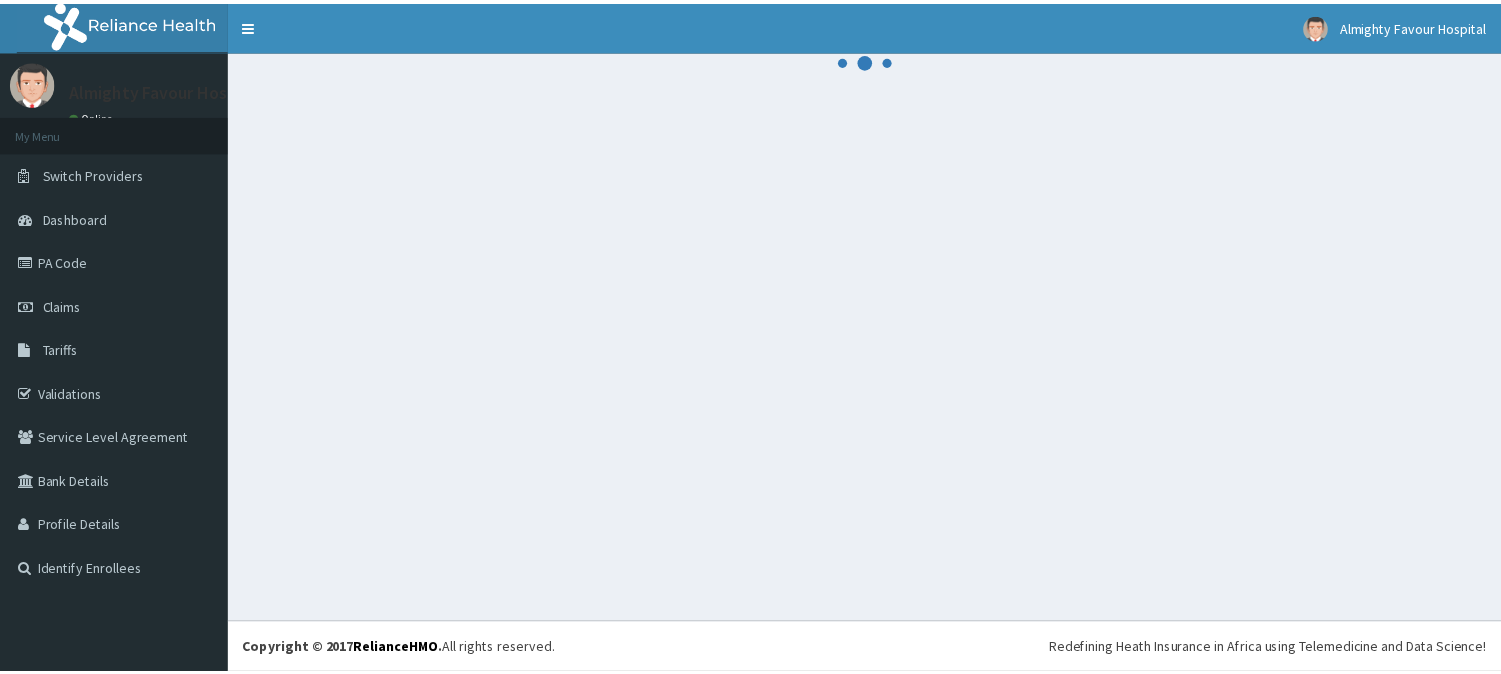 scroll, scrollTop: 0, scrollLeft: 0, axis: both 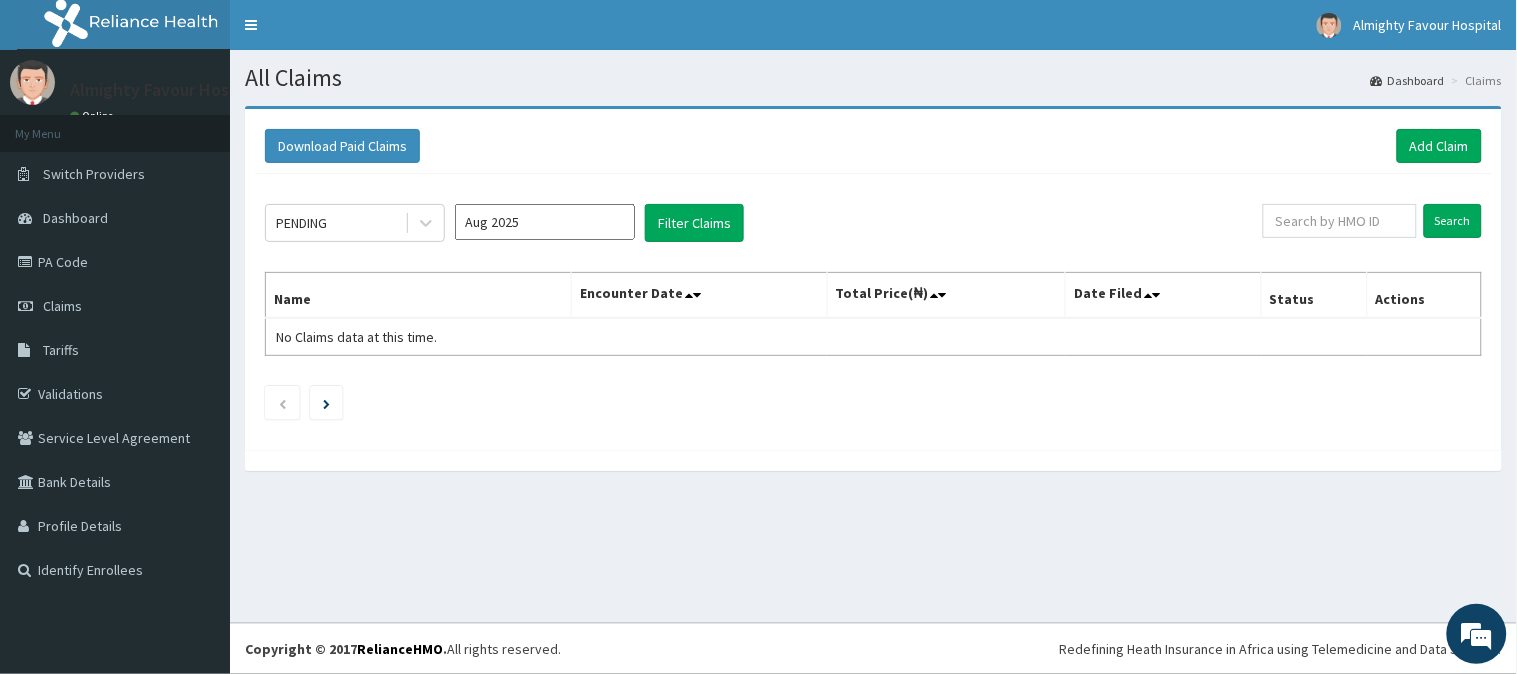 click 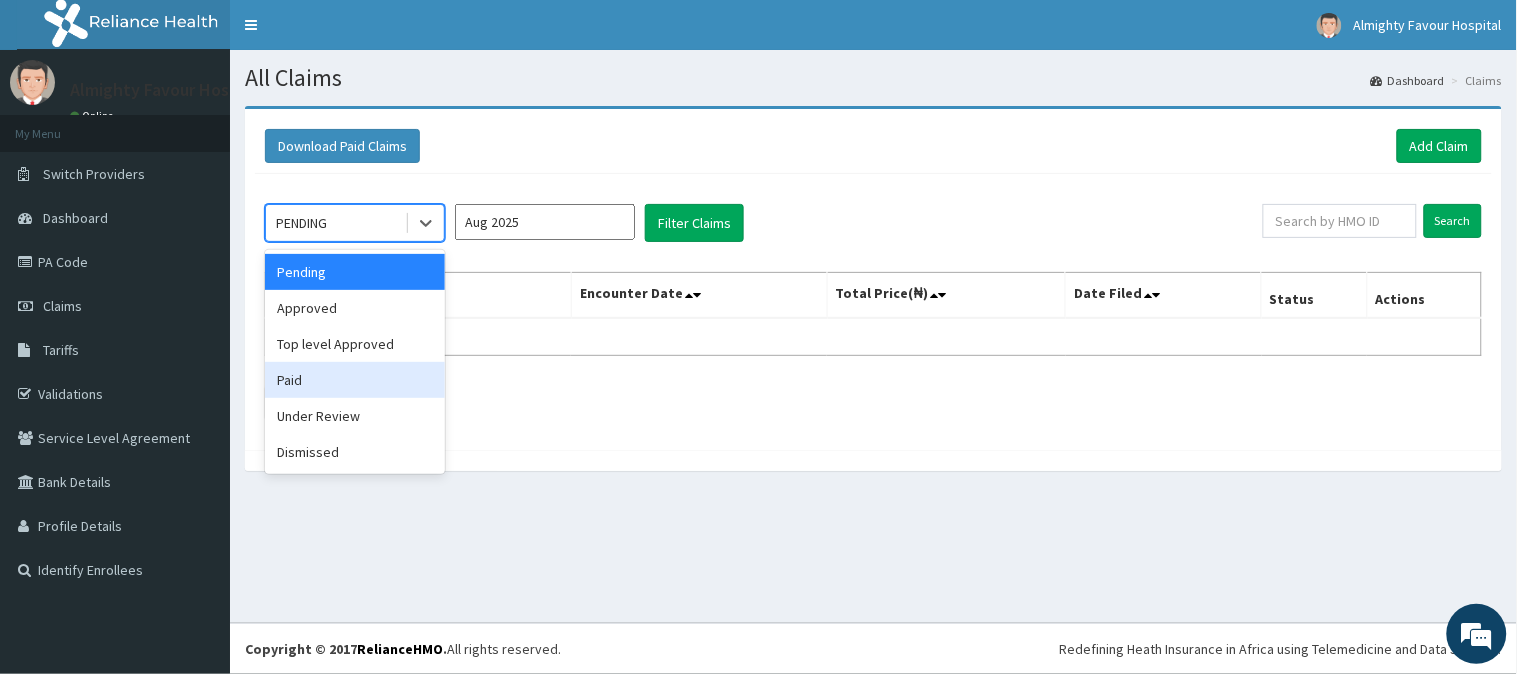click on "Paid" at bounding box center [355, 380] 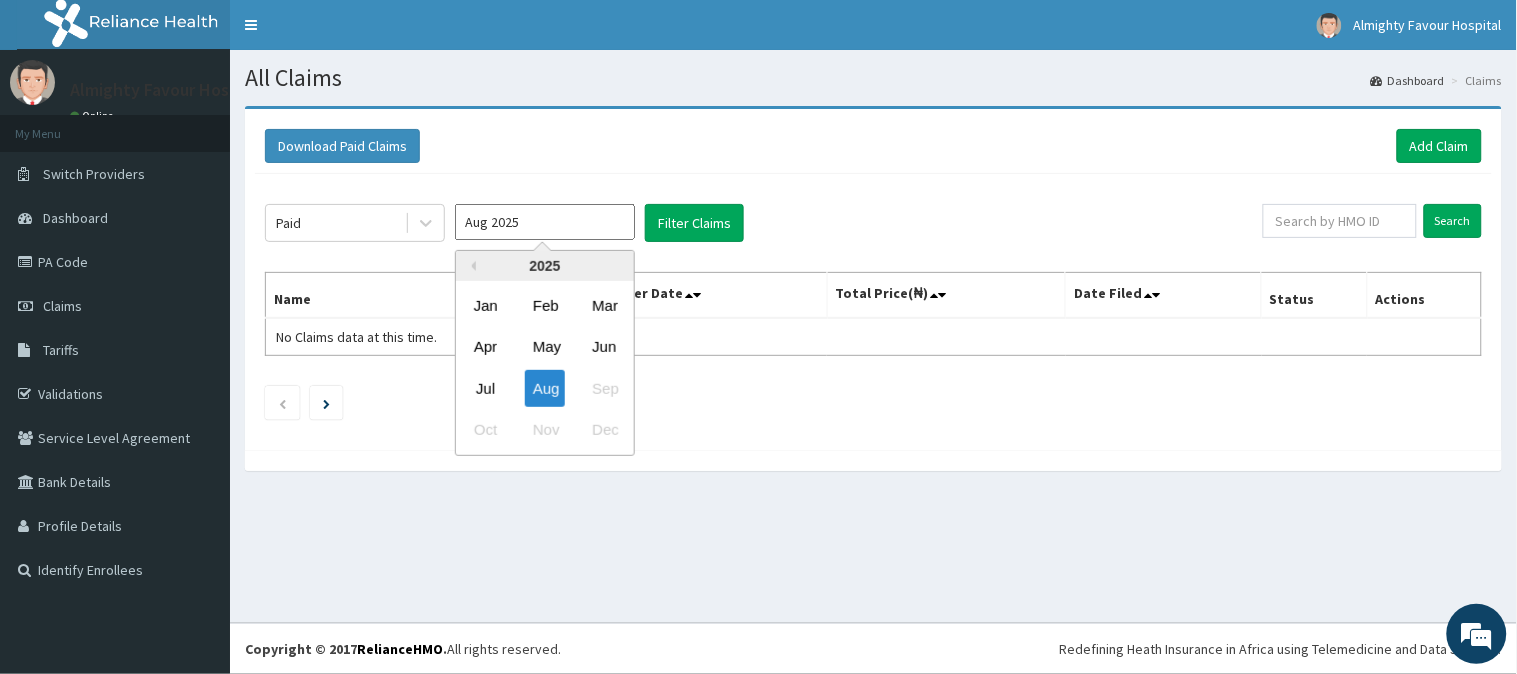 click on "Aug 2025" at bounding box center (545, 222) 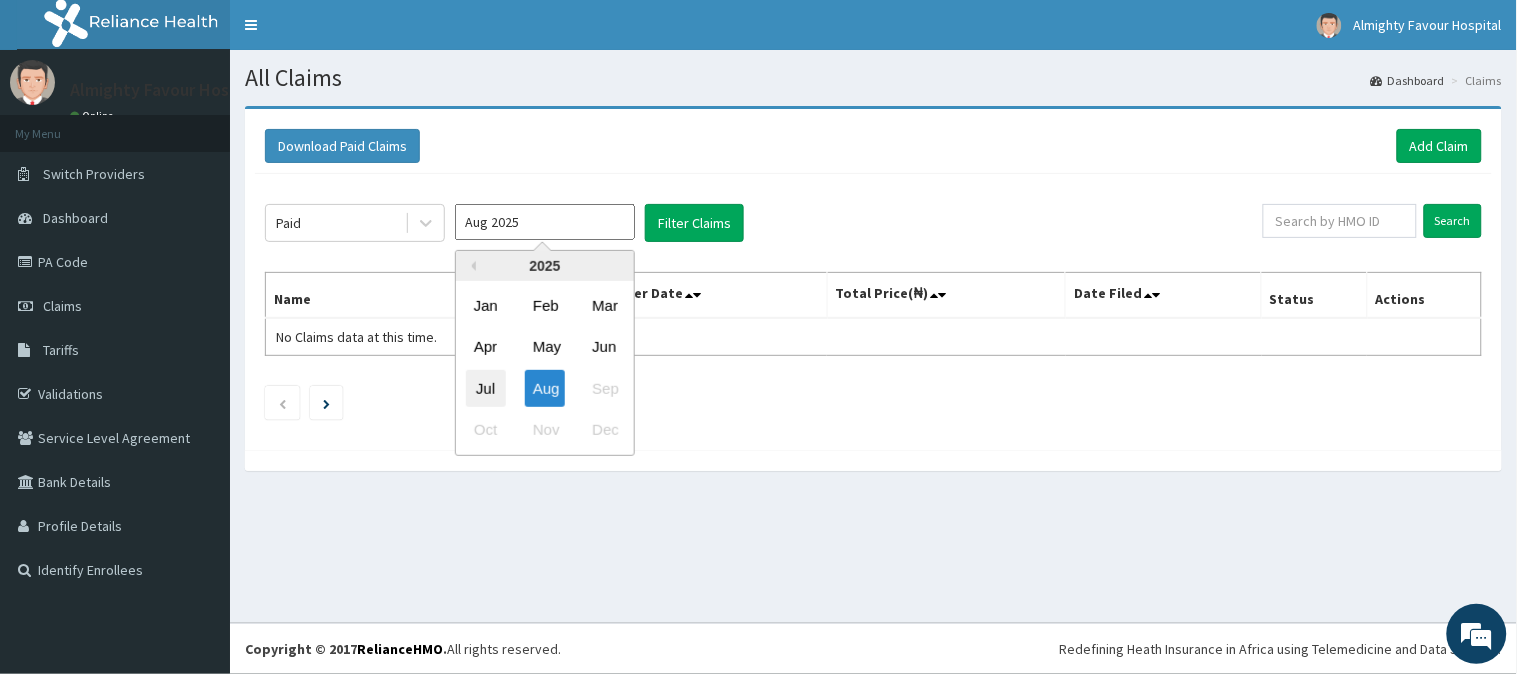click on "Jul" at bounding box center (486, 388) 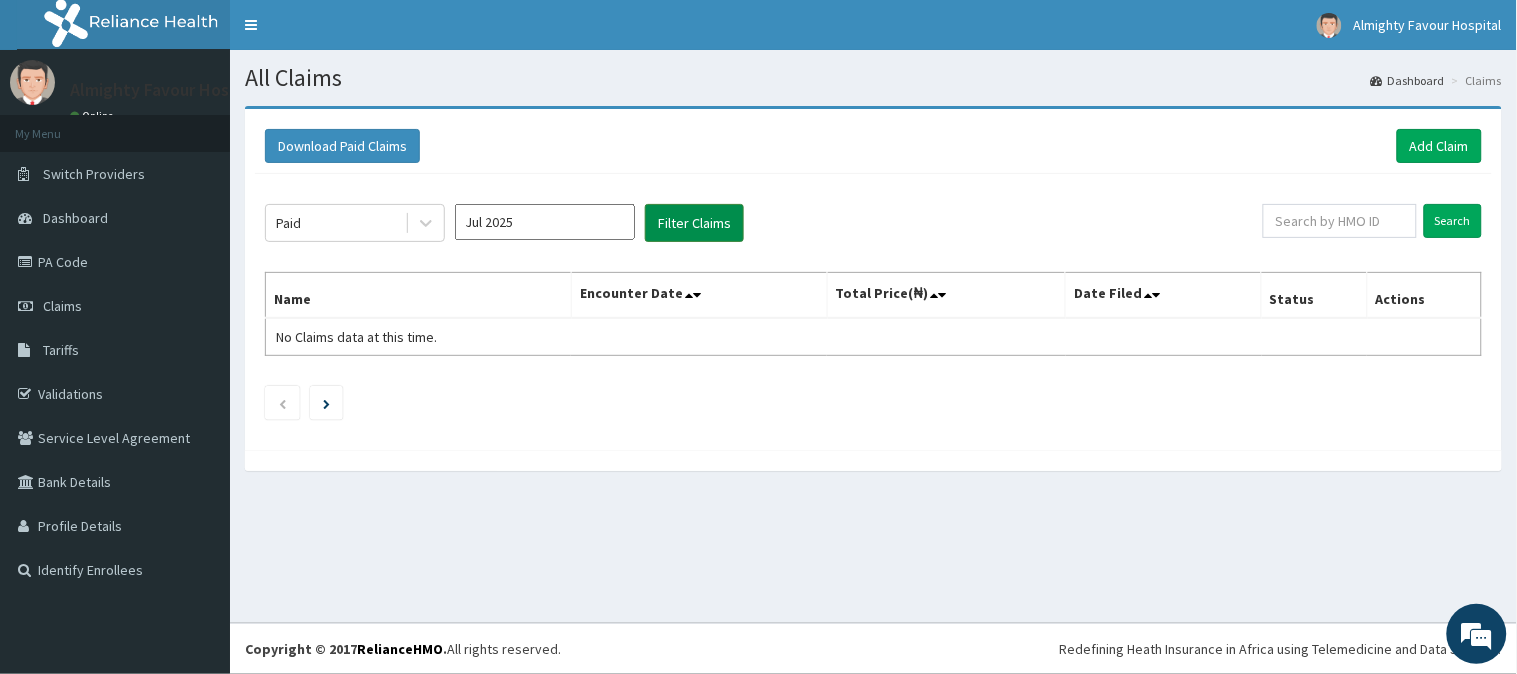 click on "Filter Claims" at bounding box center [694, 223] 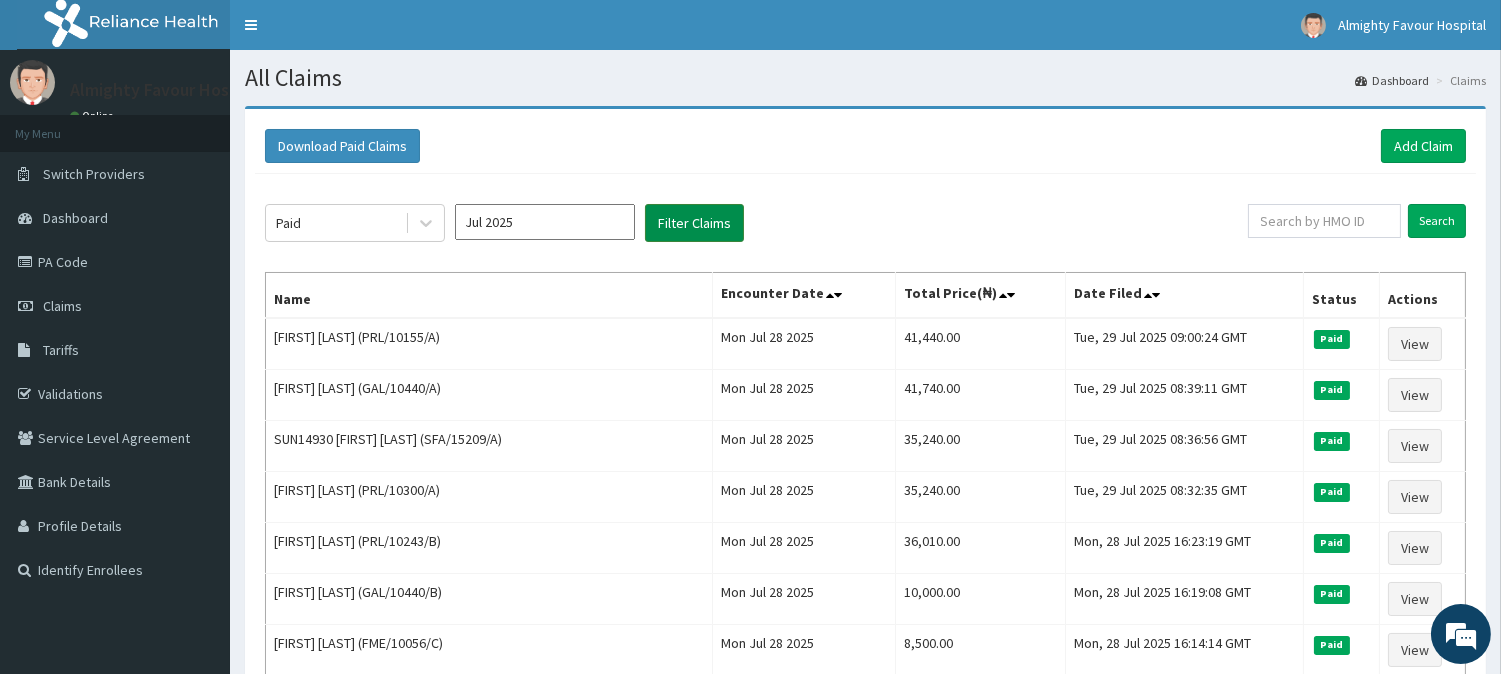 scroll, scrollTop: 0, scrollLeft: 0, axis: both 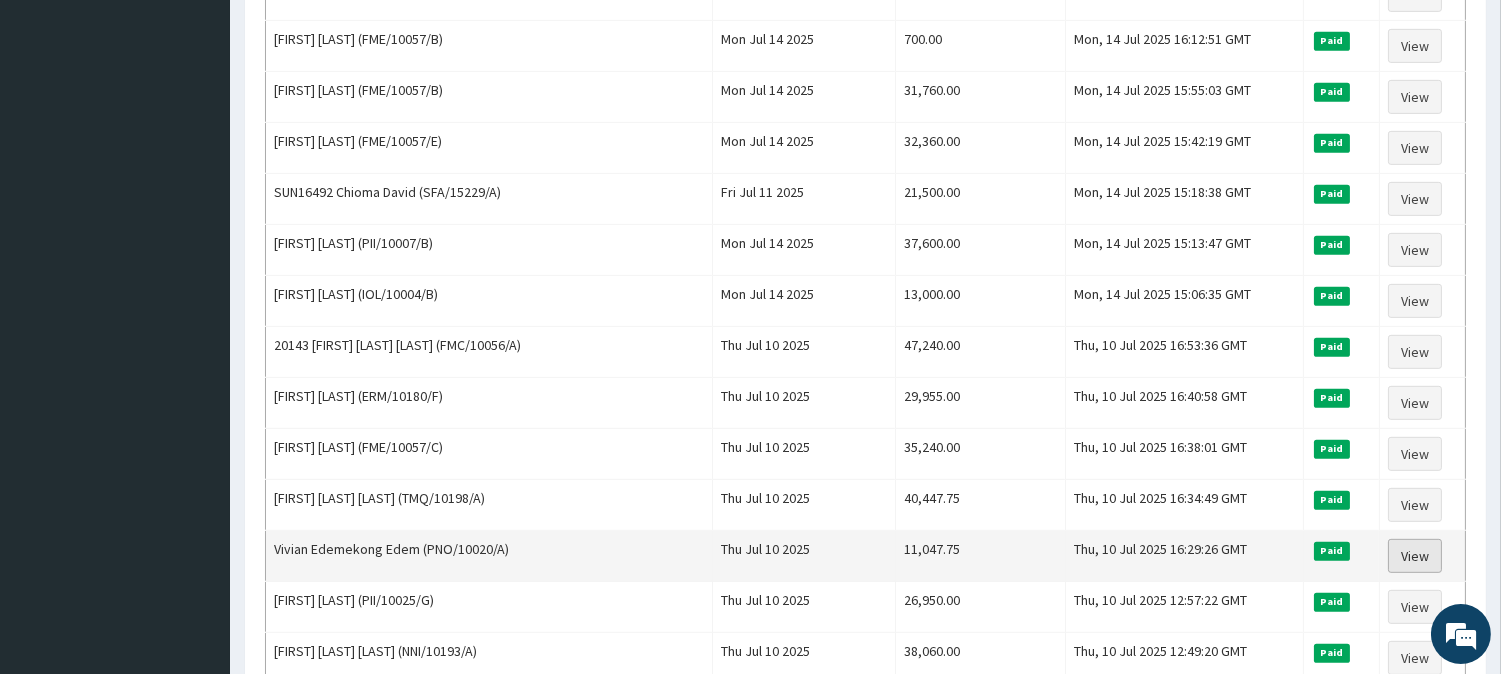 click on "View" at bounding box center [1415, 556] 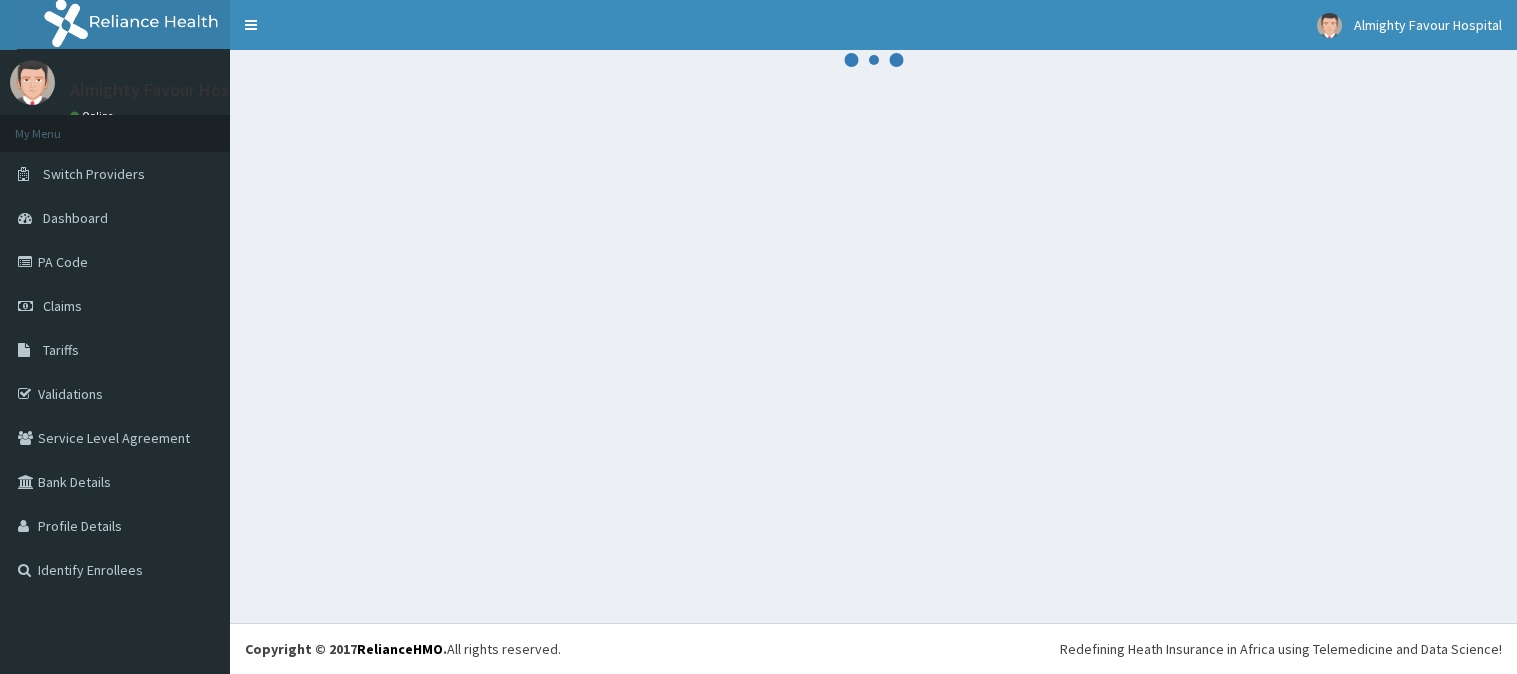 scroll, scrollTop: 0, scrollLeft: 0, axis: both 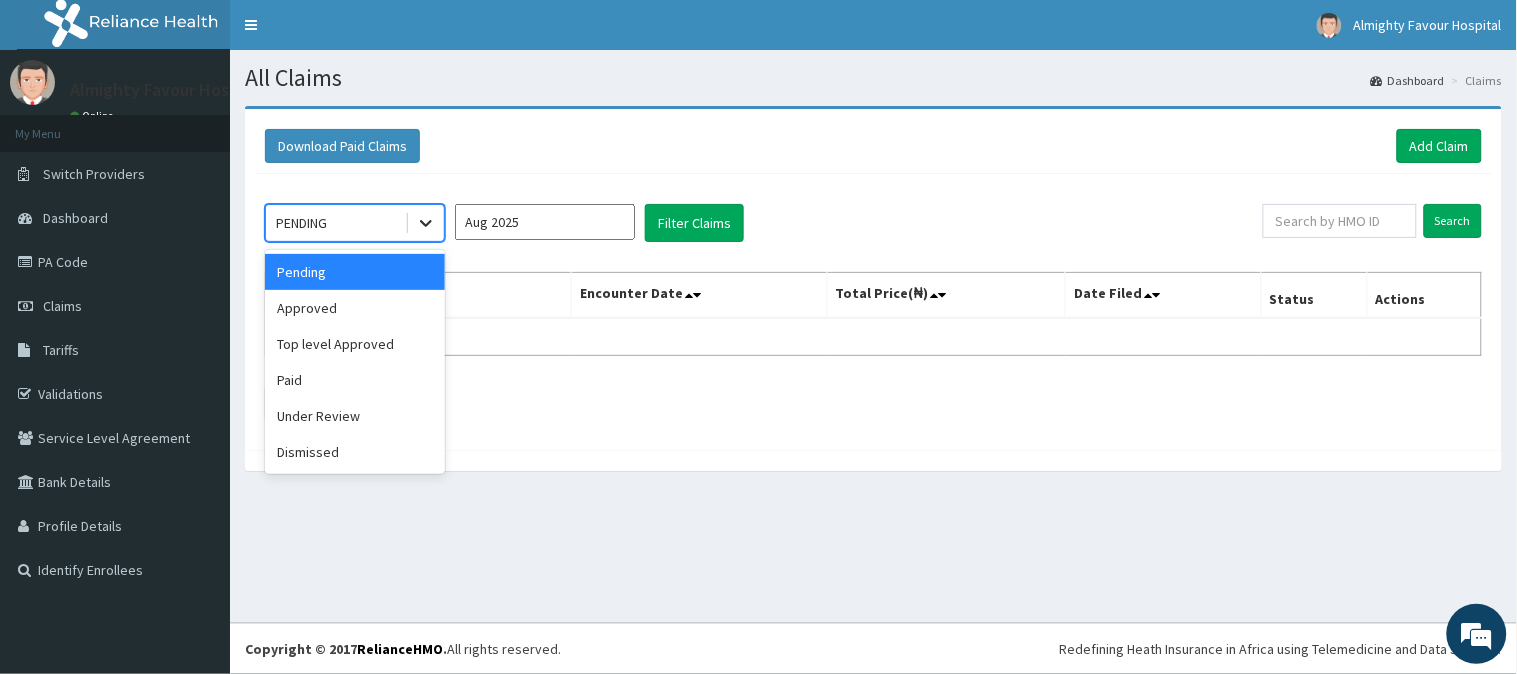 click 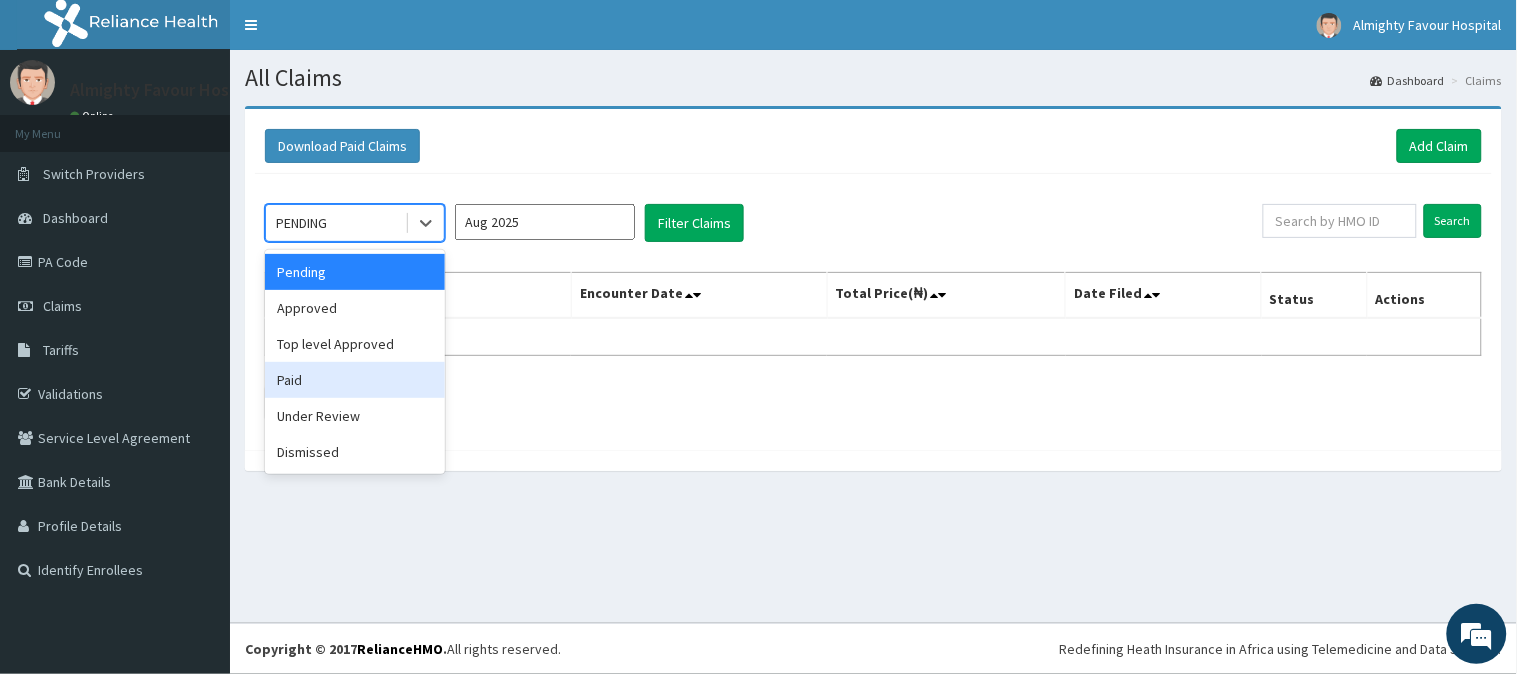 click on "Paid" at bounding box center [355, 380] 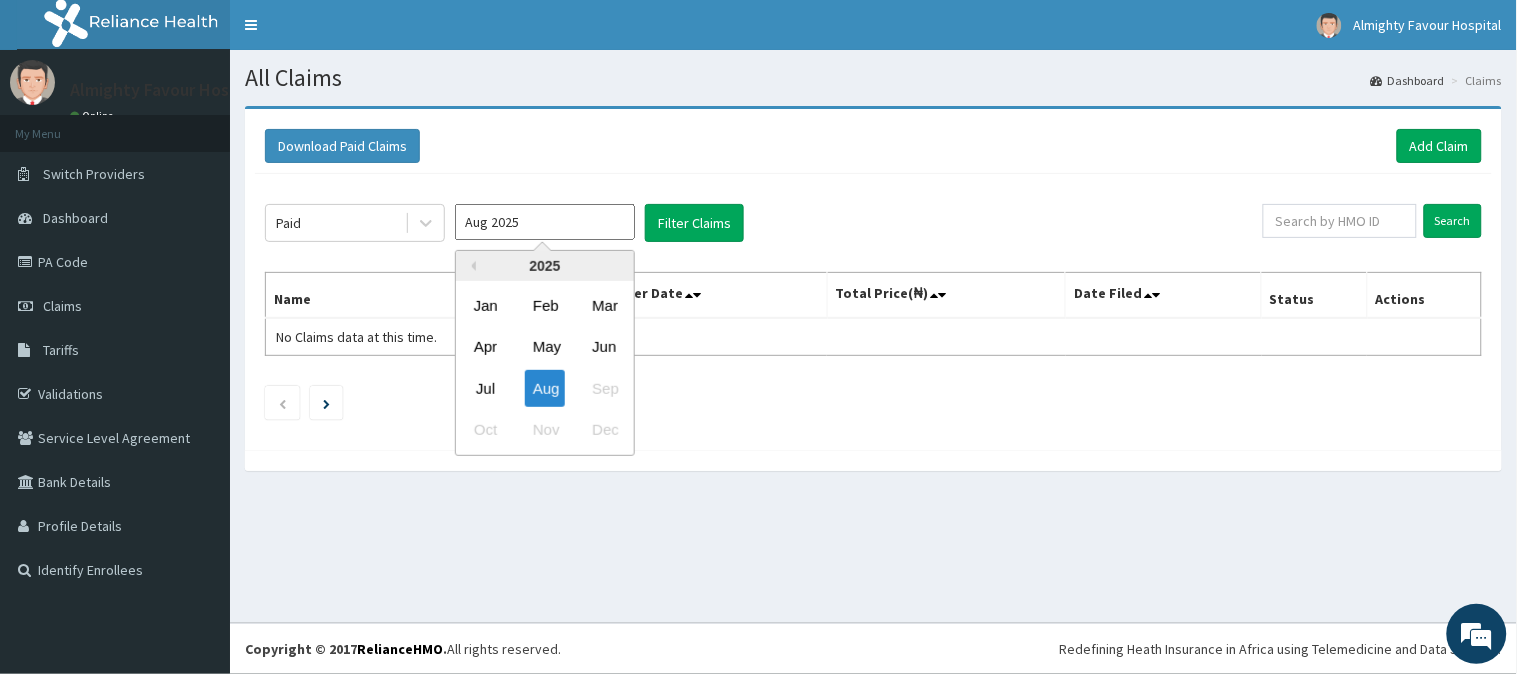 click on "Aug 2025" at bounding box center [545, 222] 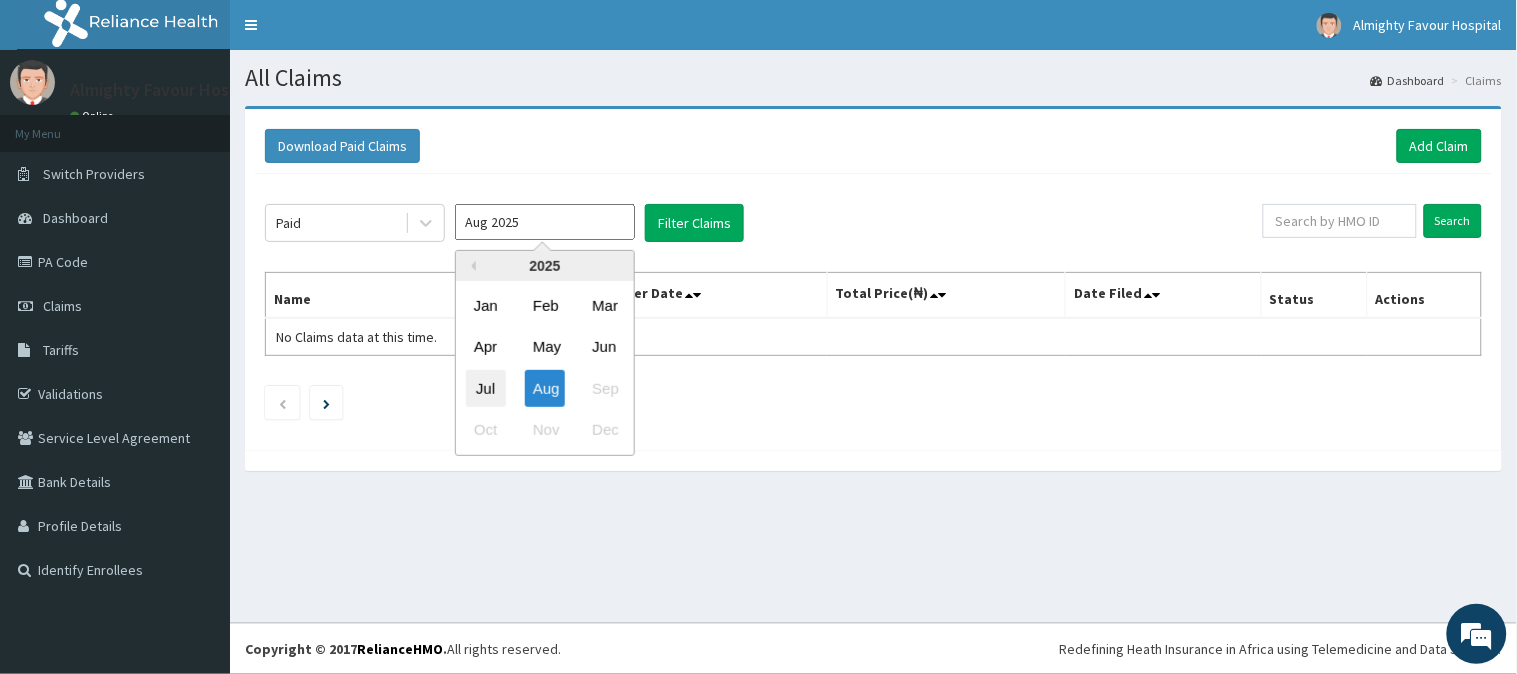 click on "Jul" at bounding box center [486, 388] 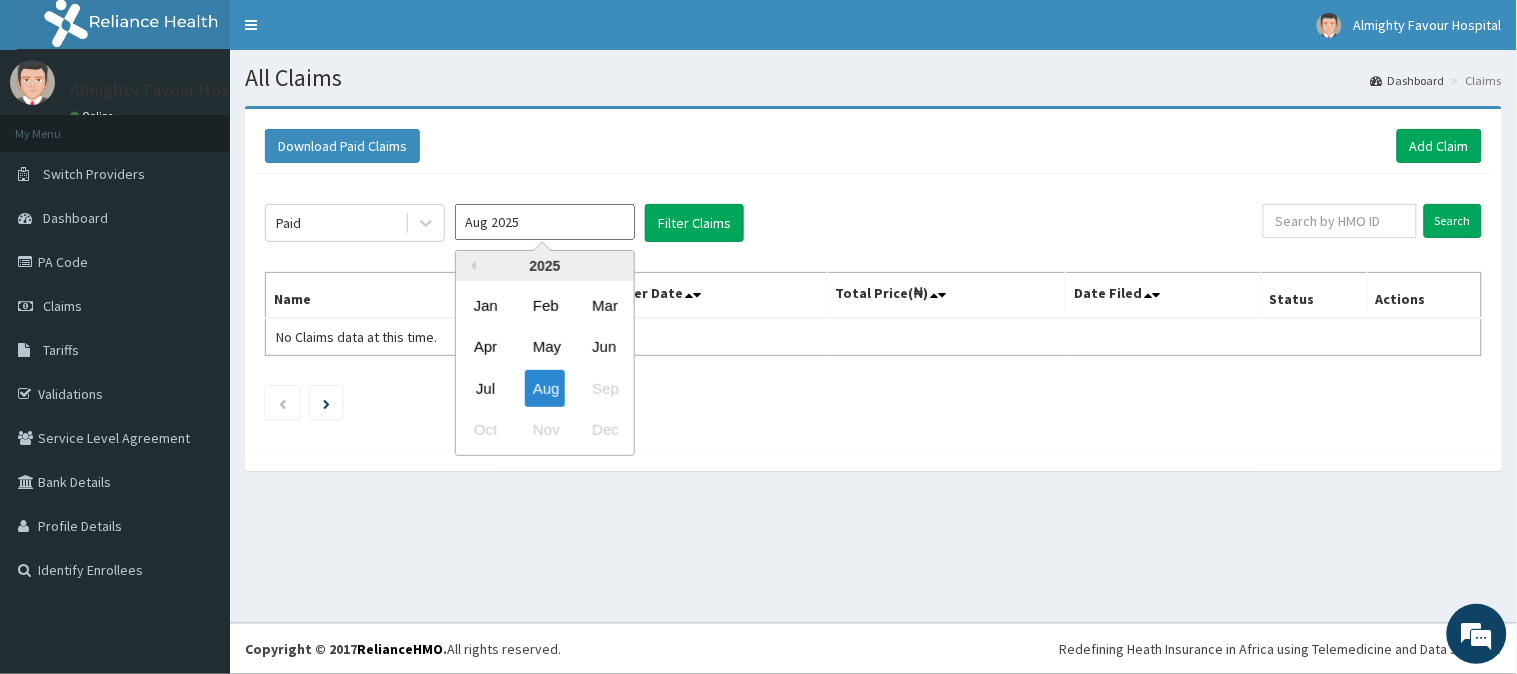 type on "Jul 2025" 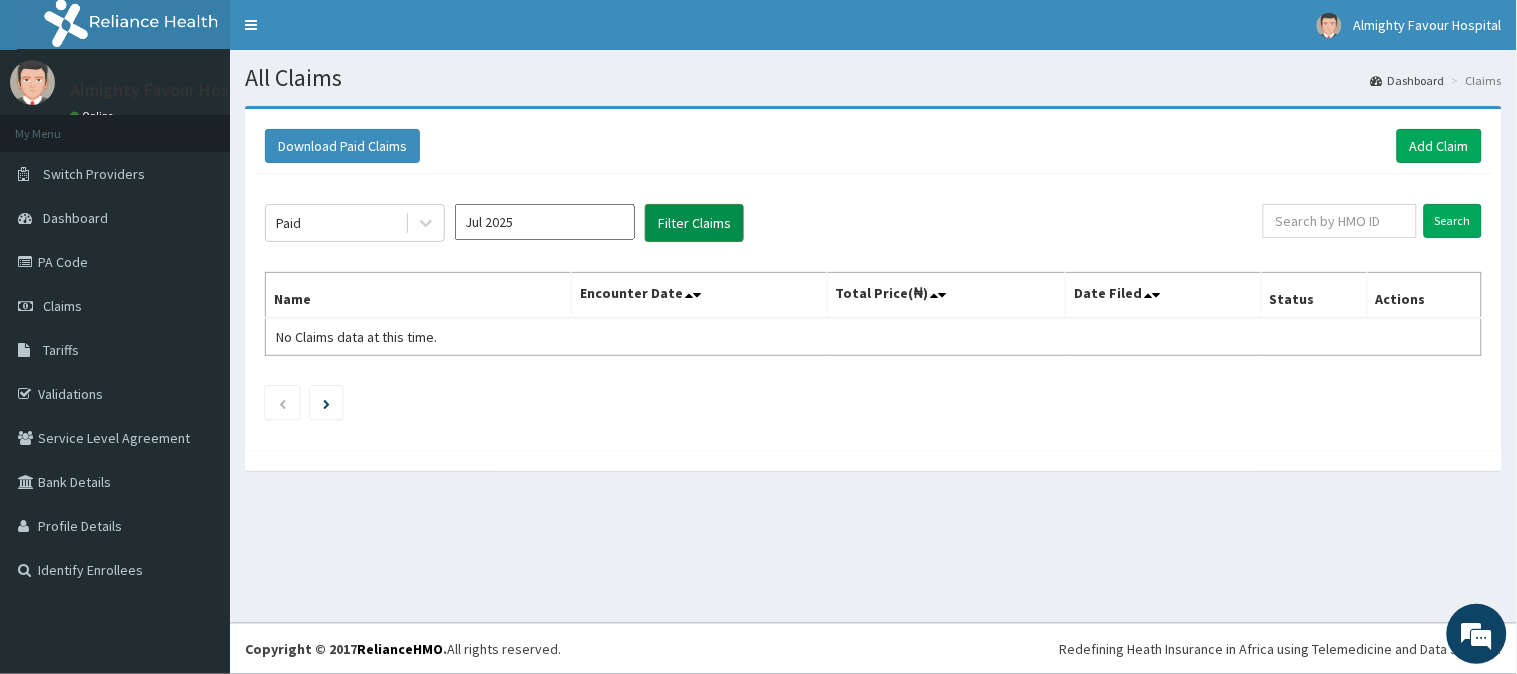 click on "Filter Claims" at bounding box center [694, 223] 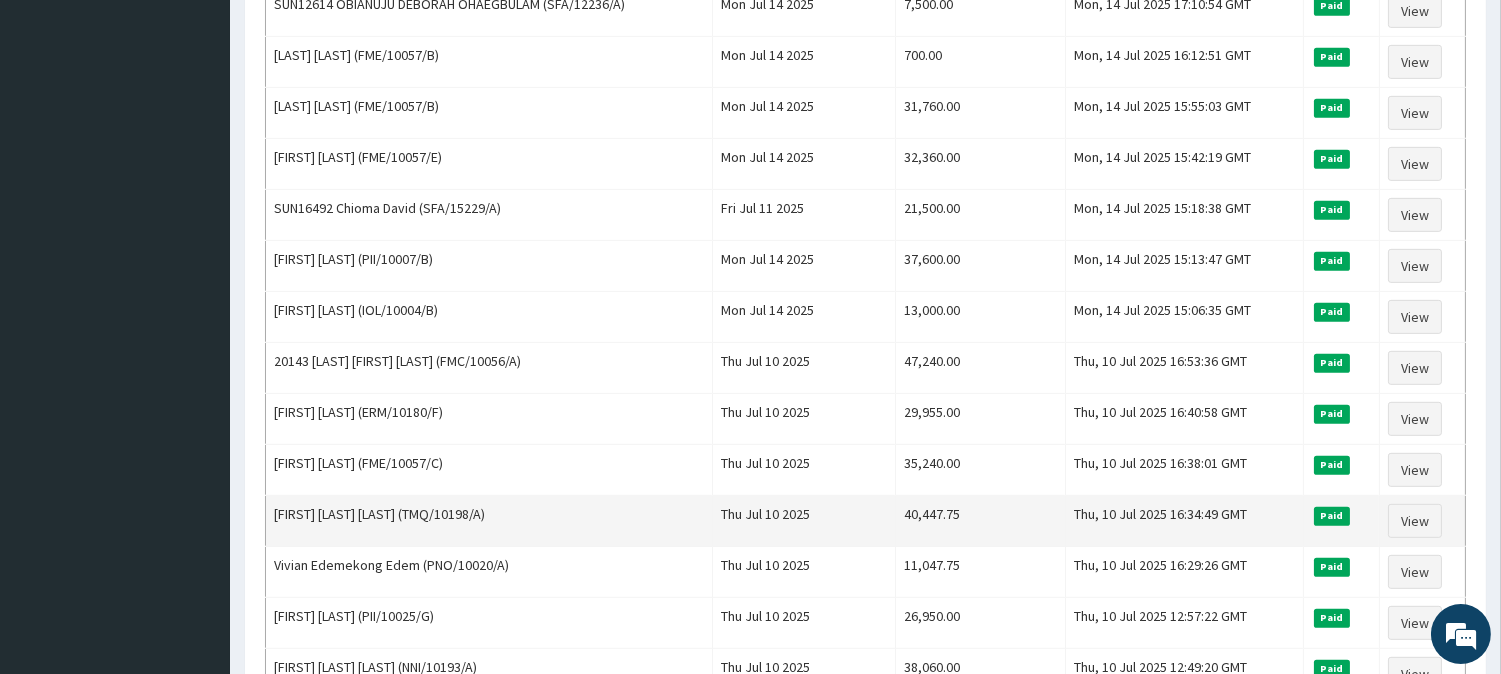 scroll, scrollTop: 1888, scrollLeft: 0, axis: vertical 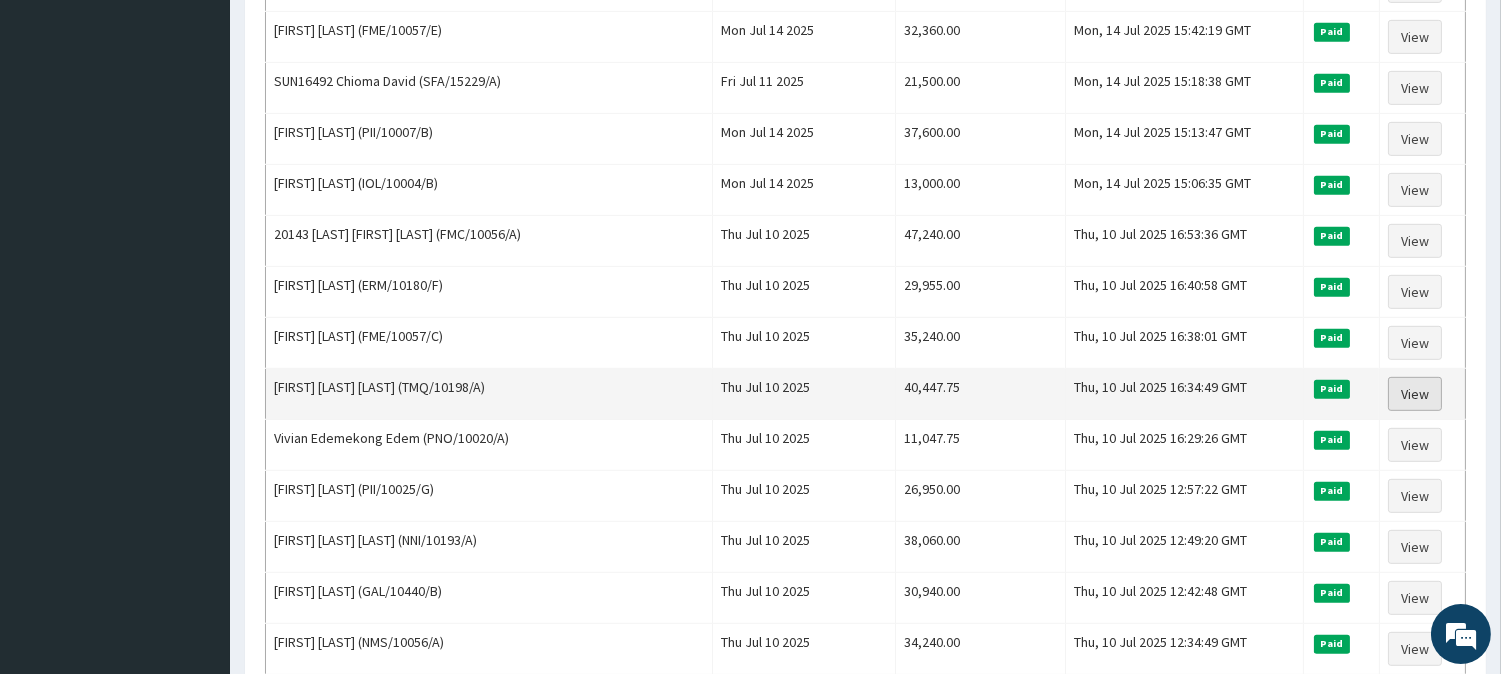 click on "View" at bounding box center [1415, 394] 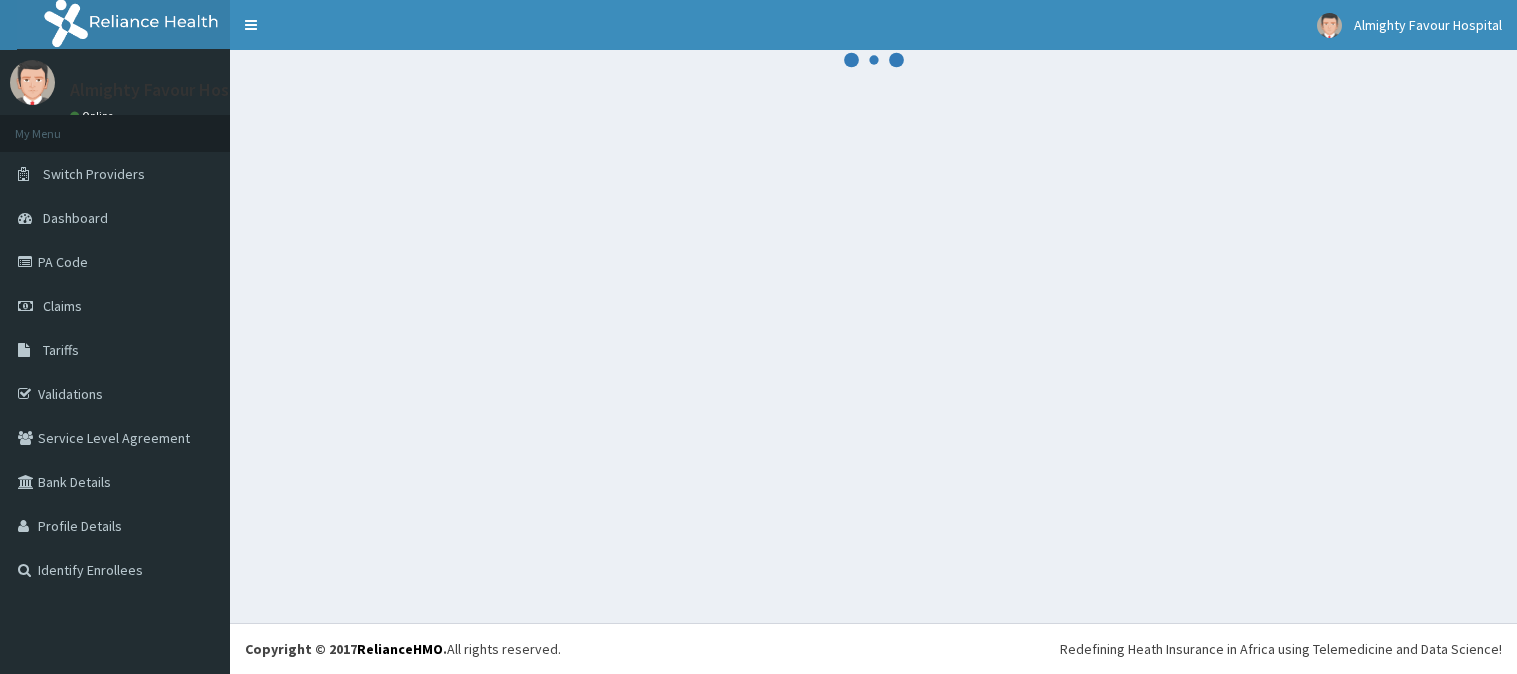 scroll, scrollTop: 0, scrollLeft: 0, axis: both 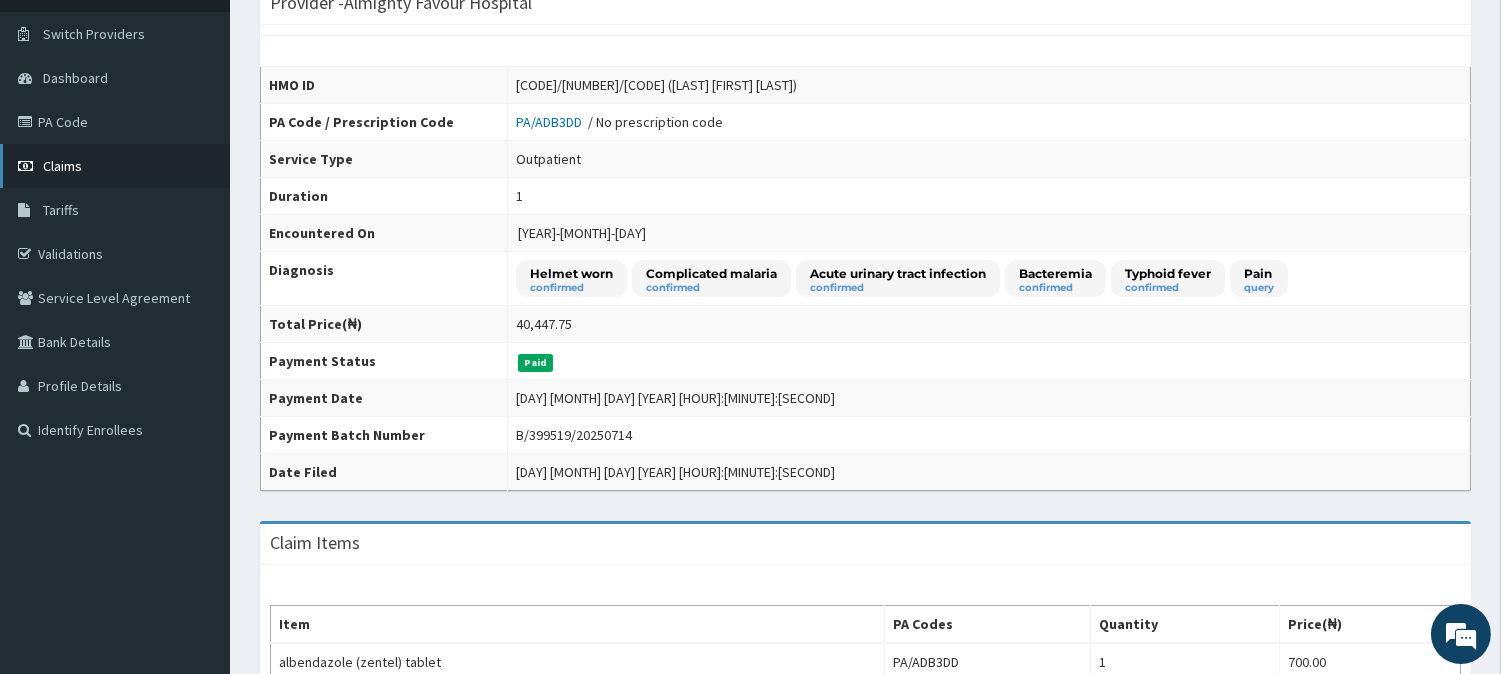 click on "Claims" at bounding box center [62, 166] 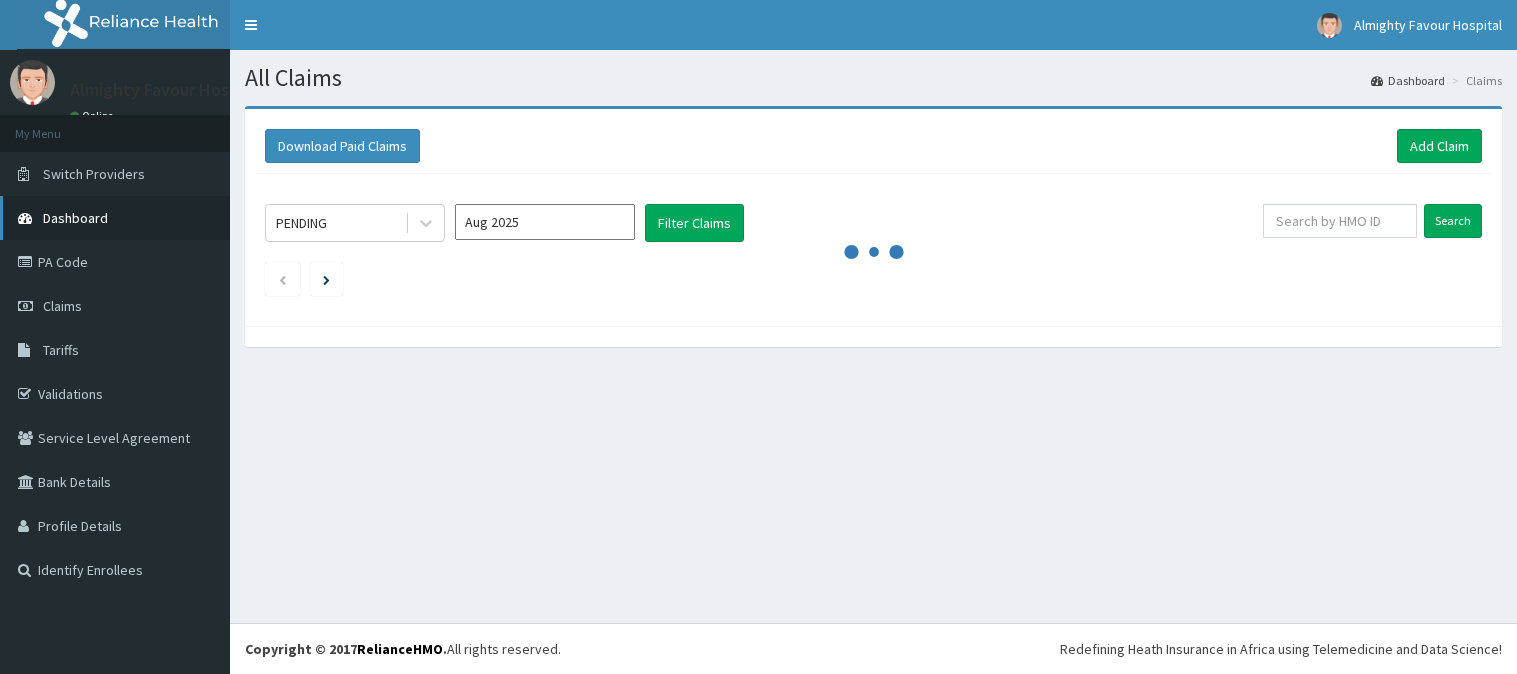 scroll, scrollTop: 0, scrollLeft: 0, axis: both 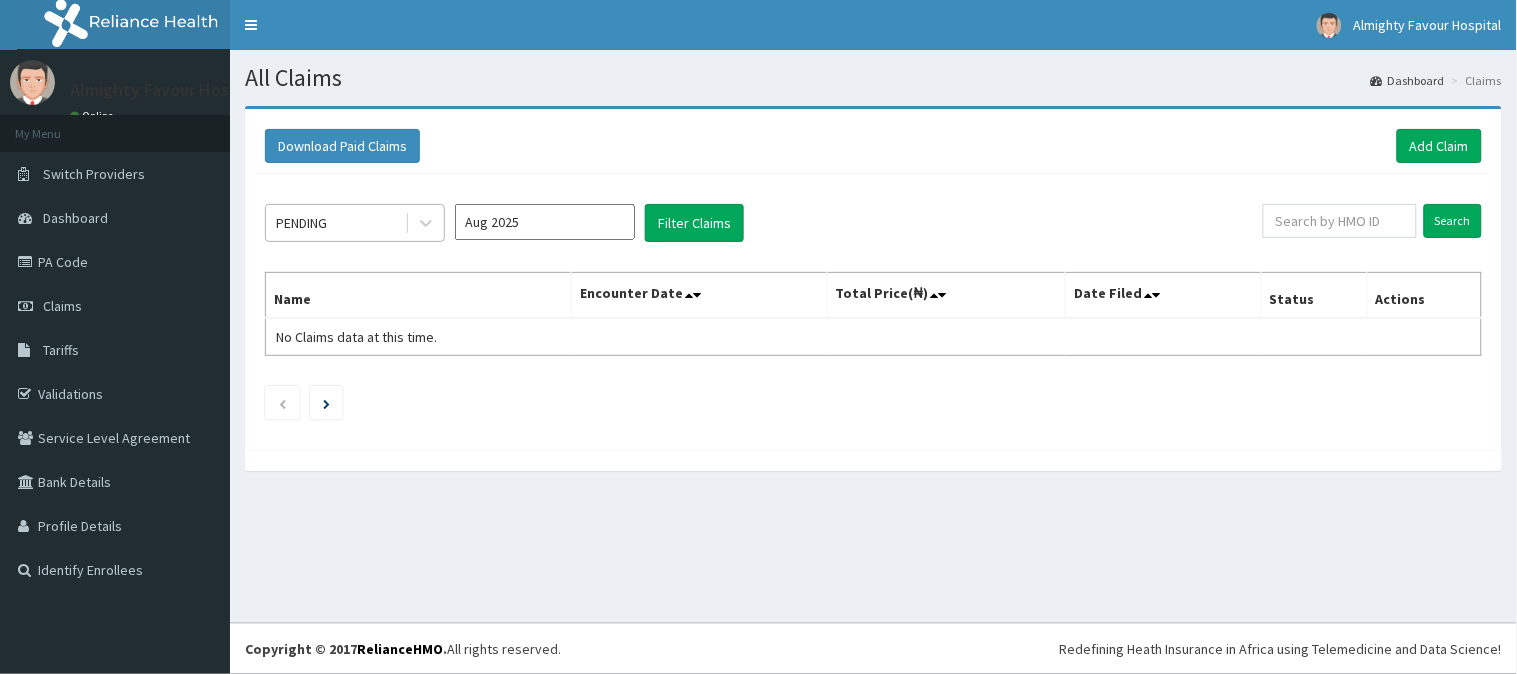 click on "PENDING" at bounding box center (335, 223) 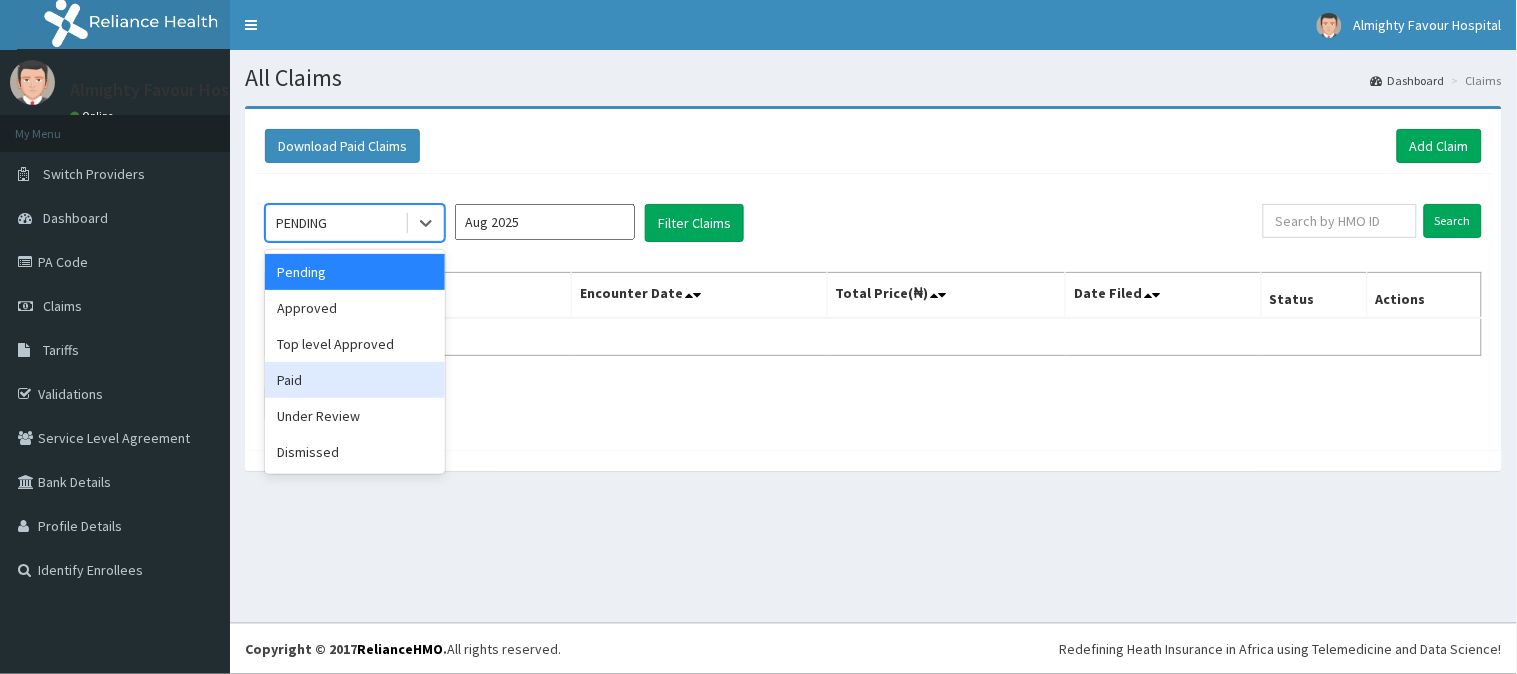 click on "Paid" at bounding box center [355, 380] 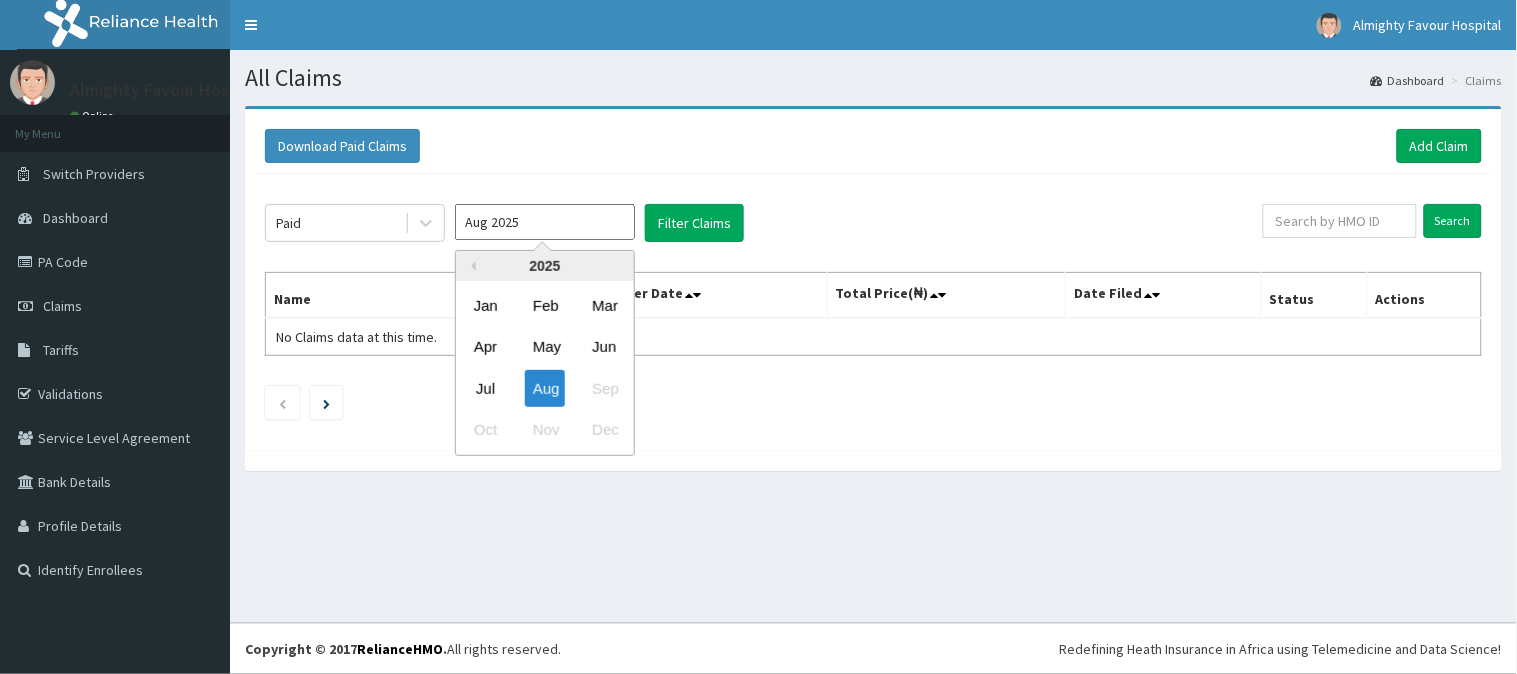 click on "Aug 2025" at bounding box center (545, 222) 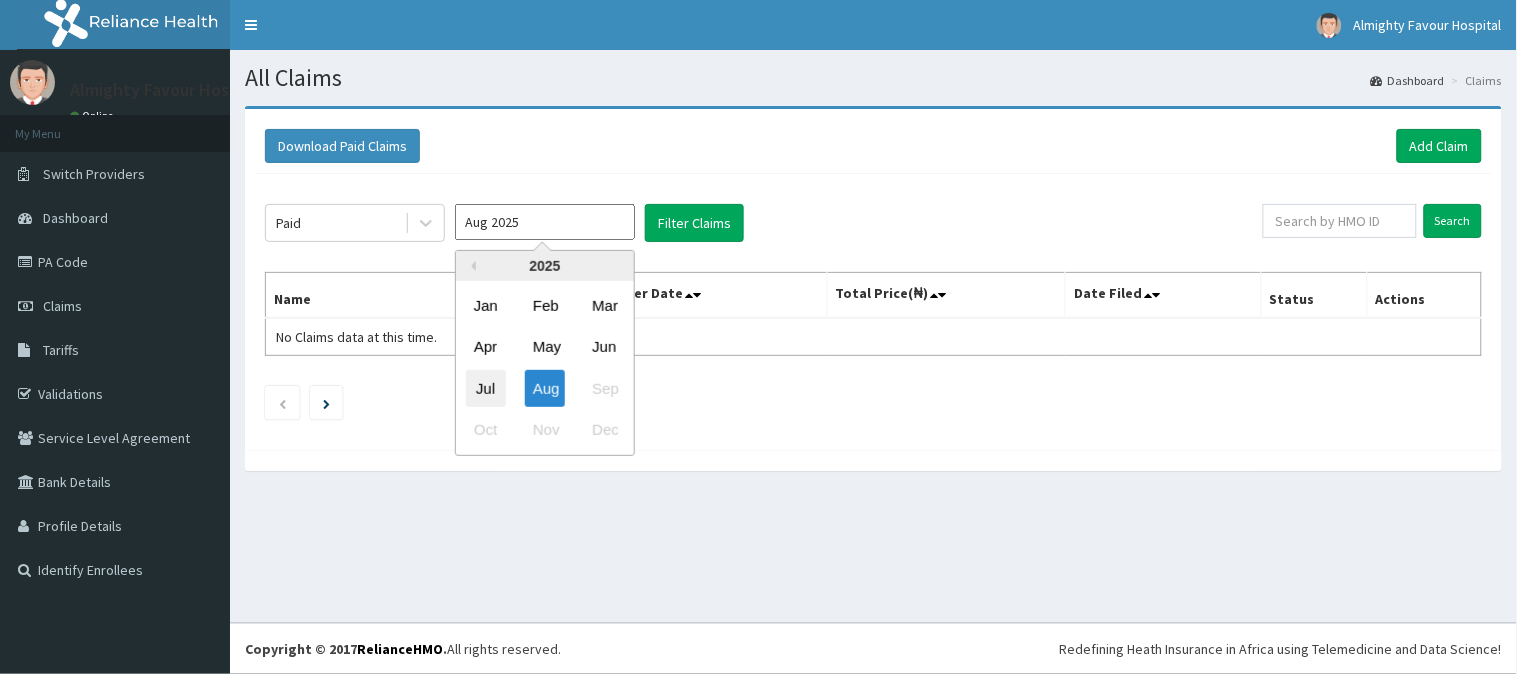 click on "Jul" at bounding box center [486, 388] 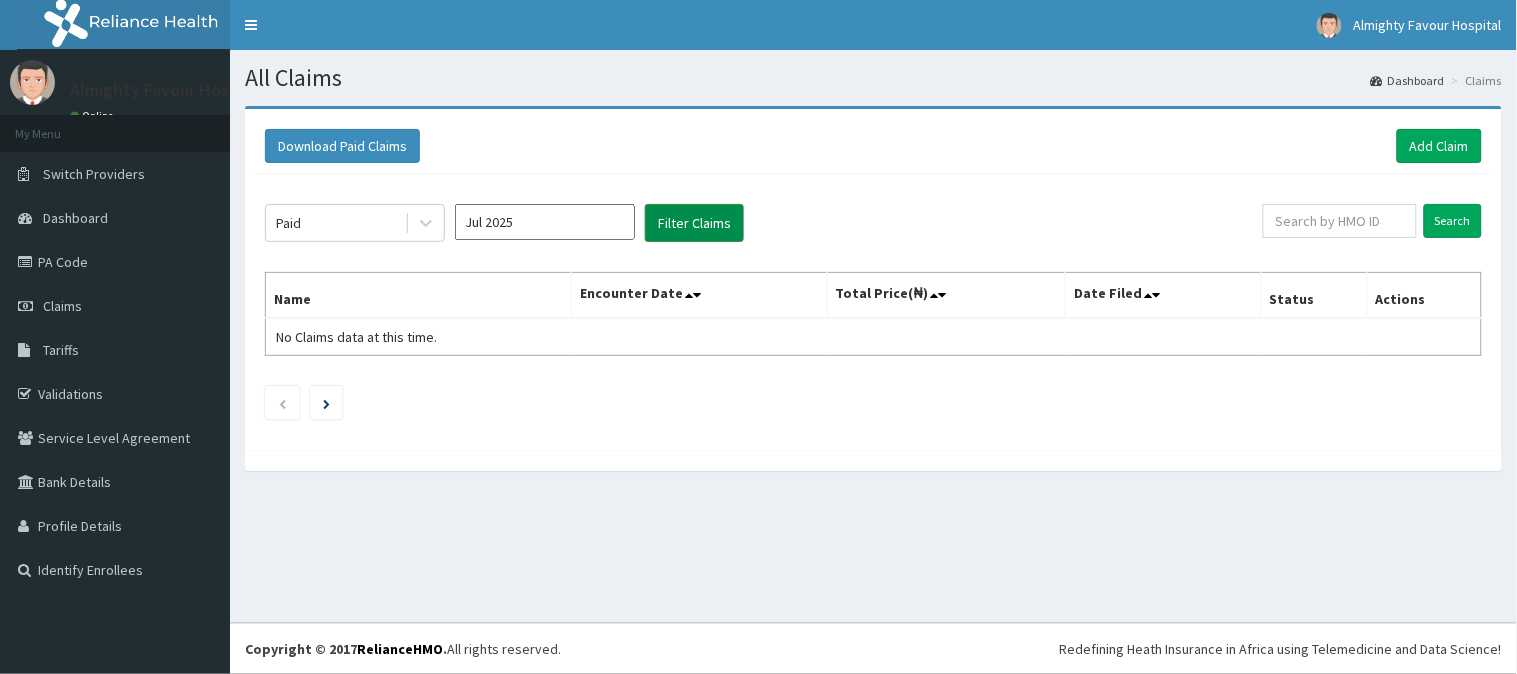 click on "Filter Claims" at bounding box center [694, 223] 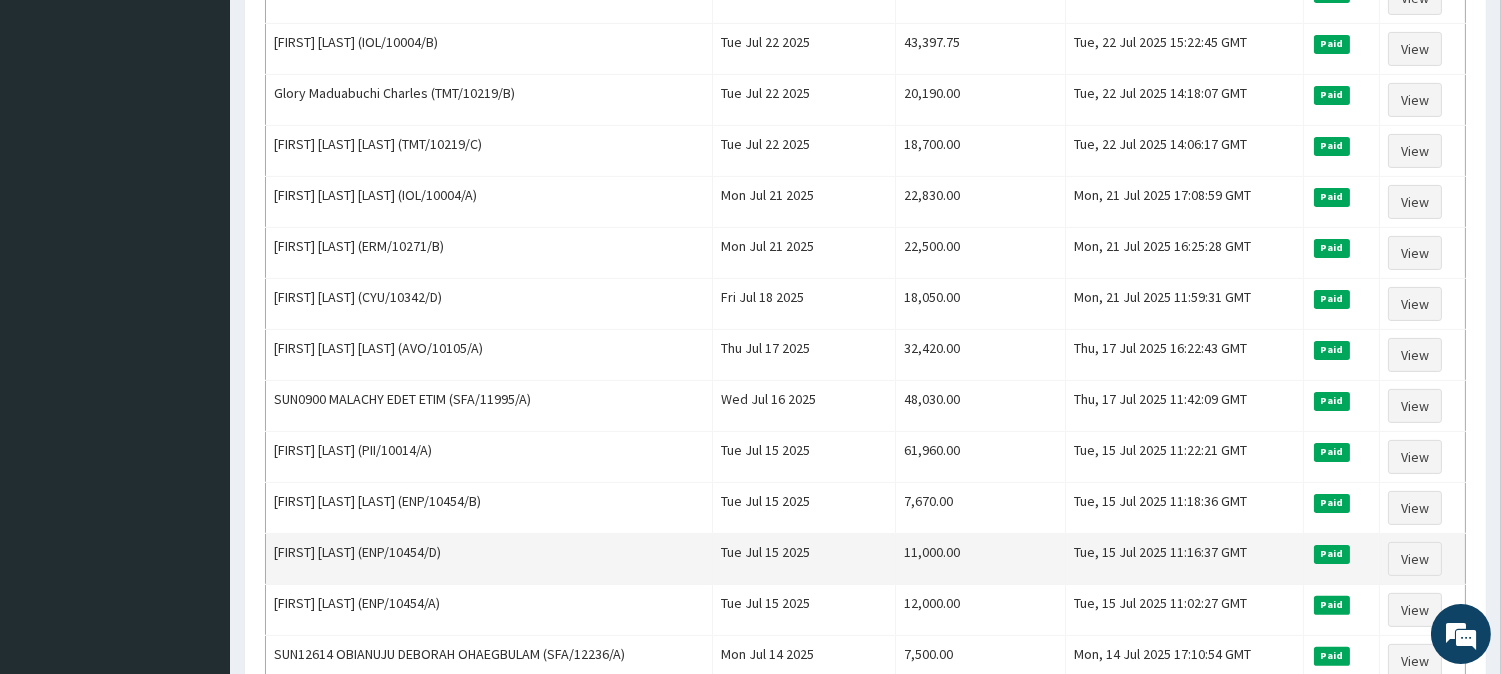 scroll, scrollTop: 1222, scrollLeft: 0, axis: vertical 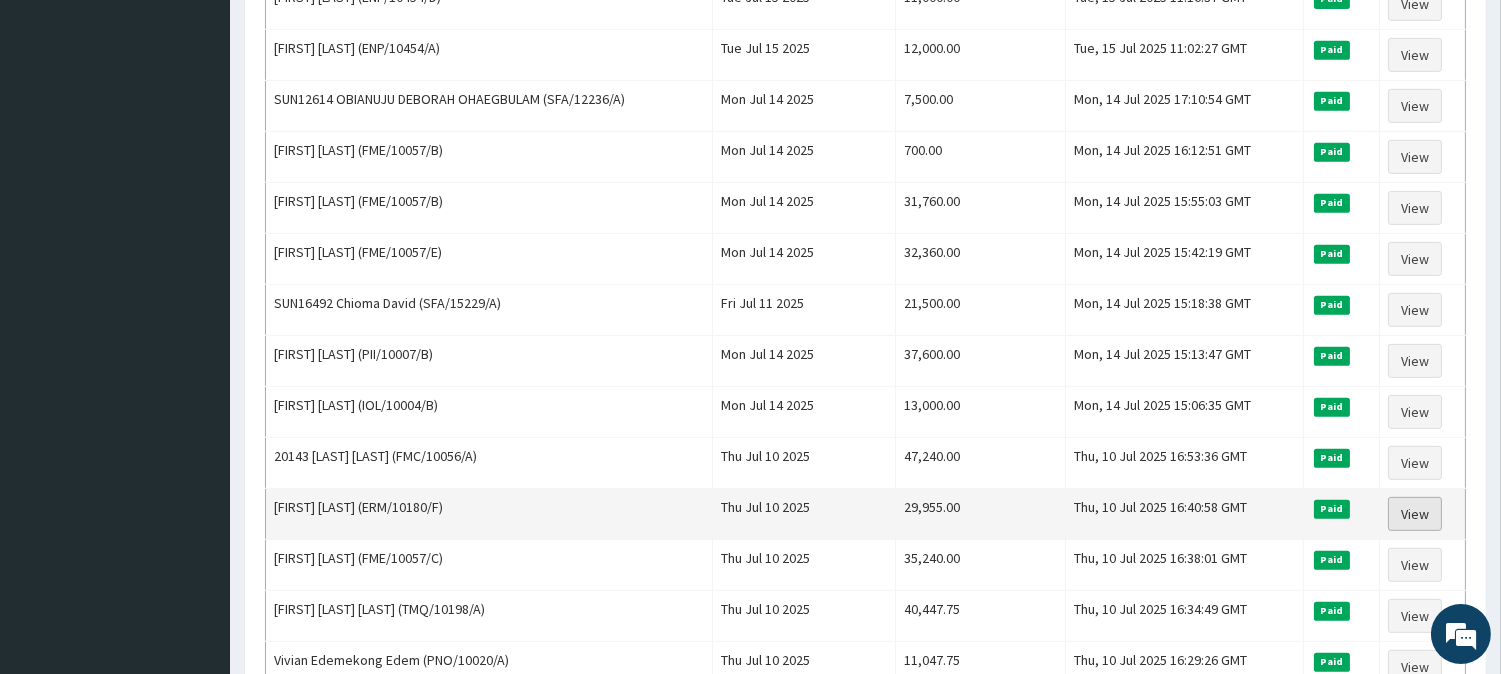 click on "View" at bounding box center [1415, 514] 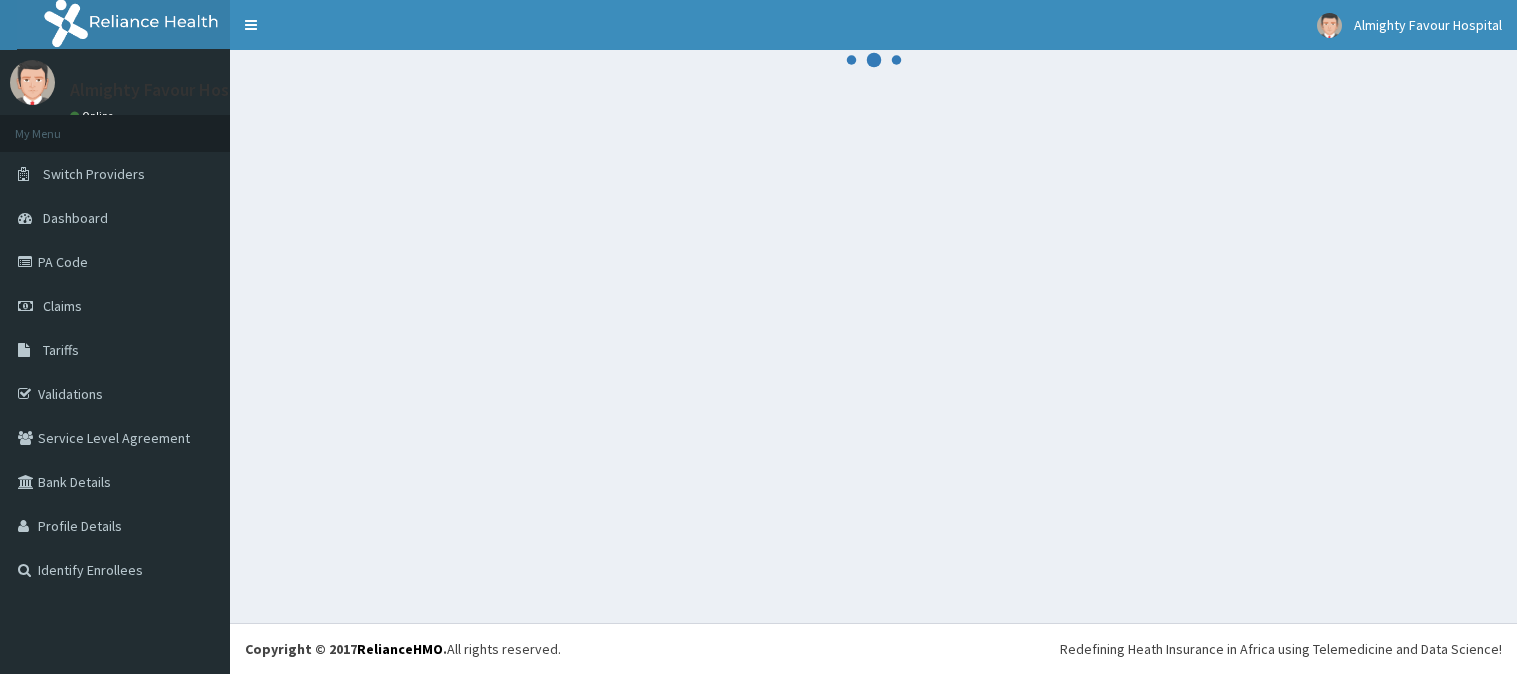 scroll, scrollTop: 0, scrollLeft: 0, axis: both 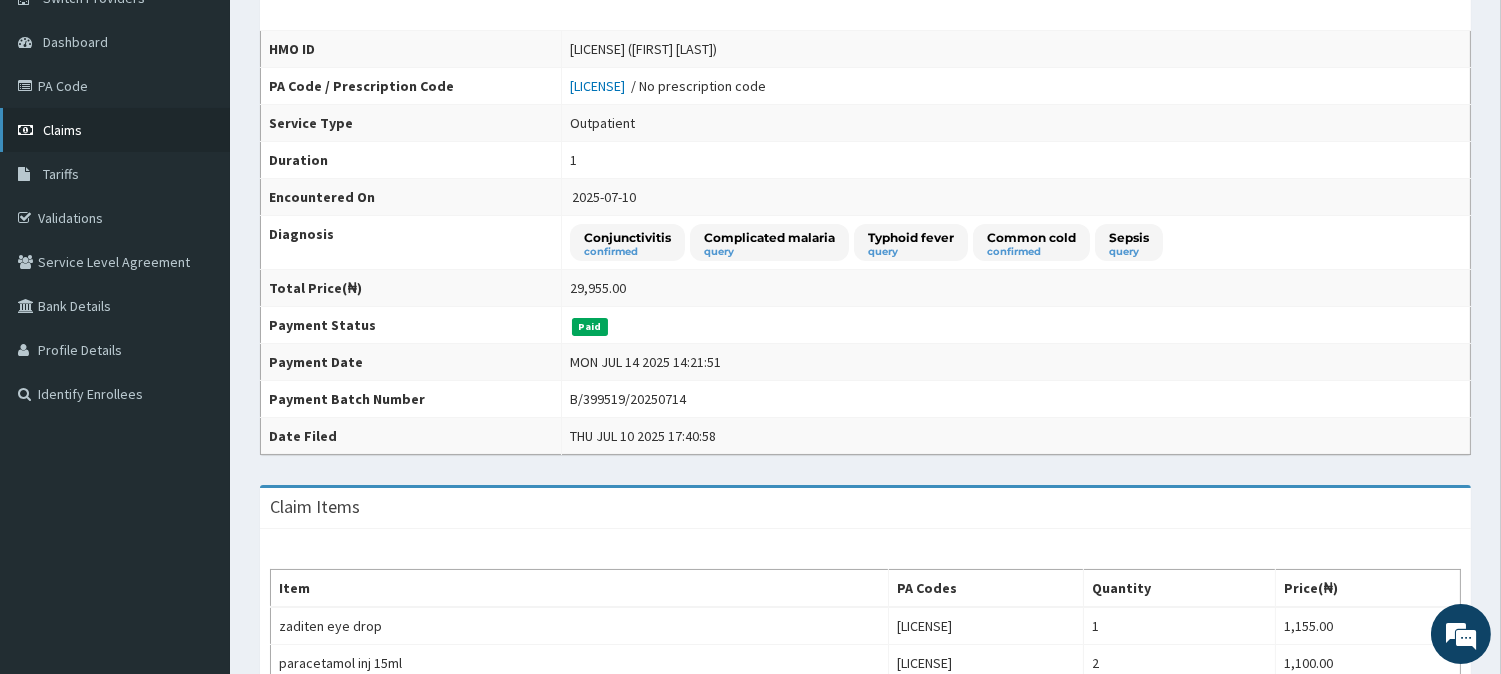 click on "Claims" at bounding box center (62, 130) 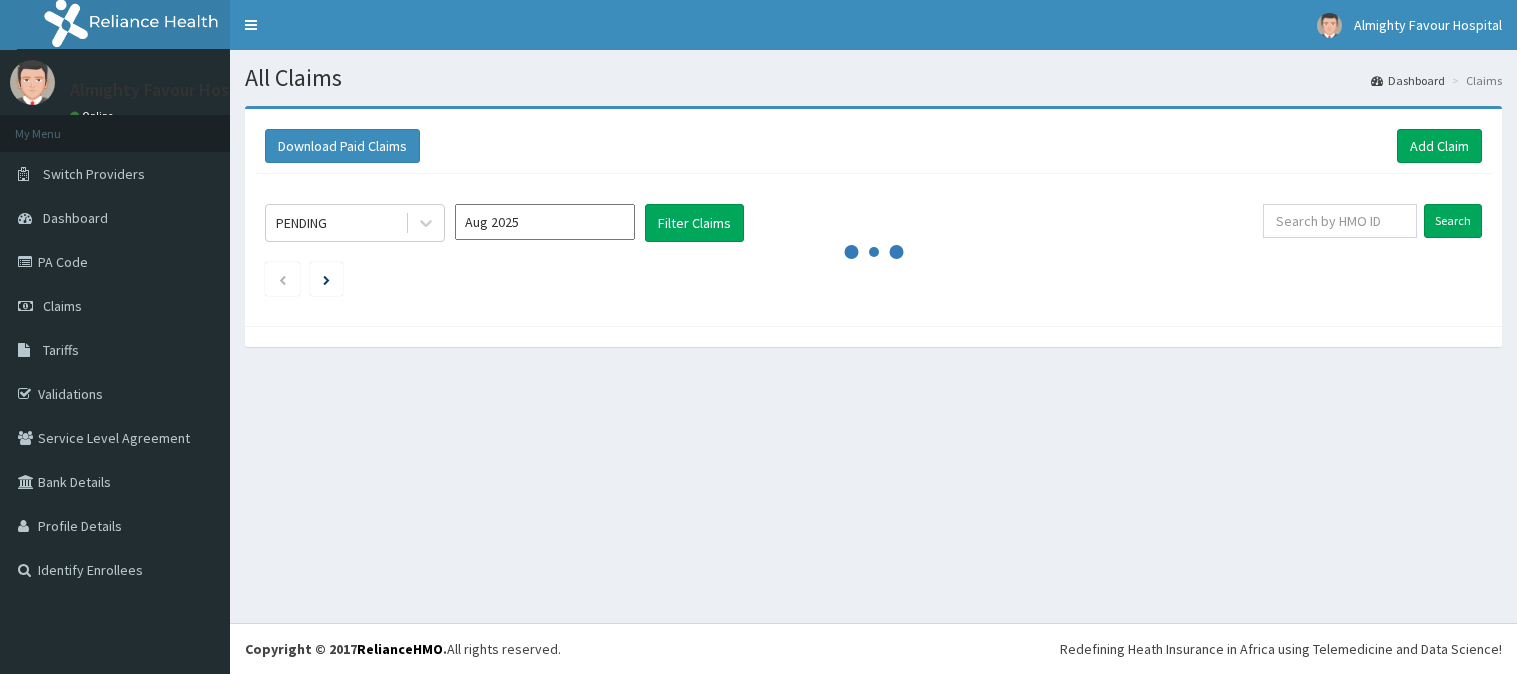 scroll, scrollTop: 0, scrollLeft: 0, axis: both 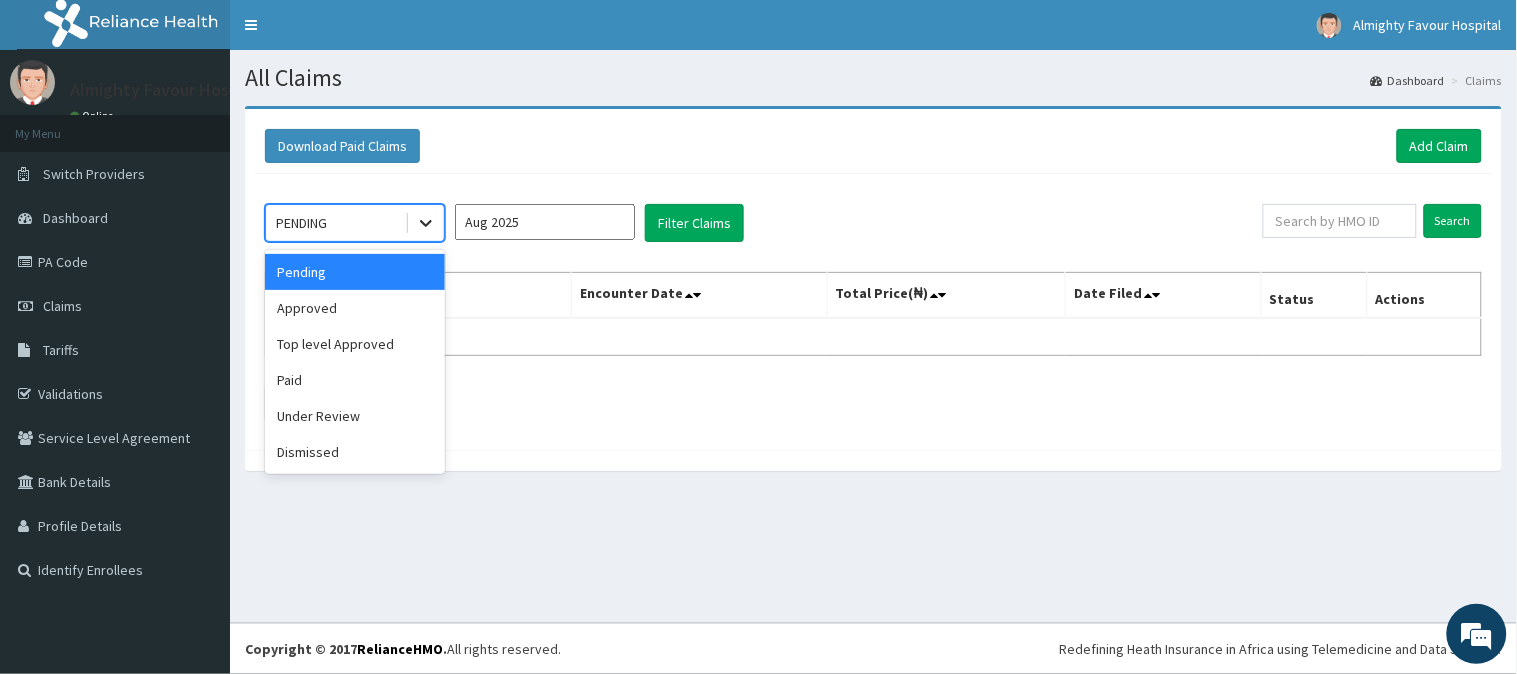 click 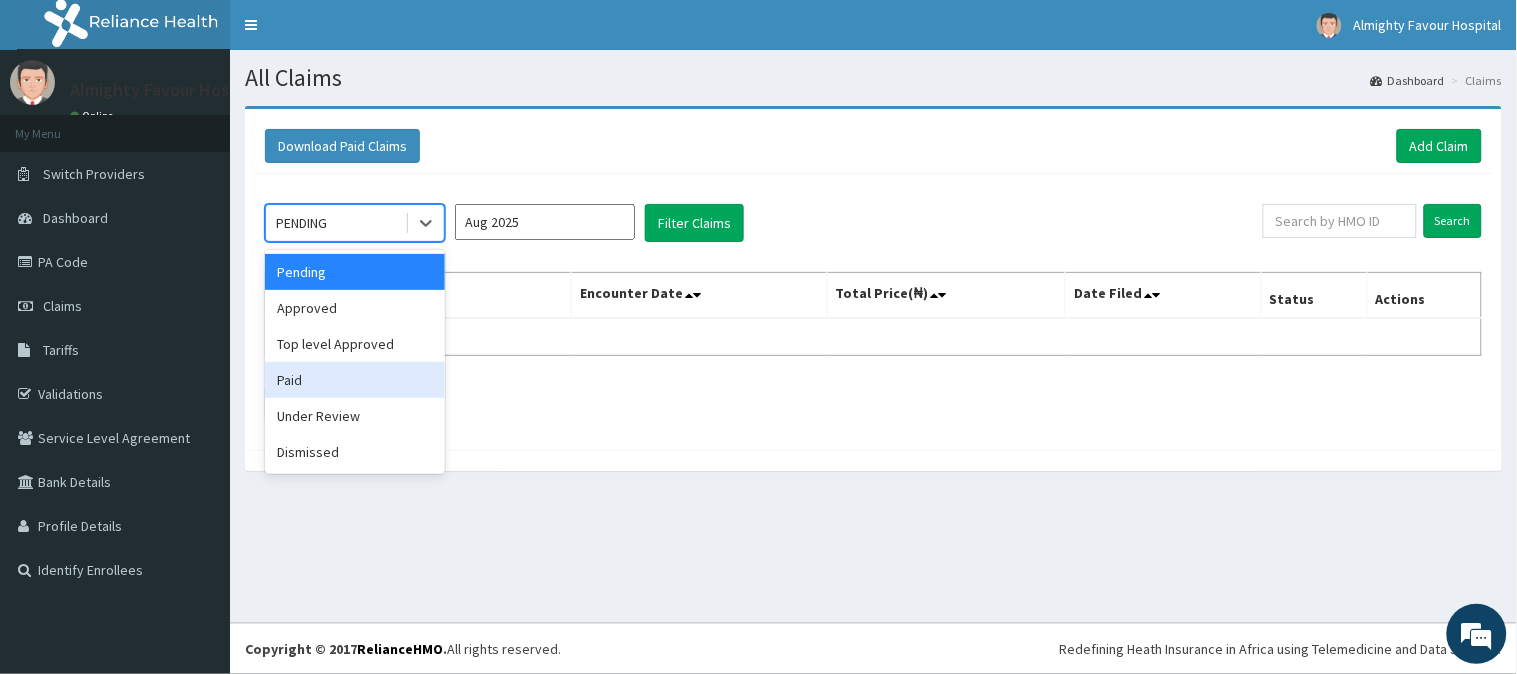 click on "Paid" at bounding box center [355, 380] 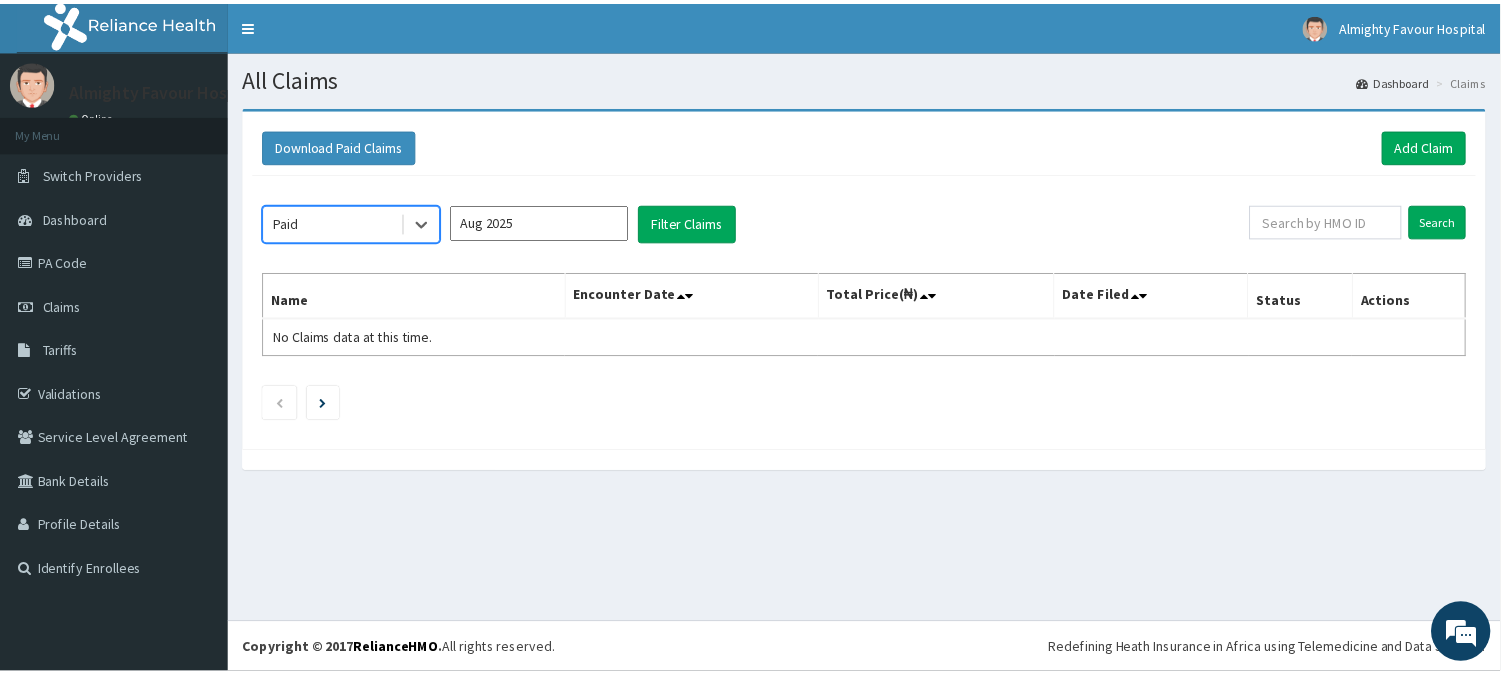 scroll, scrollTop: 0, scrollLeft: 0, axis: both 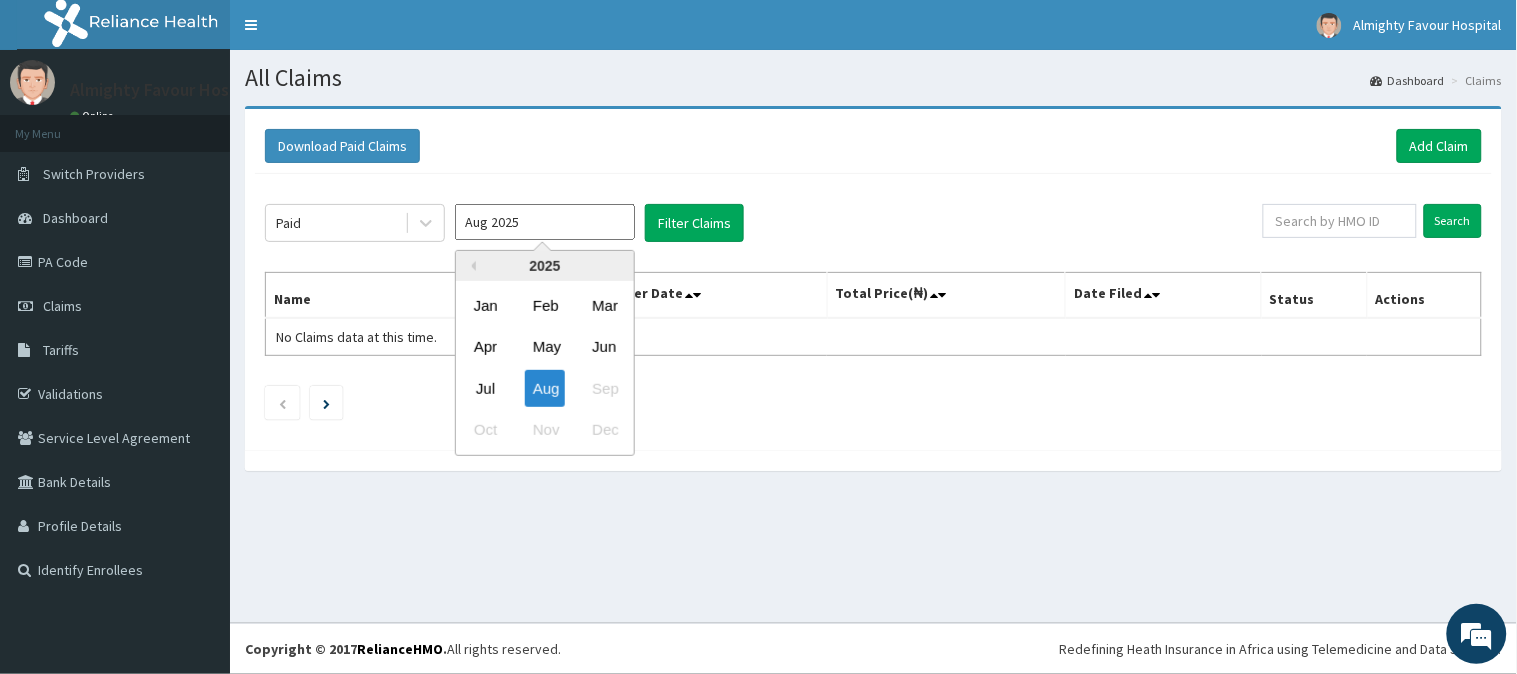 click on "Aug 2025" at bounding box center (545, 222) 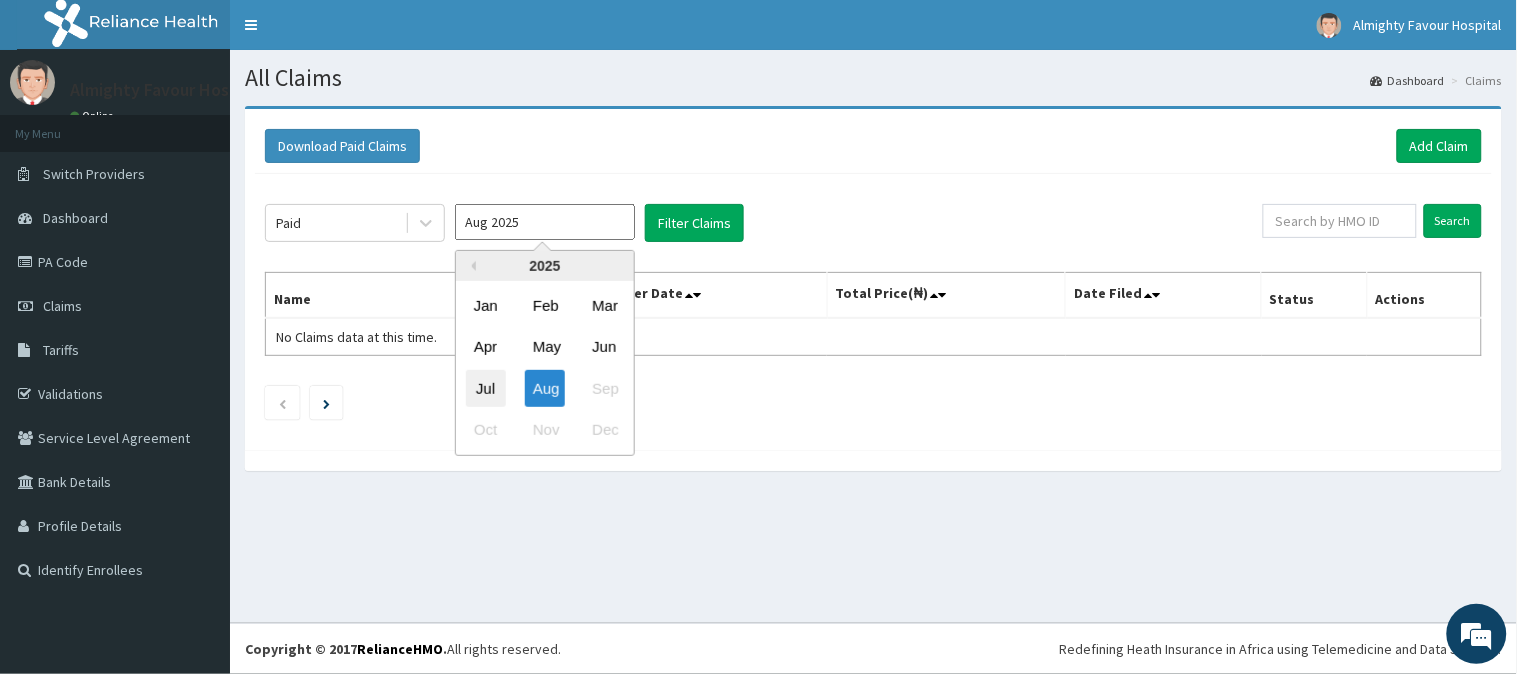 click on "Jul" at bounding box center (486, 388) 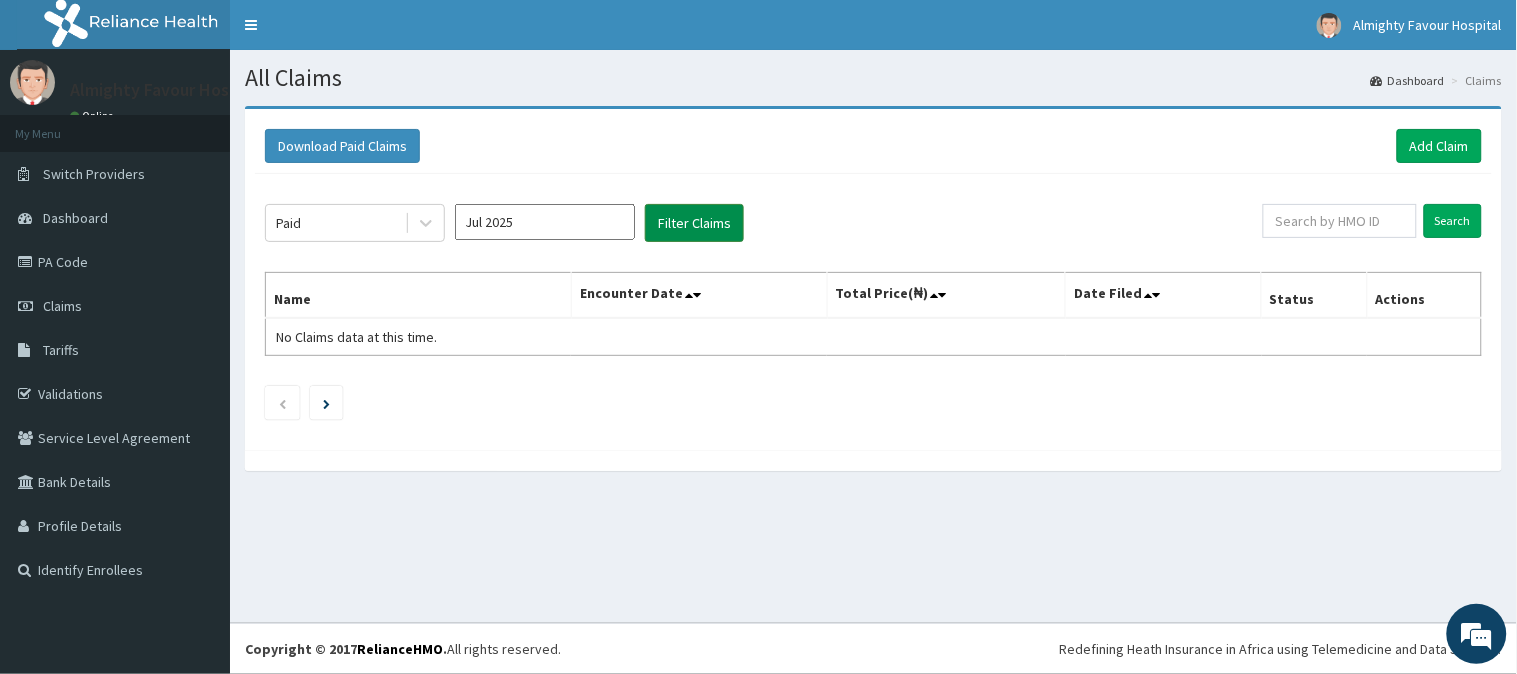 click on "Filter Claims" at bounding box center (694, 223) 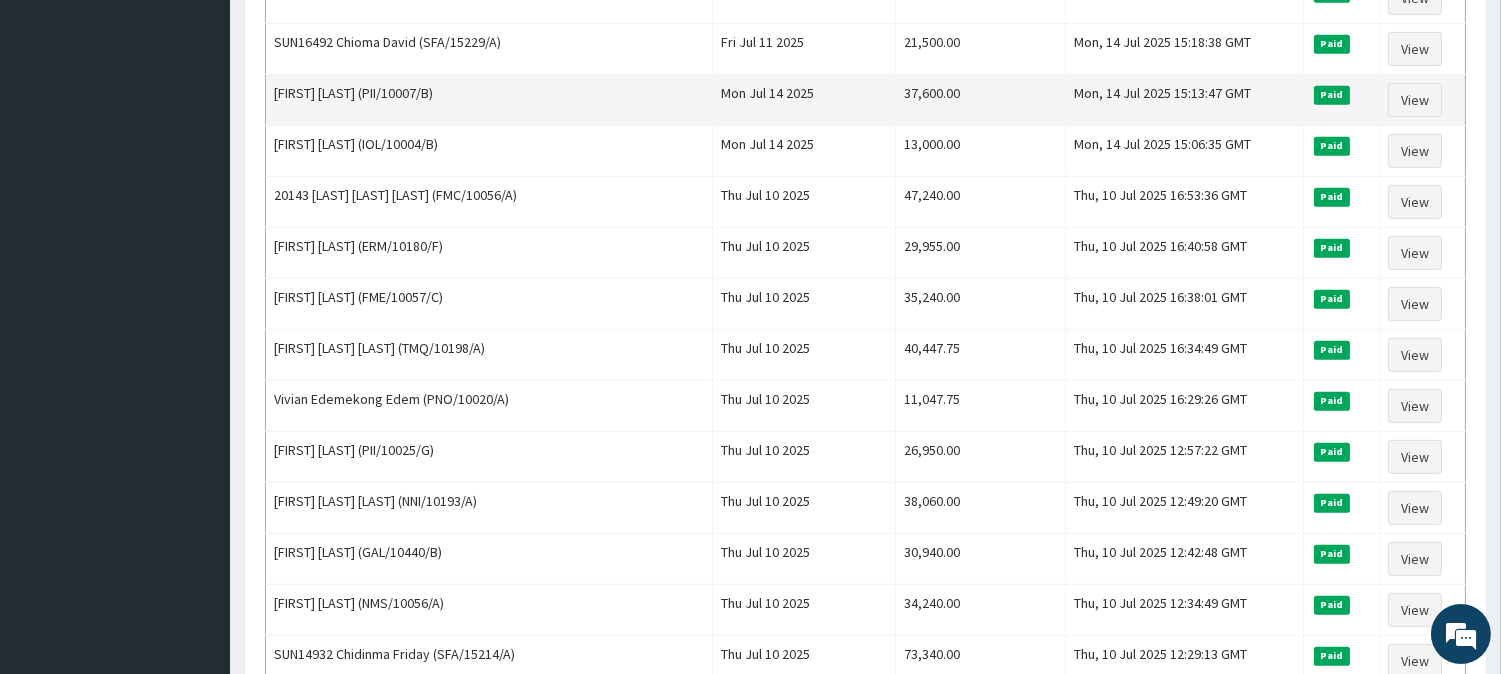 scroll, scrollTop: 1888, scrollLeft: 0, axis: vertical 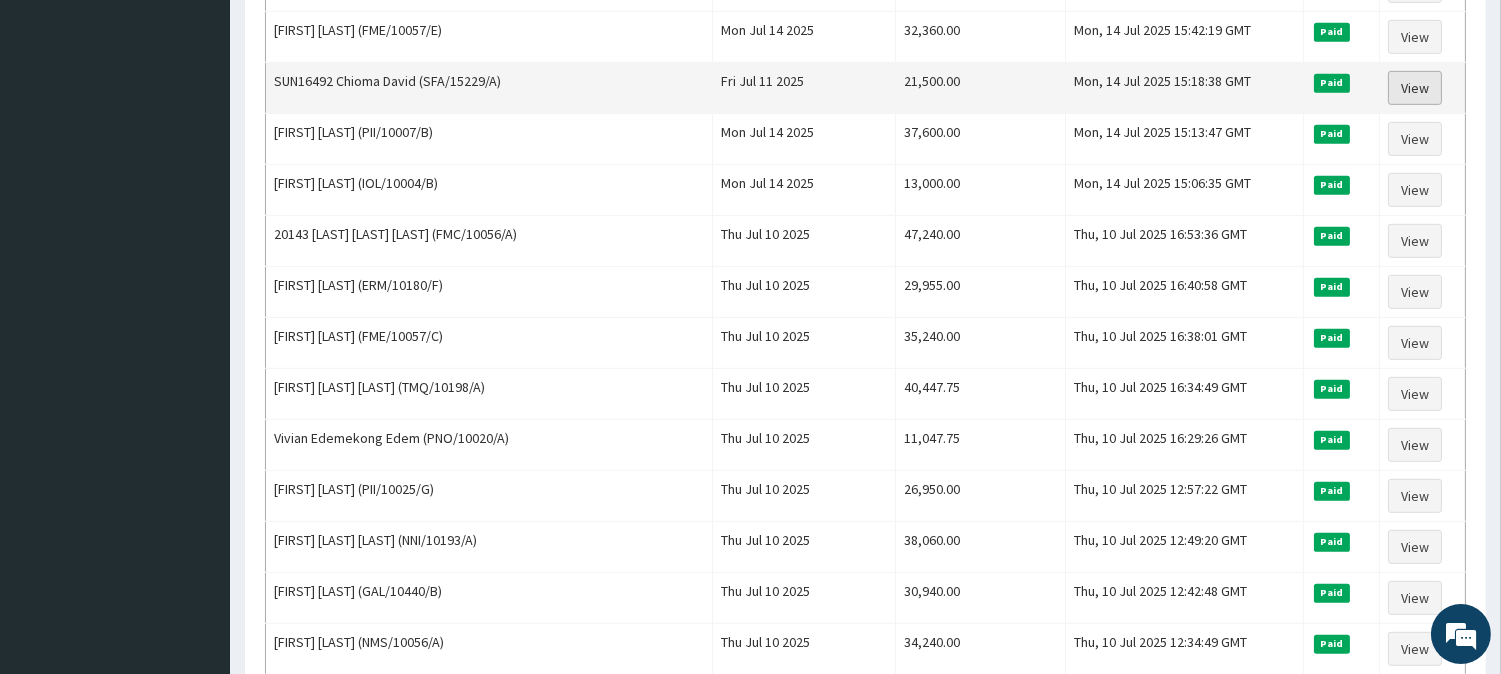 click on "View" at bounding box center (1415, 88) 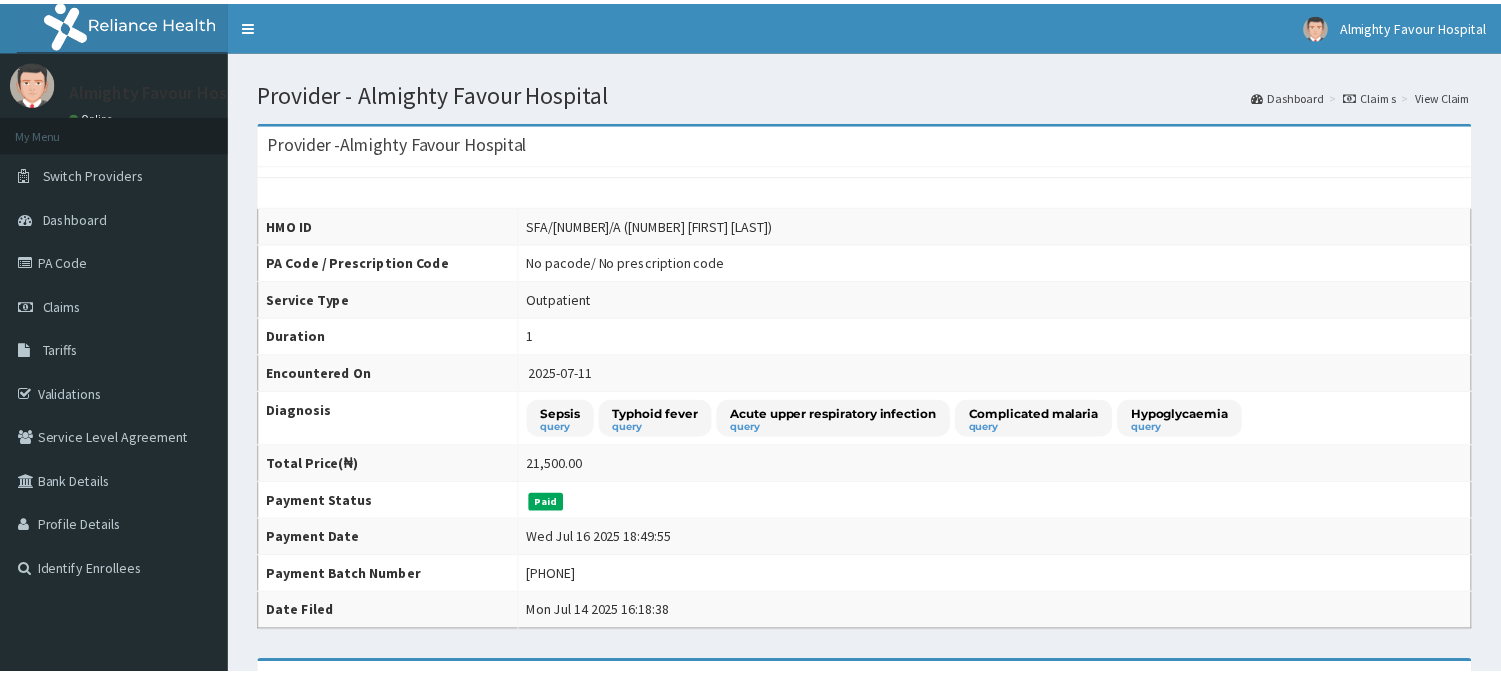 scroll, scrollTop: 0, scrollLeft: 0, axis: both 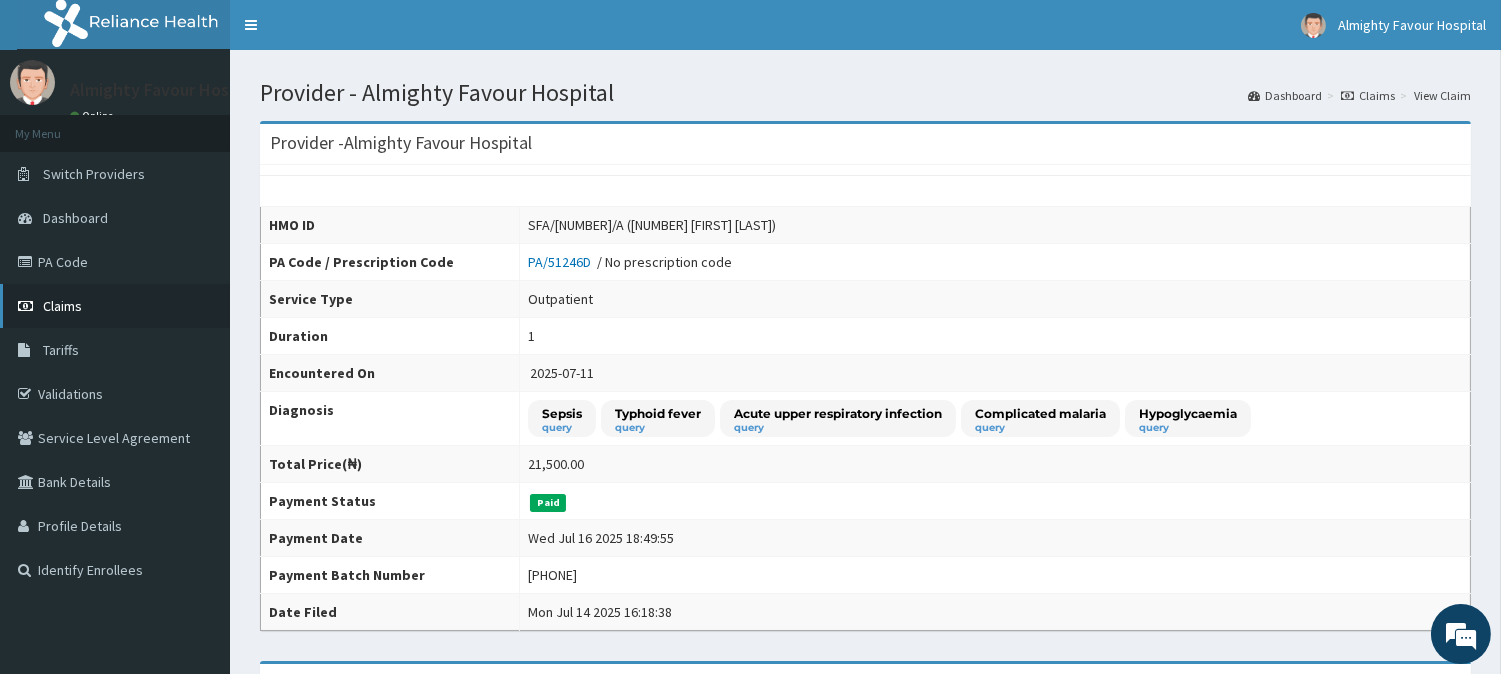 click on "Claims" at bounding box center [62, 306] 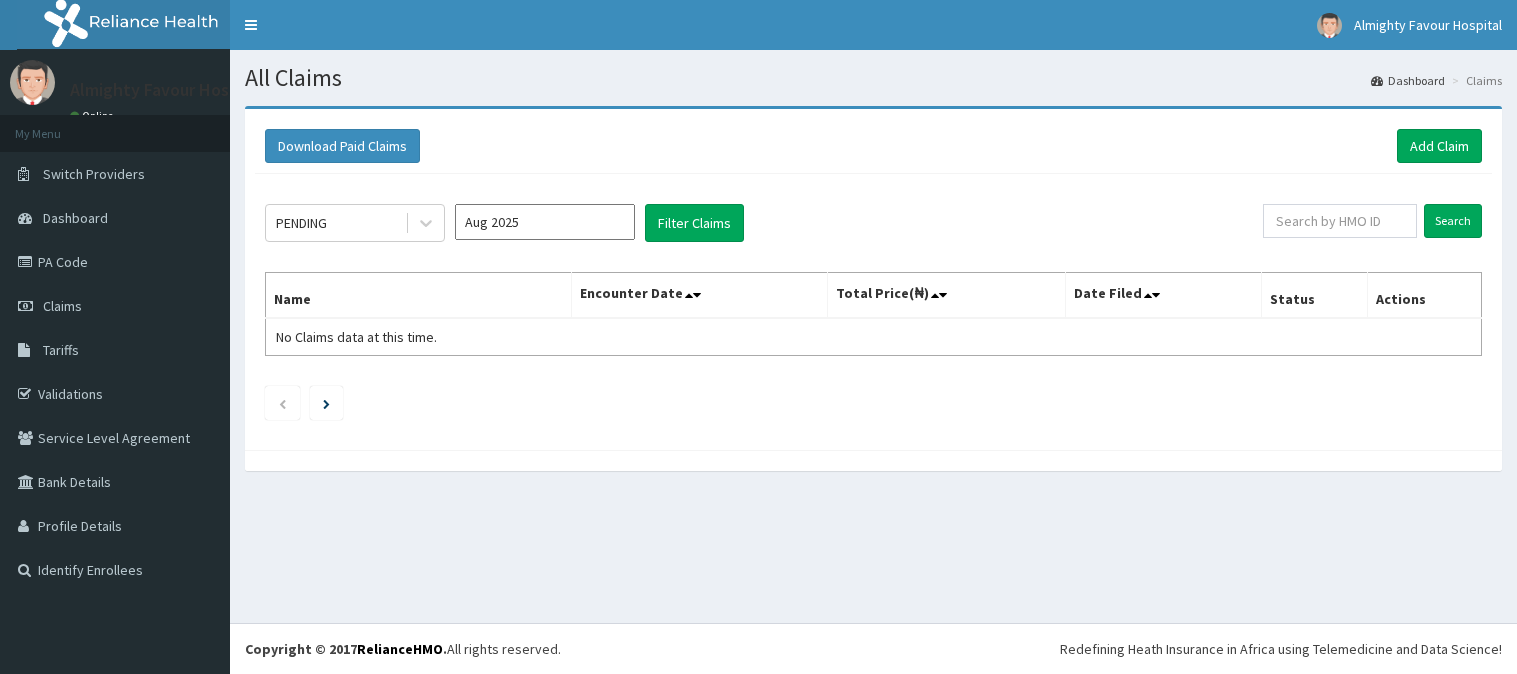 scroll, scrollTop: 0, scrollLeft: 0, axis: both 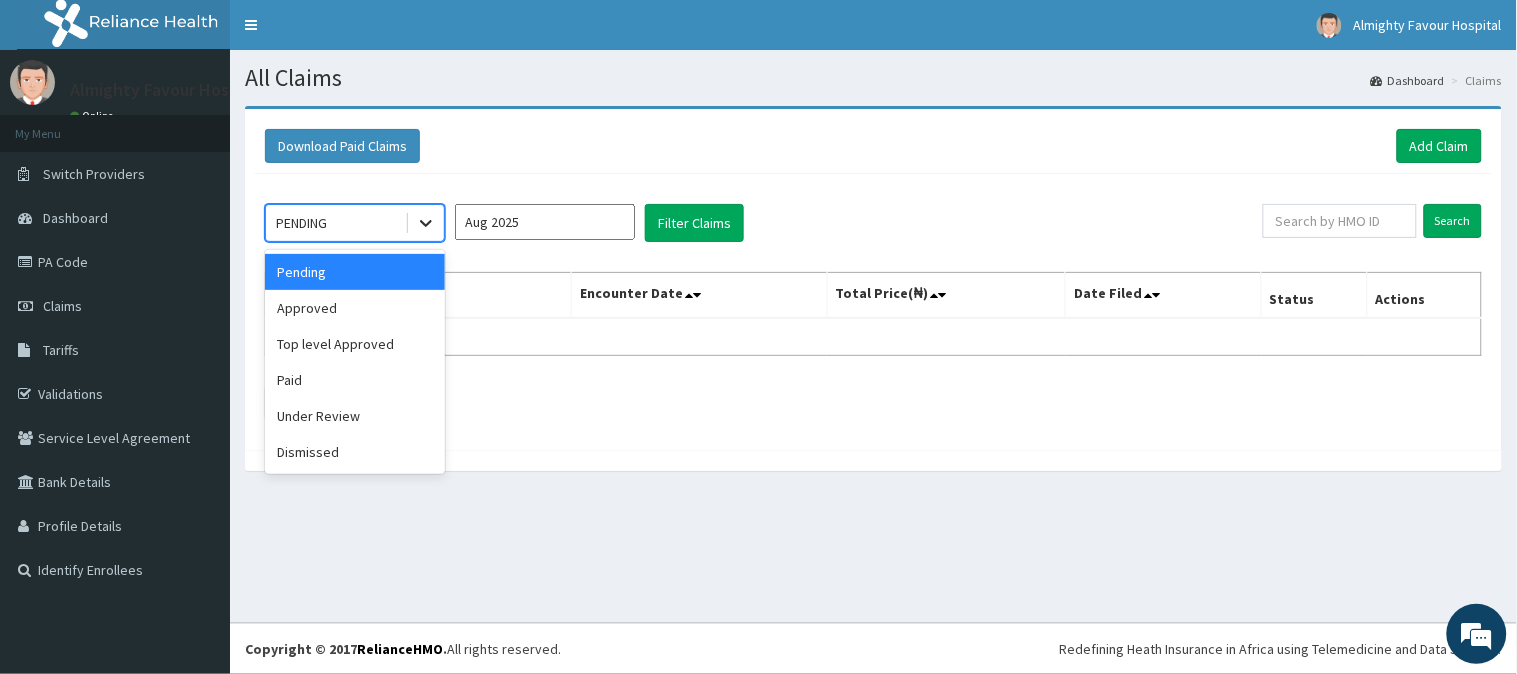 click 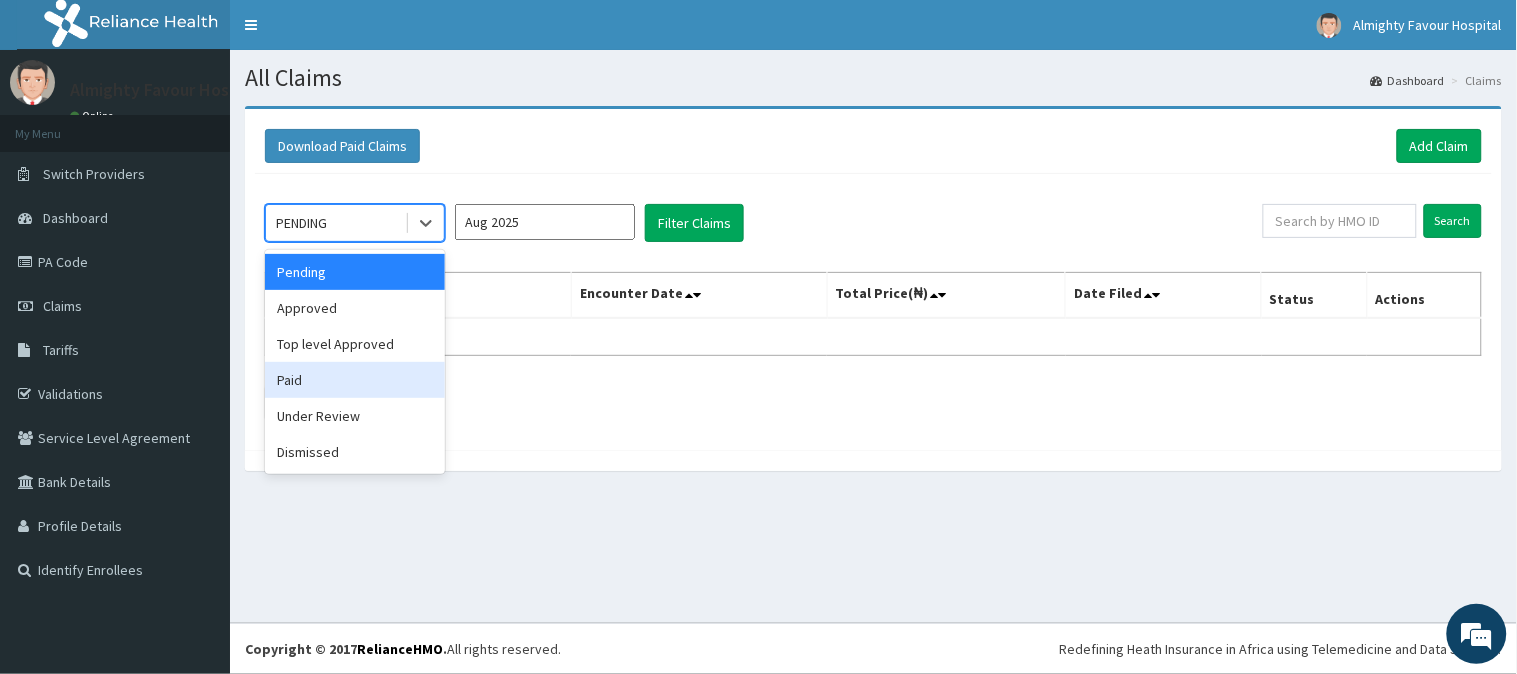 click on "Paid" at bounding box center (355, 380) 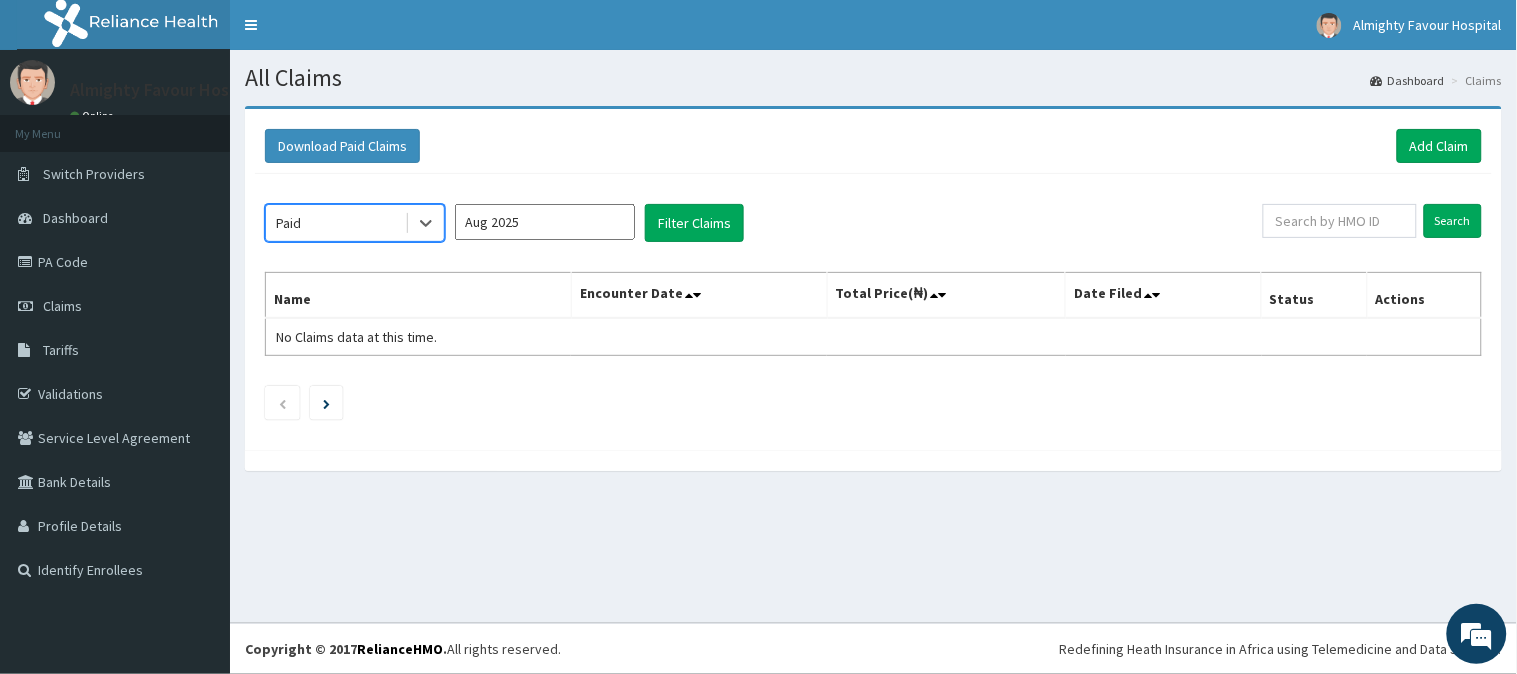 click on "Aug 2025" at bounding box center (545, 222) 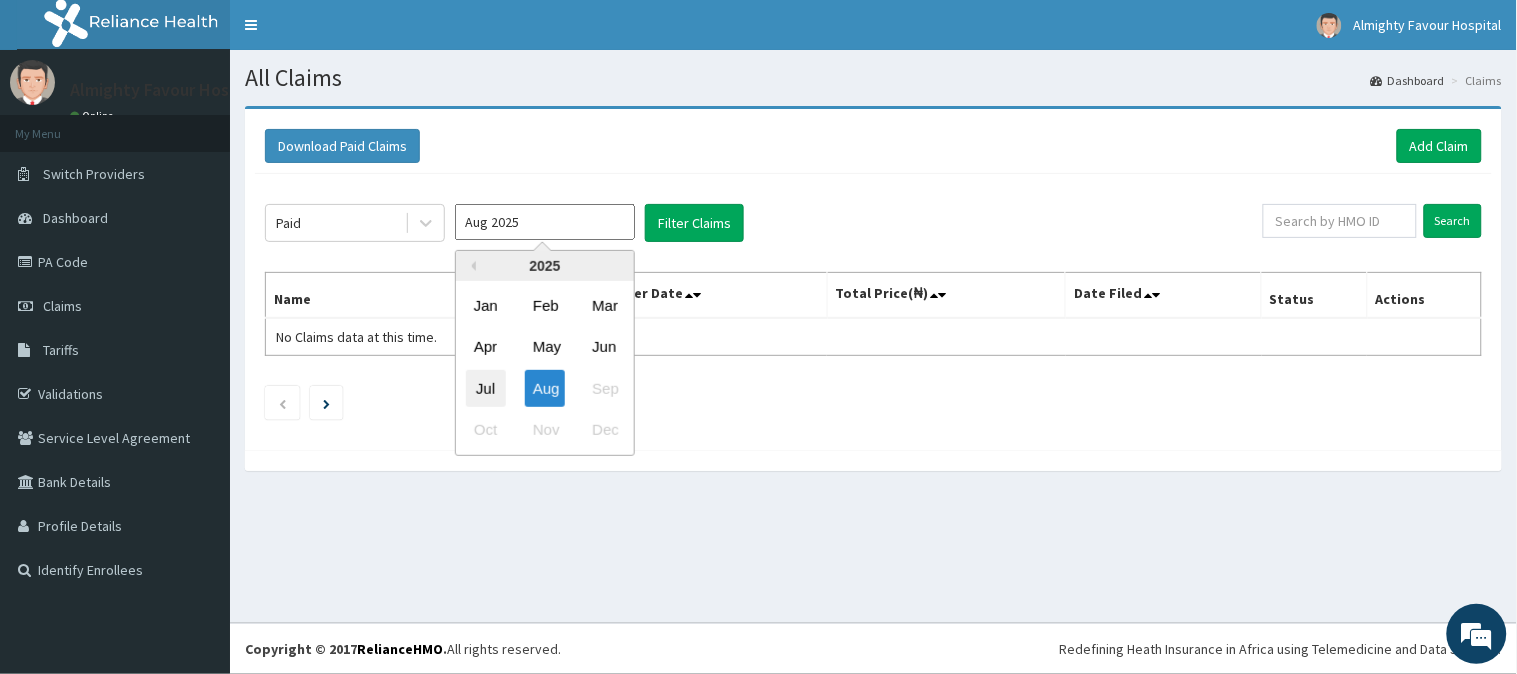 click on "Jul" at bounding box center [486, 388] 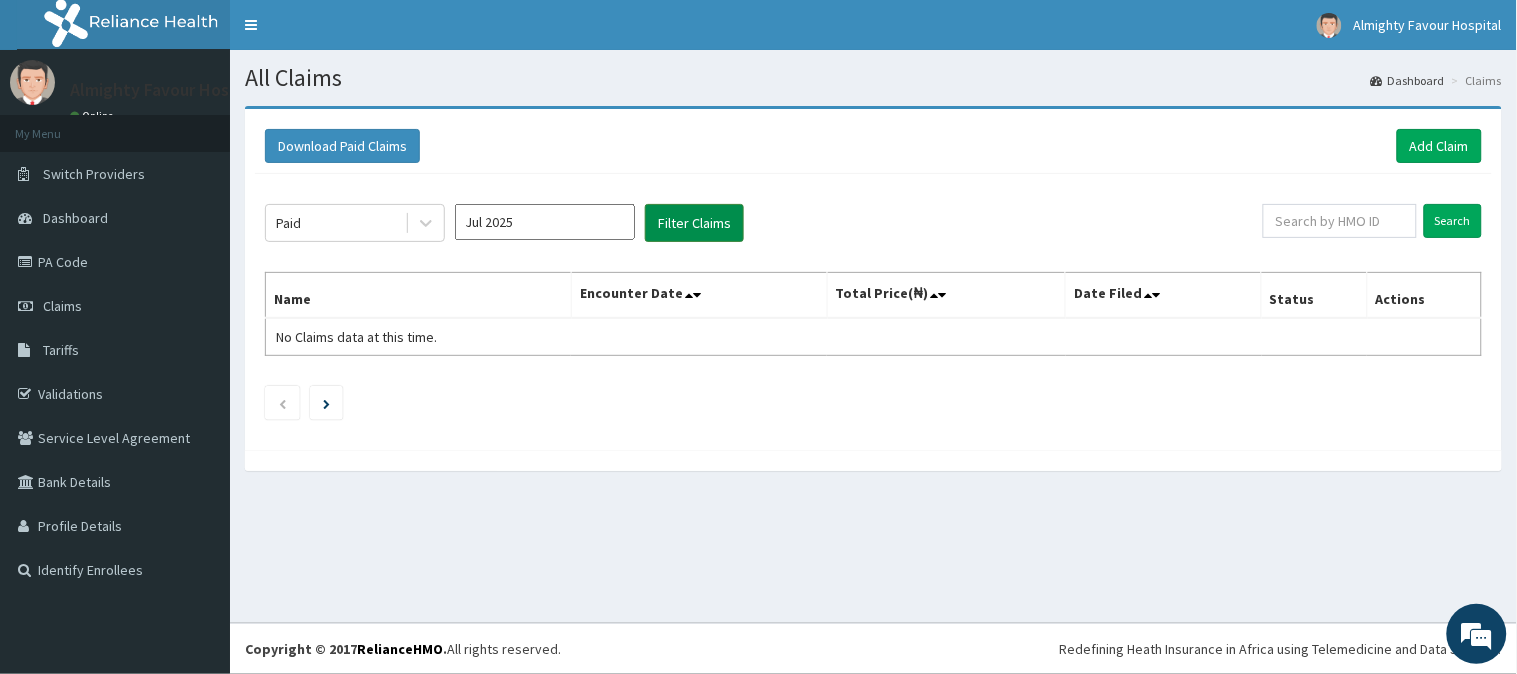 click on "Filter Claims" at bounding box center (694, 223) 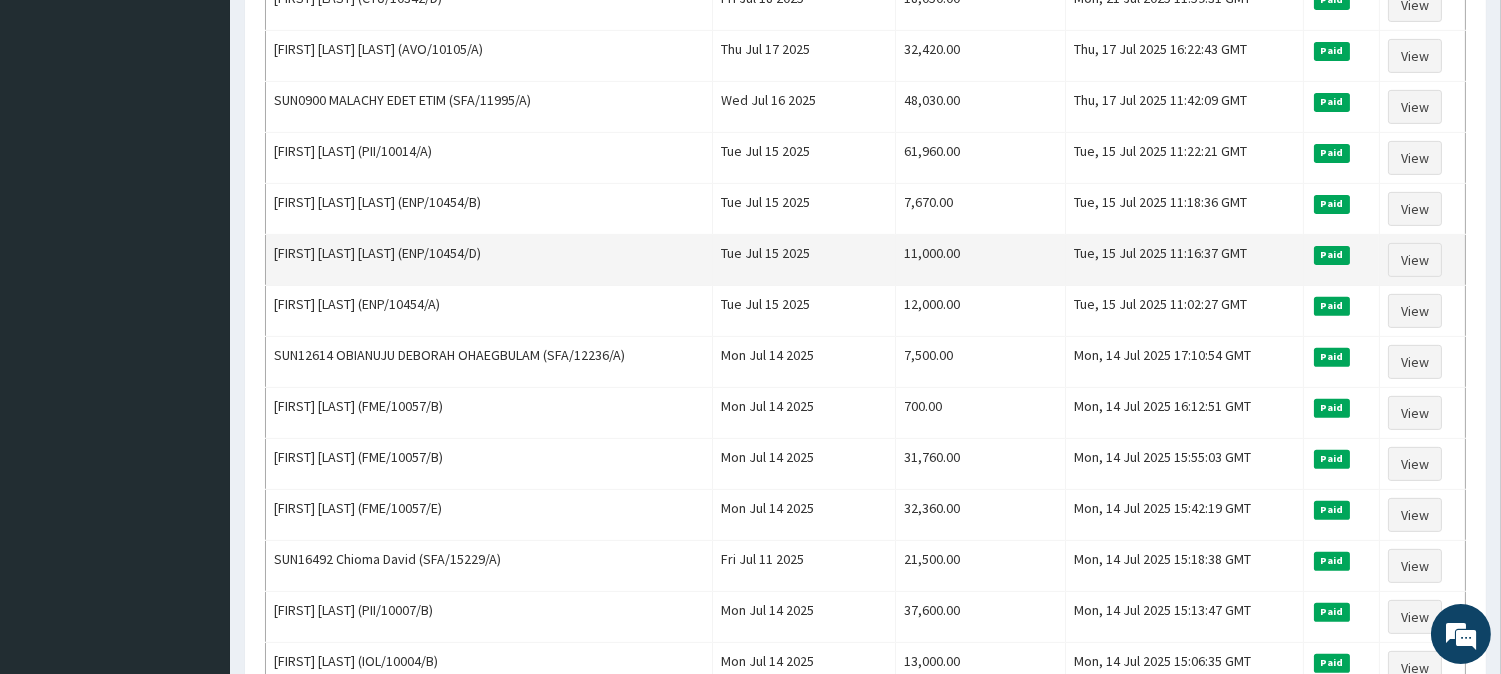 scroll, scrollTop: 1444, scrollLeft: 0, axis: vertical 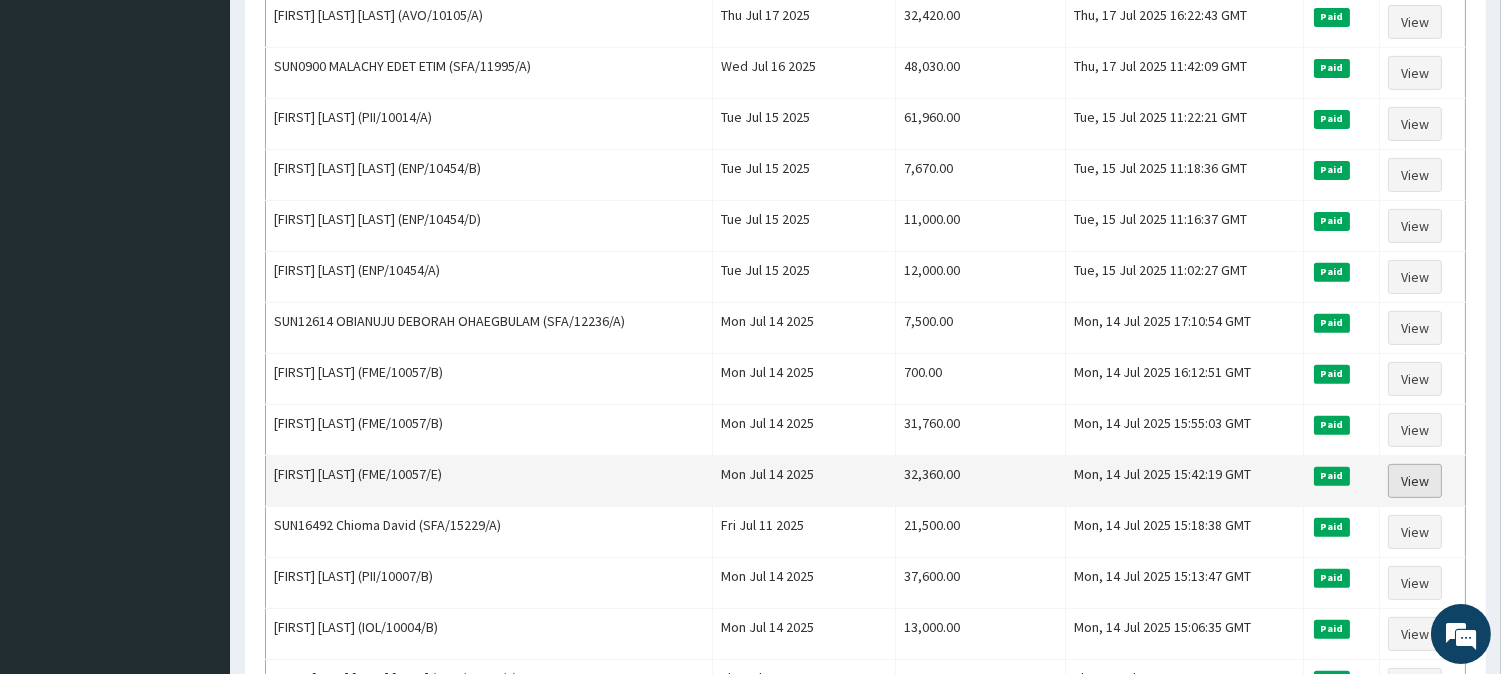 click on "View" at bounding box center [1415, 481] 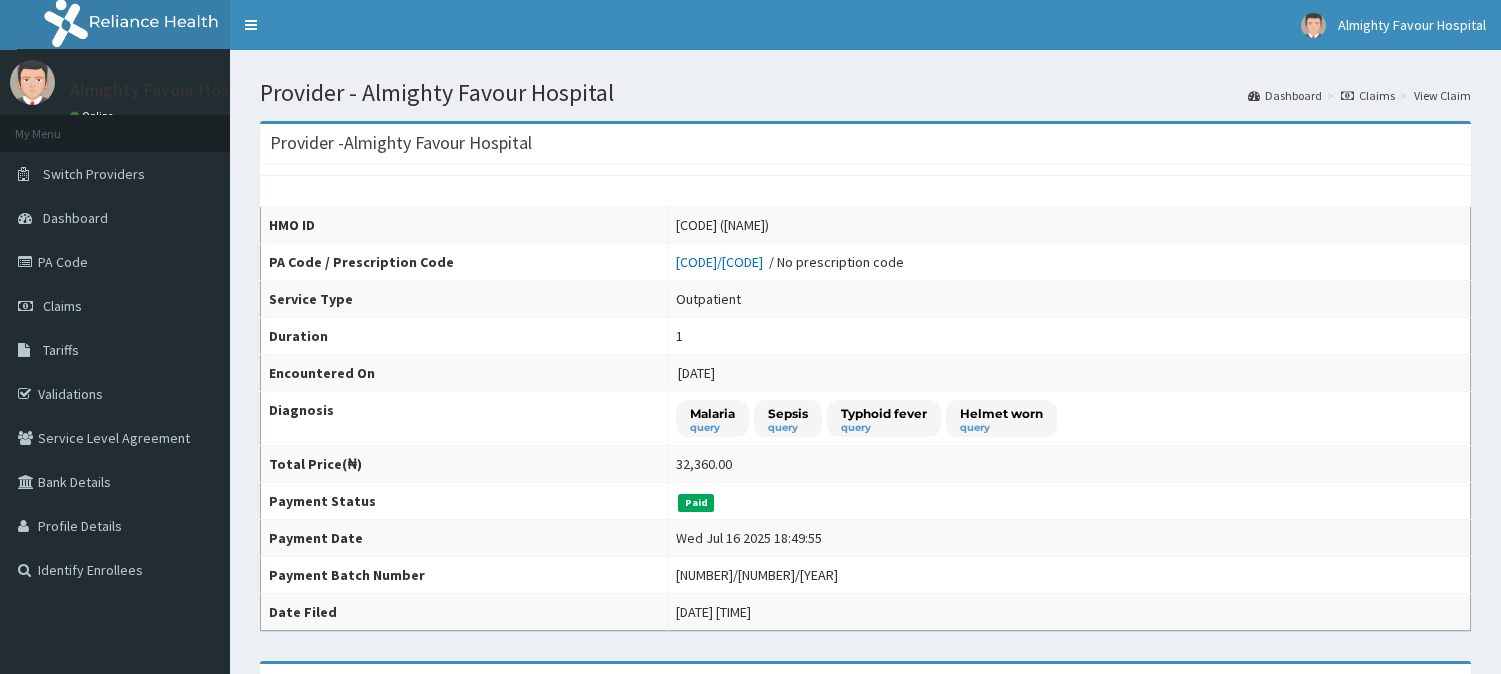 scroll, scrollTop: 0, scrollLeft: 0, axis: both 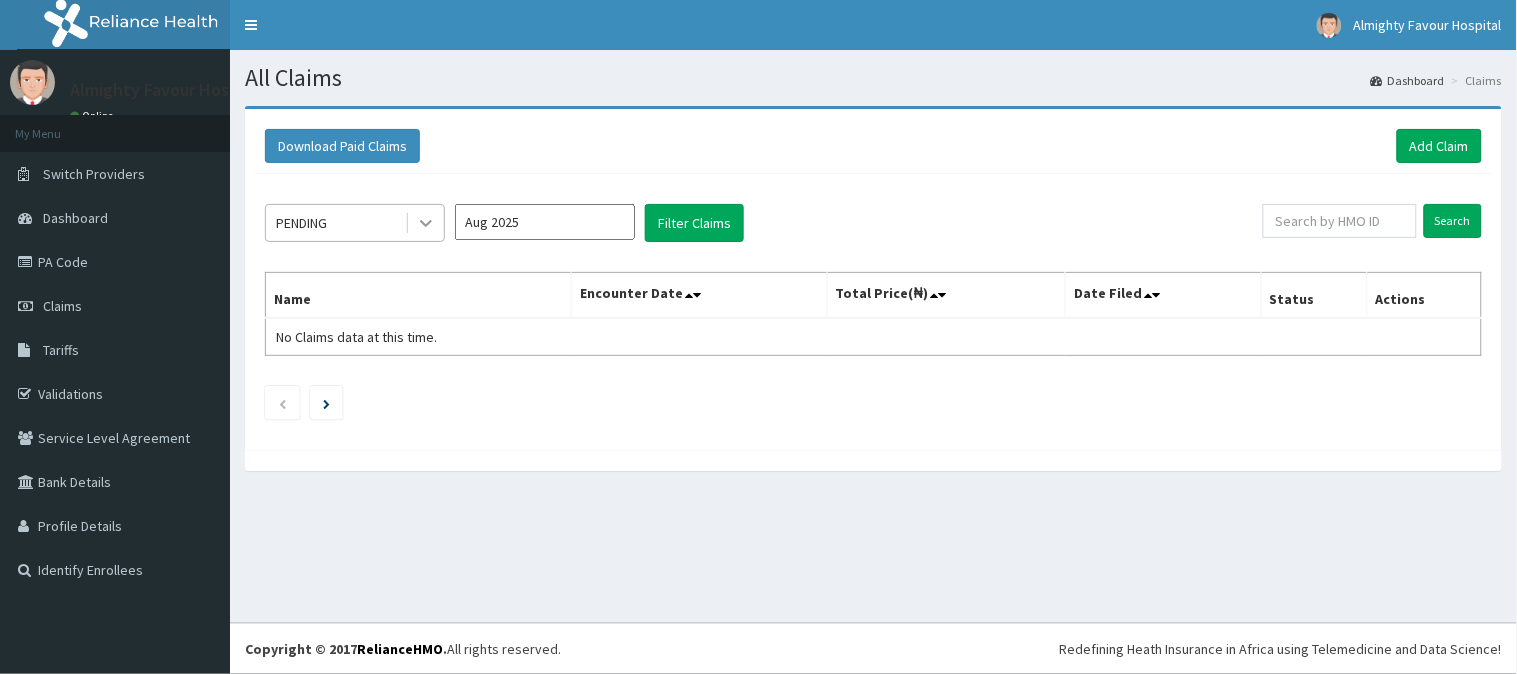 click 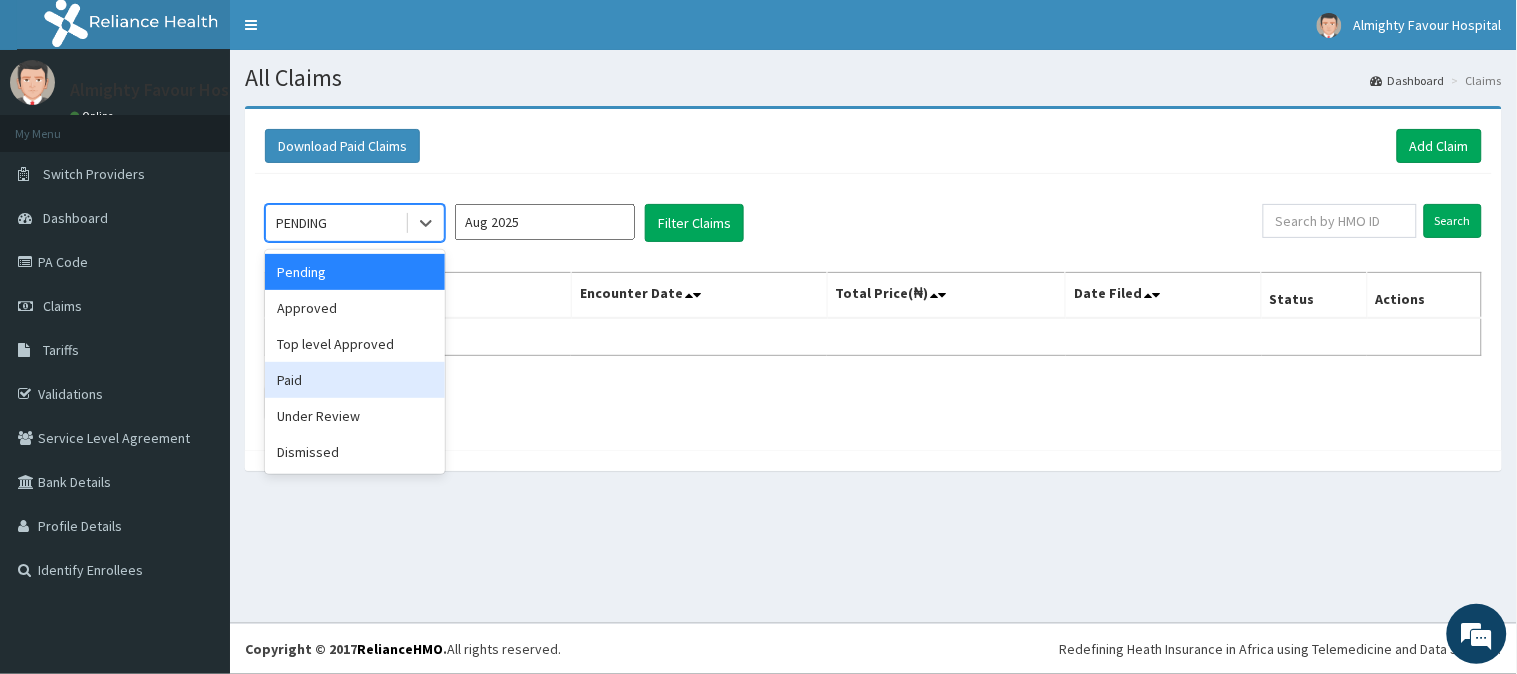 click on "Paid" at bounding box center (355, 380) 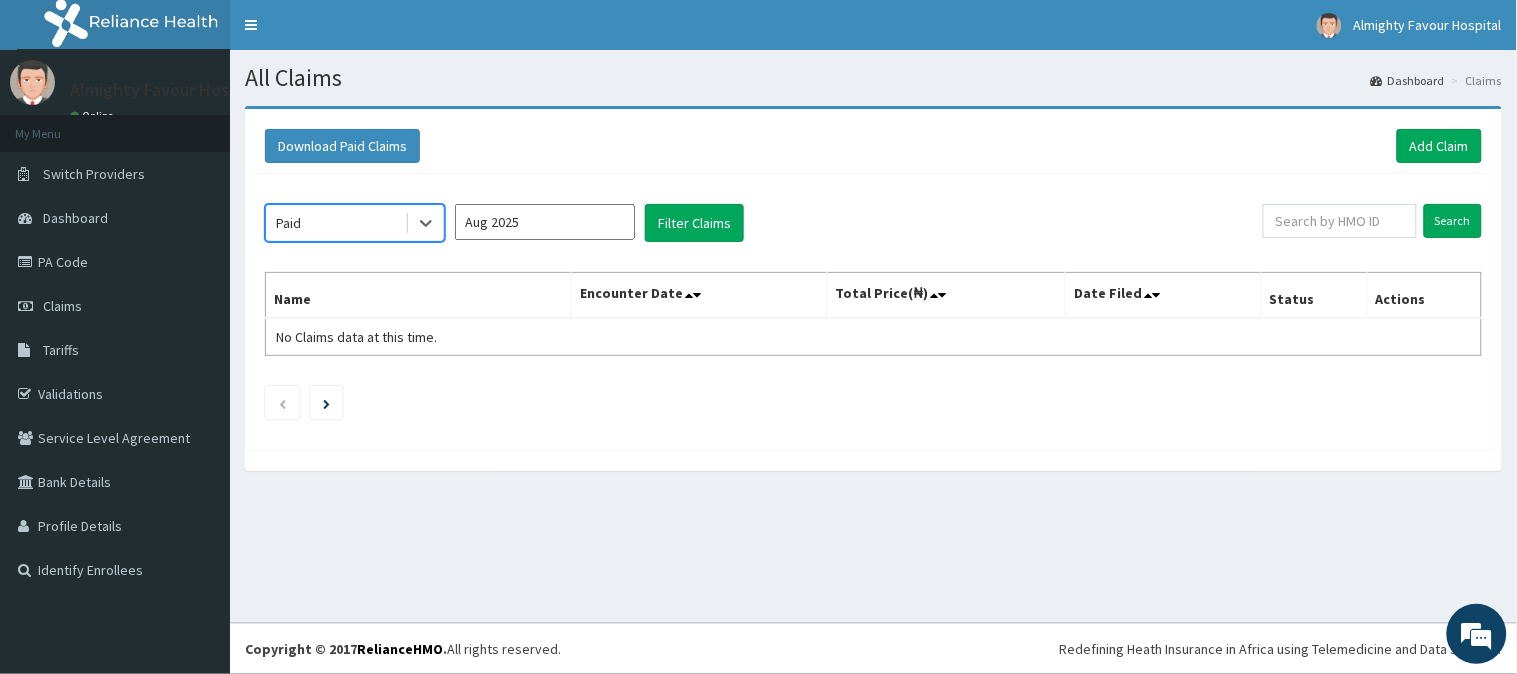 click on "Aug 2025" at bounding box center [545, 222] 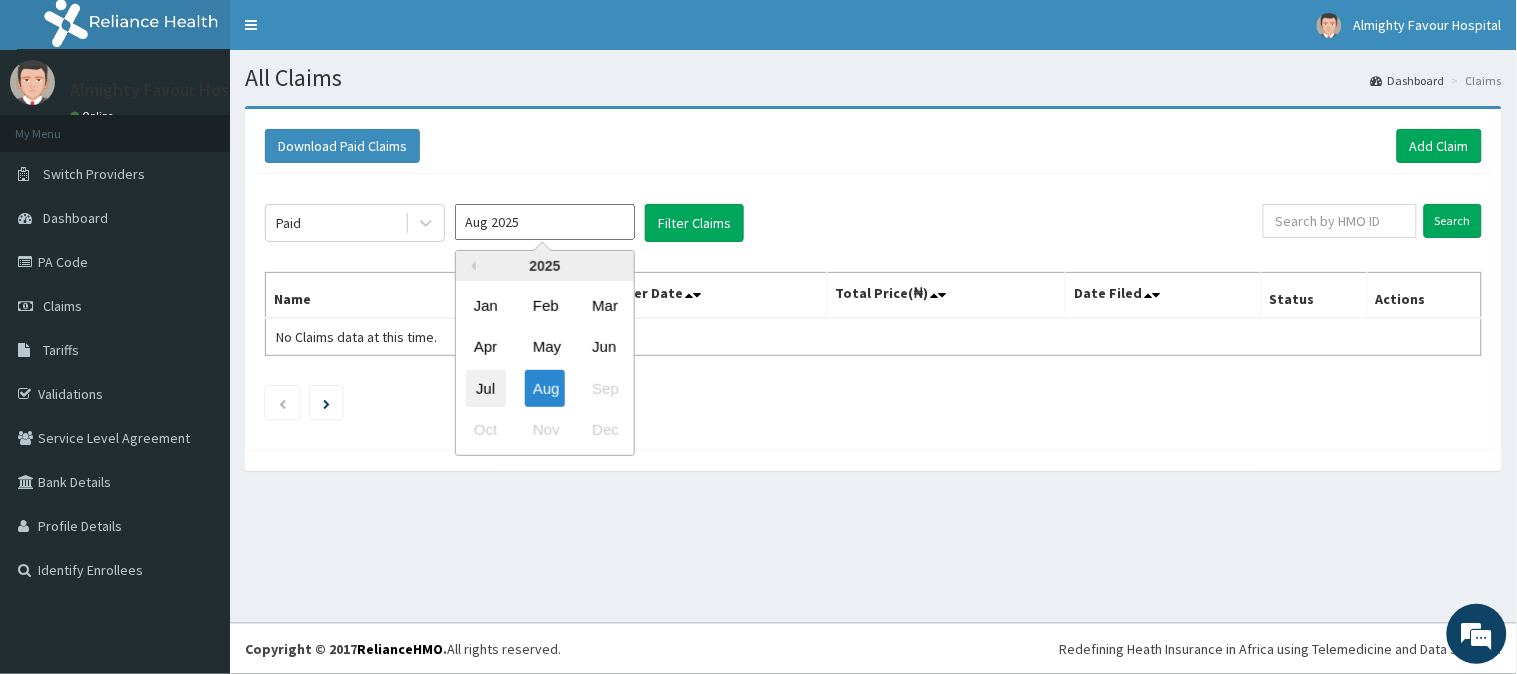 click on "Jul" at bounding box center (486, 388) 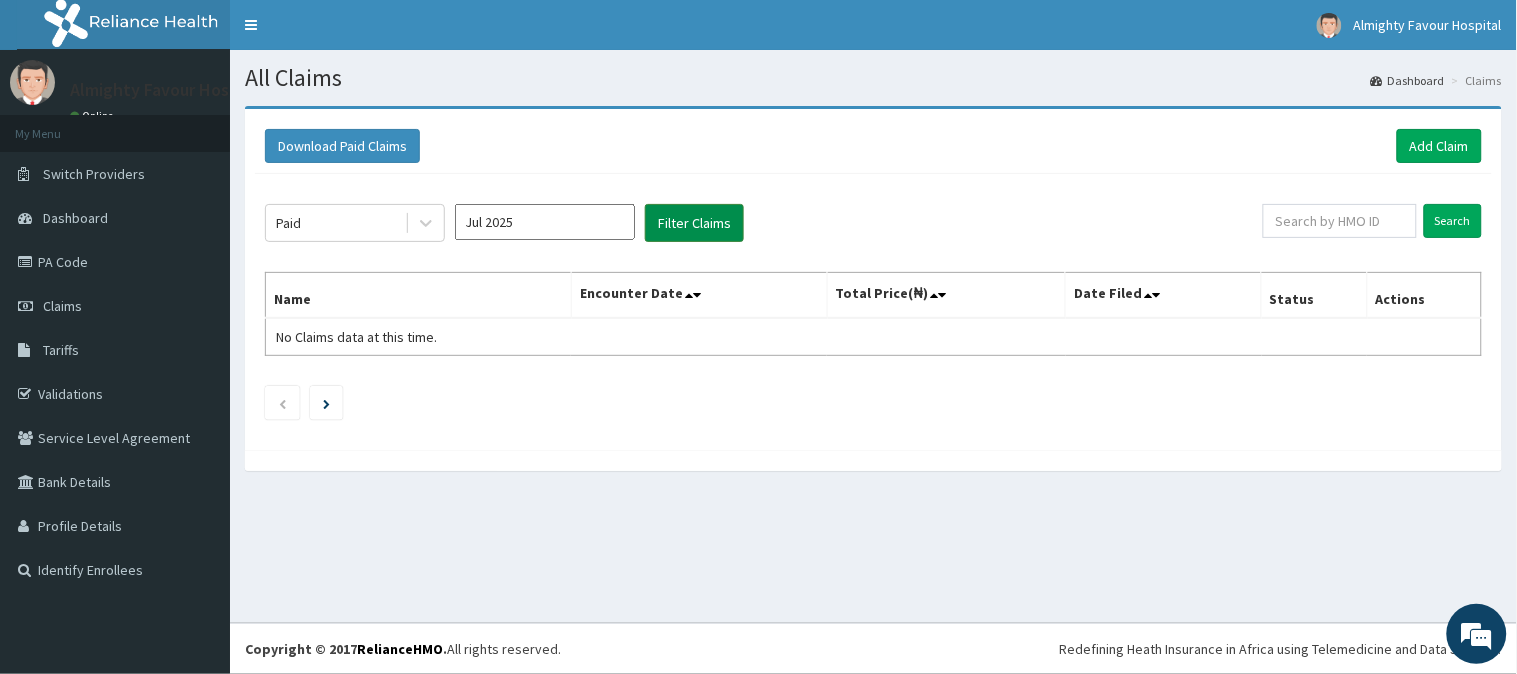 click on "Filter Claims" at bounding box center [694, 223] 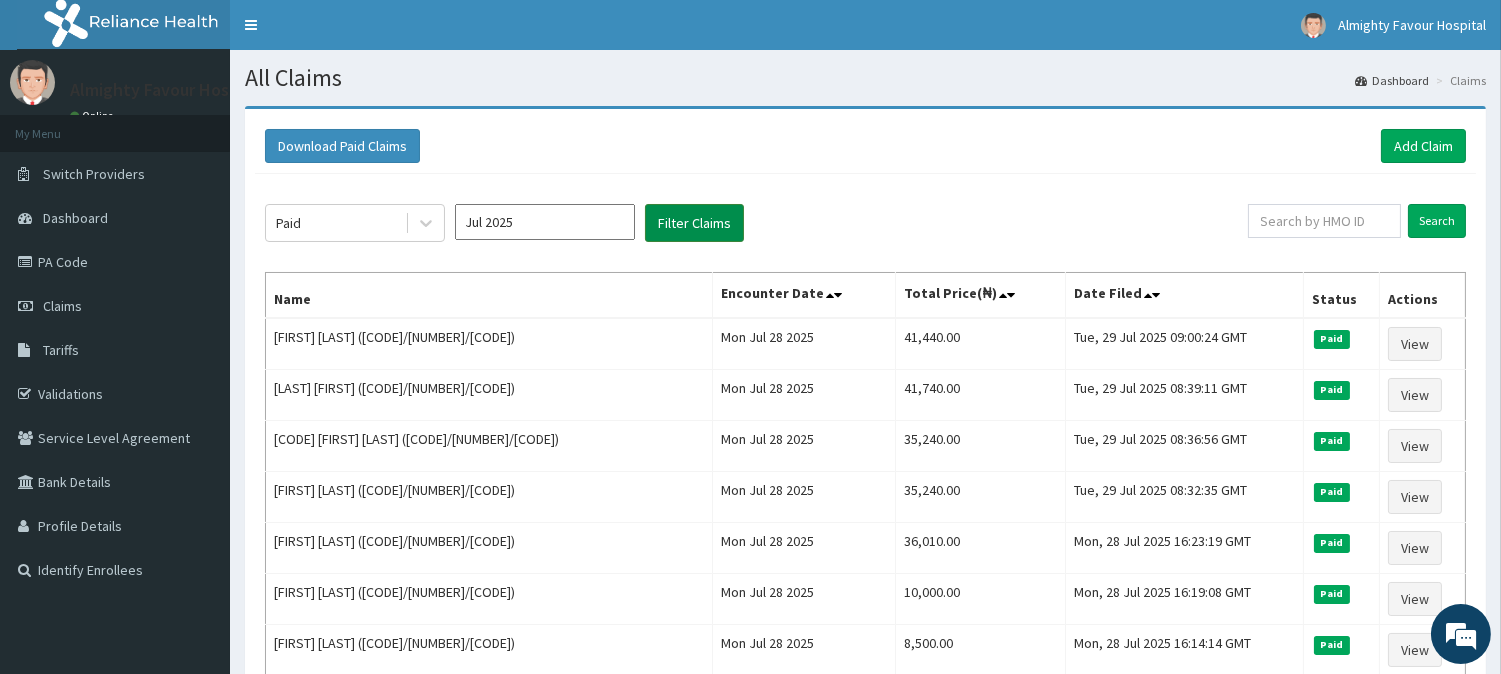 scroll, scrollTop: 0, scrollLeft: 0, axis: both 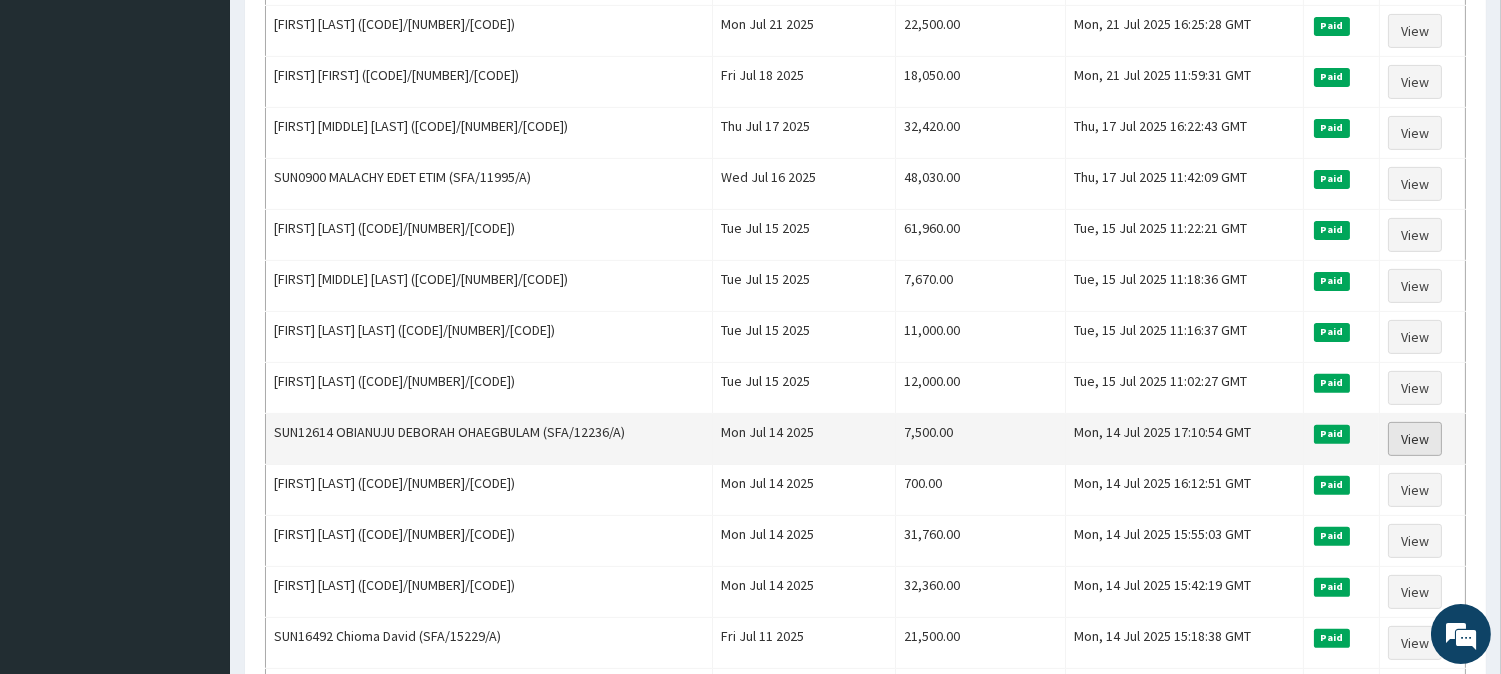 click on "View" at bounding box center (1415, 439) 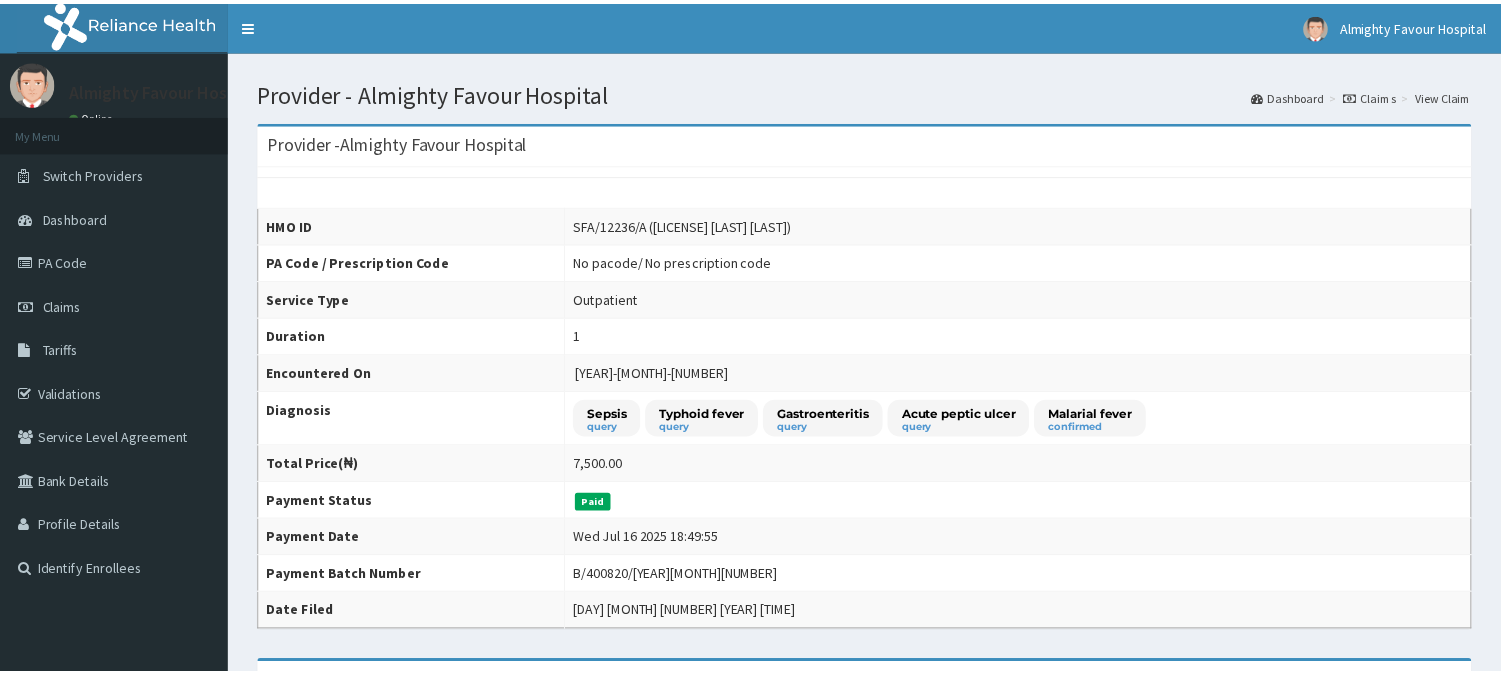 scroll, scrollTop: 0, scrollLeft: 0, axis: both 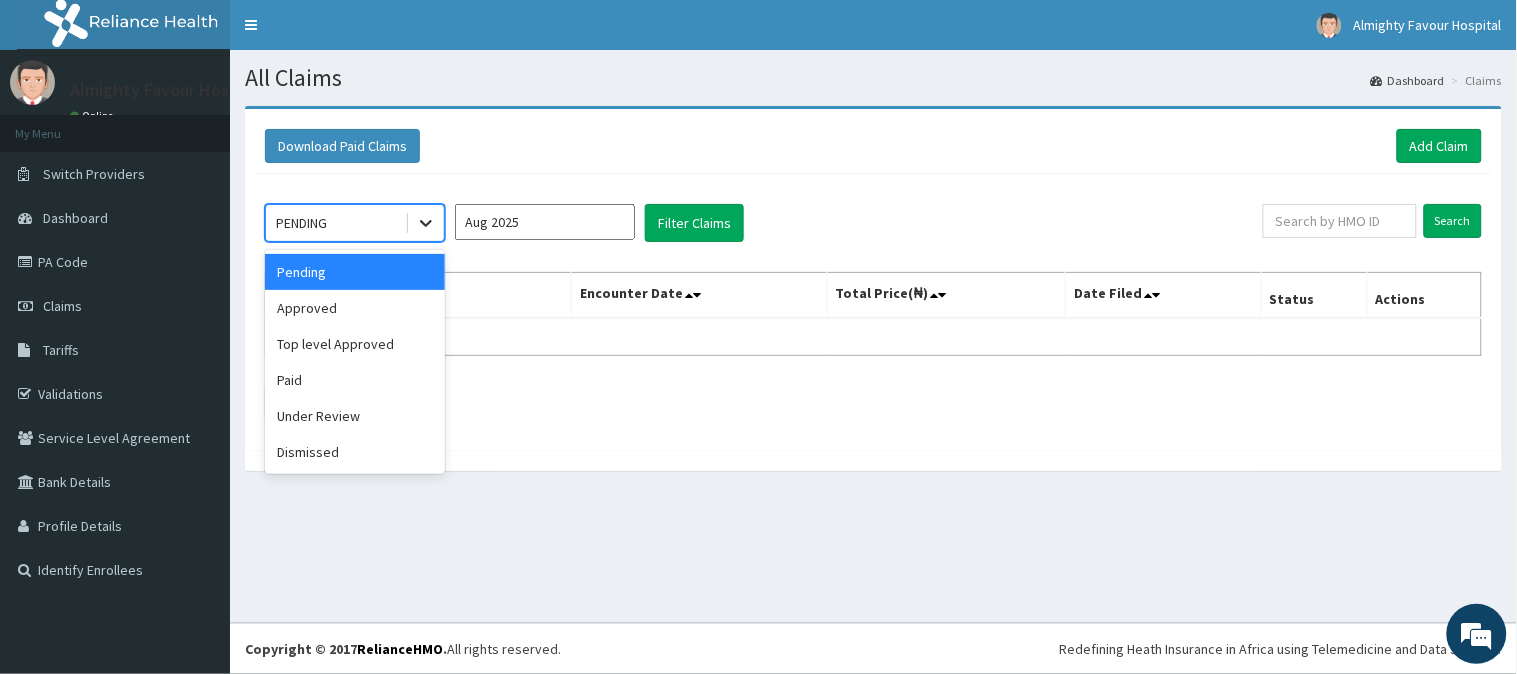 click 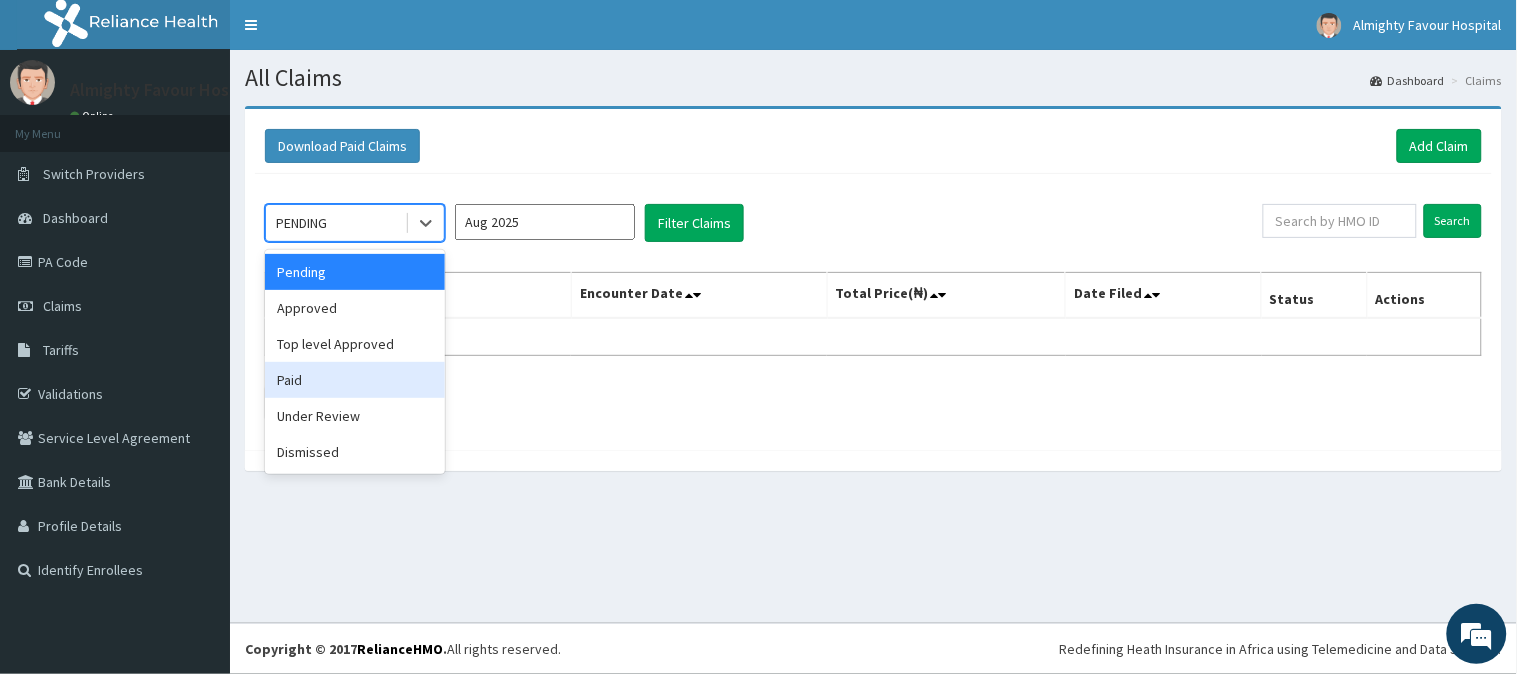 click on "Paid" at bounding box center (355, 380) 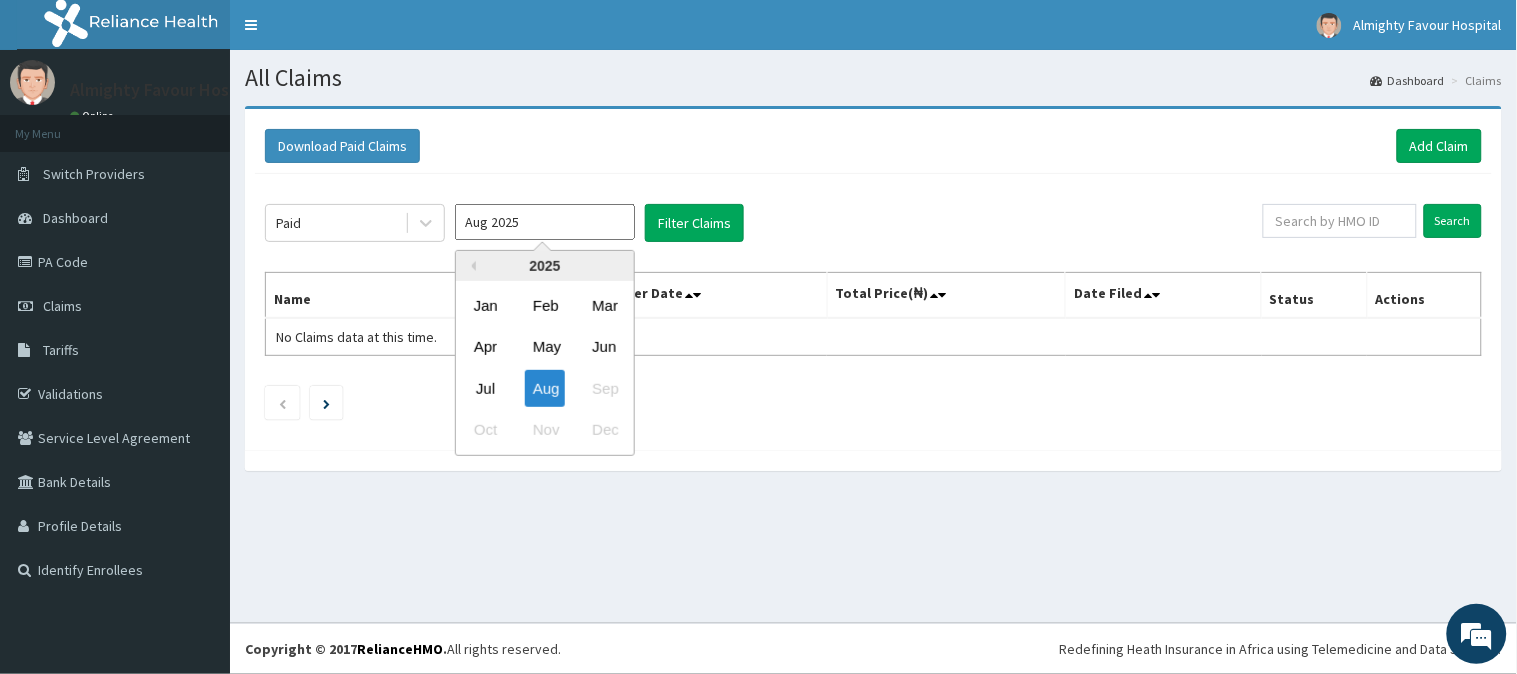 click on "Aug 2025" at bounding box center (545, 222) 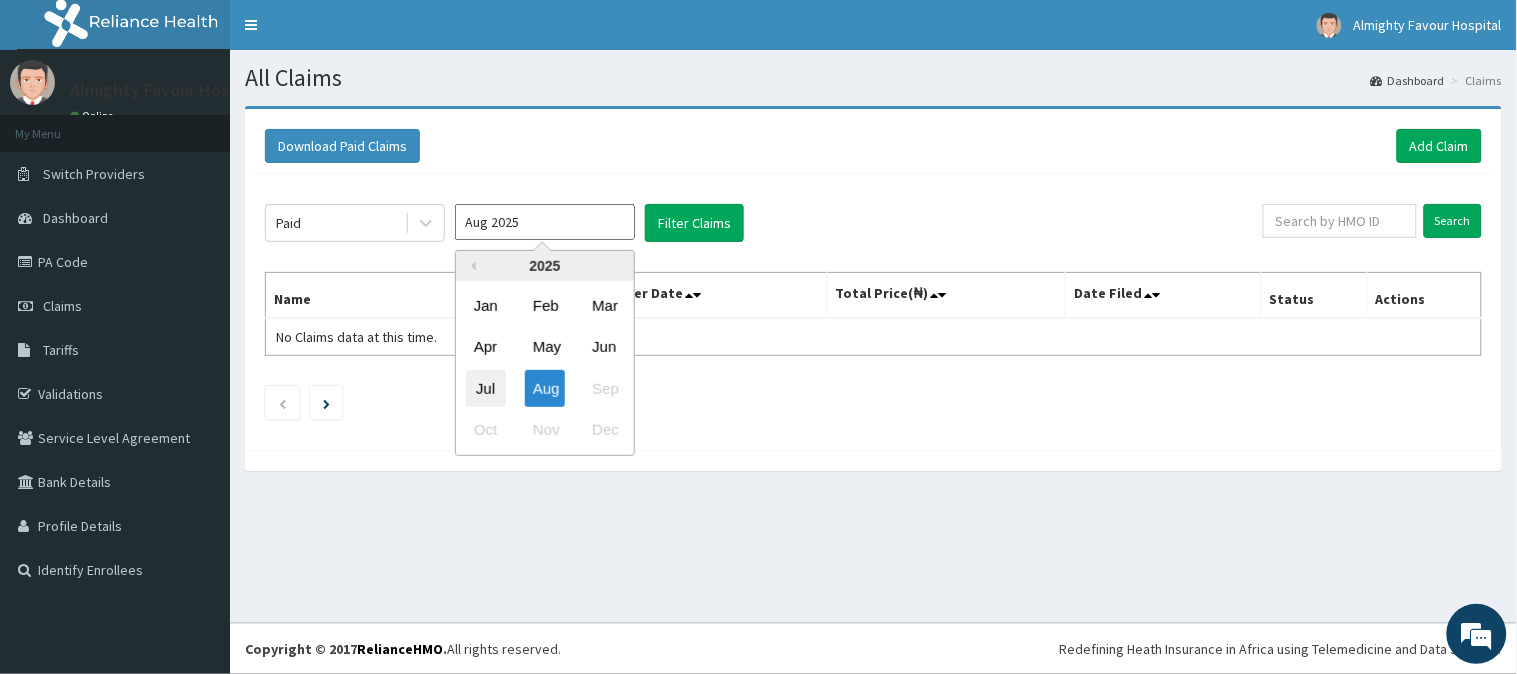 click on "Jul" at bounding box center (486, 388) 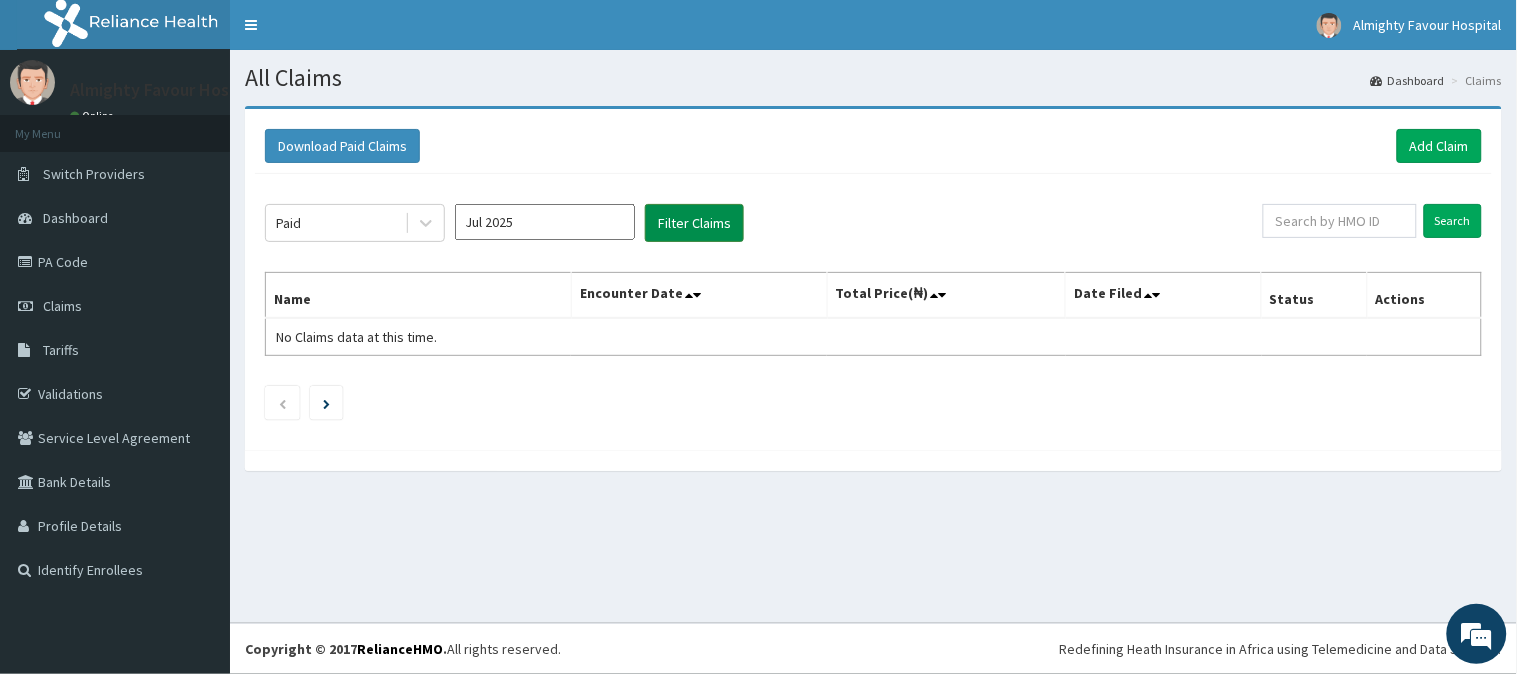 click on "Filter Claims" at bounding box center [694, 223] 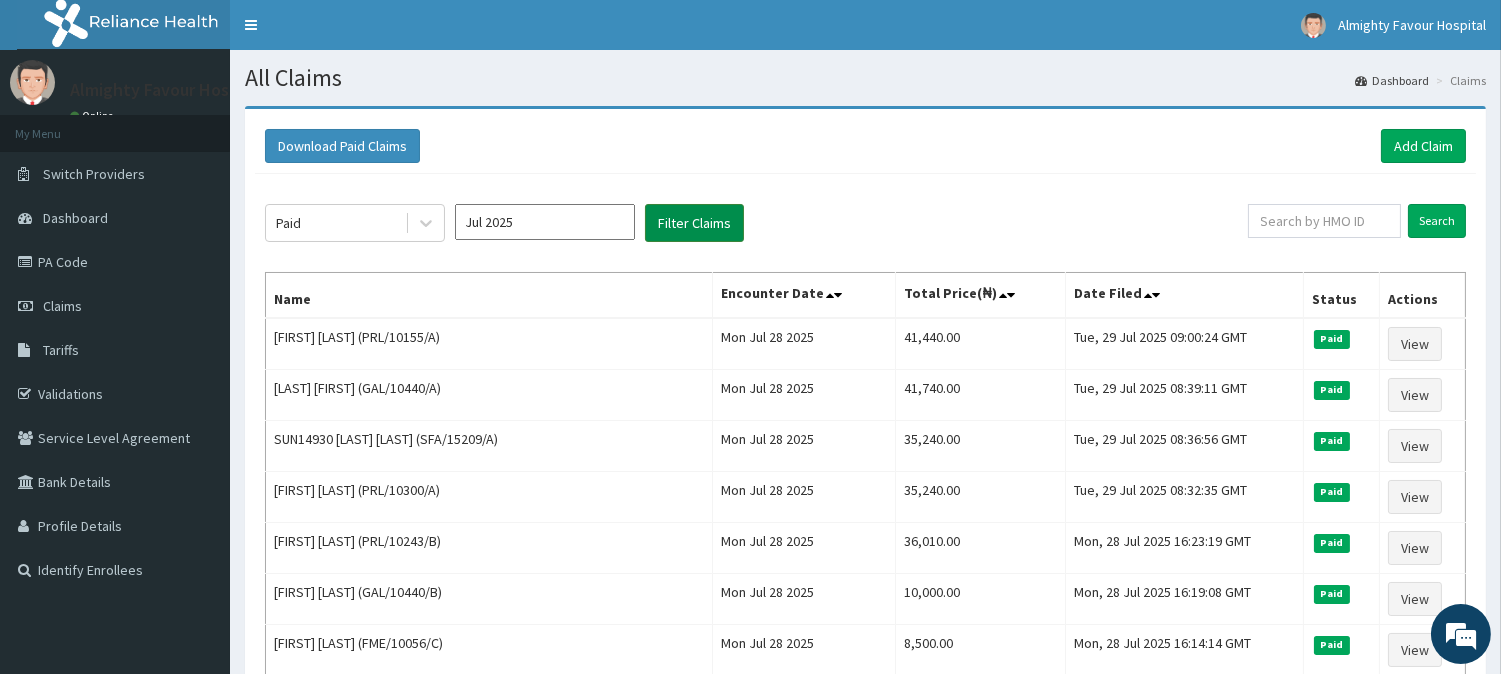 scroll, scrollTop: 0, scrollLeft: 0, axis: both 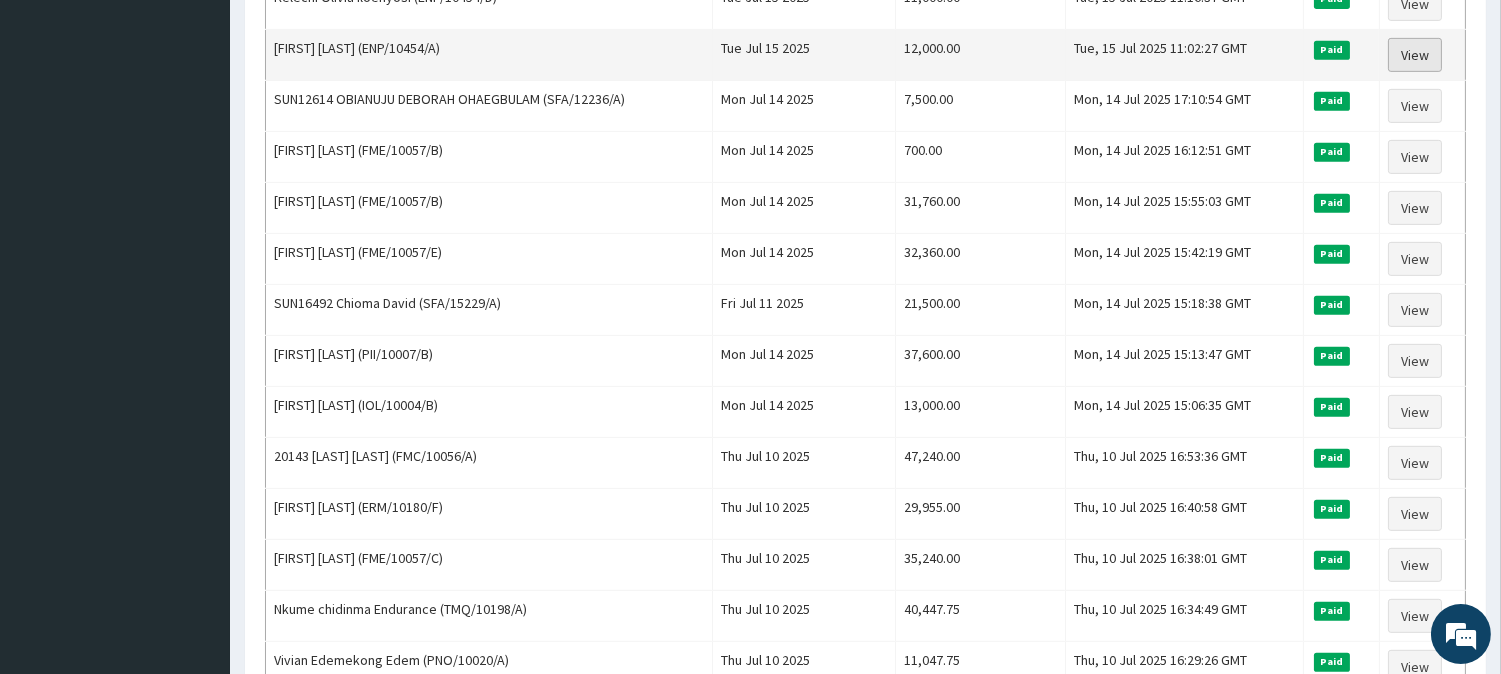 click on "View" at bounding box center (1415, 55) 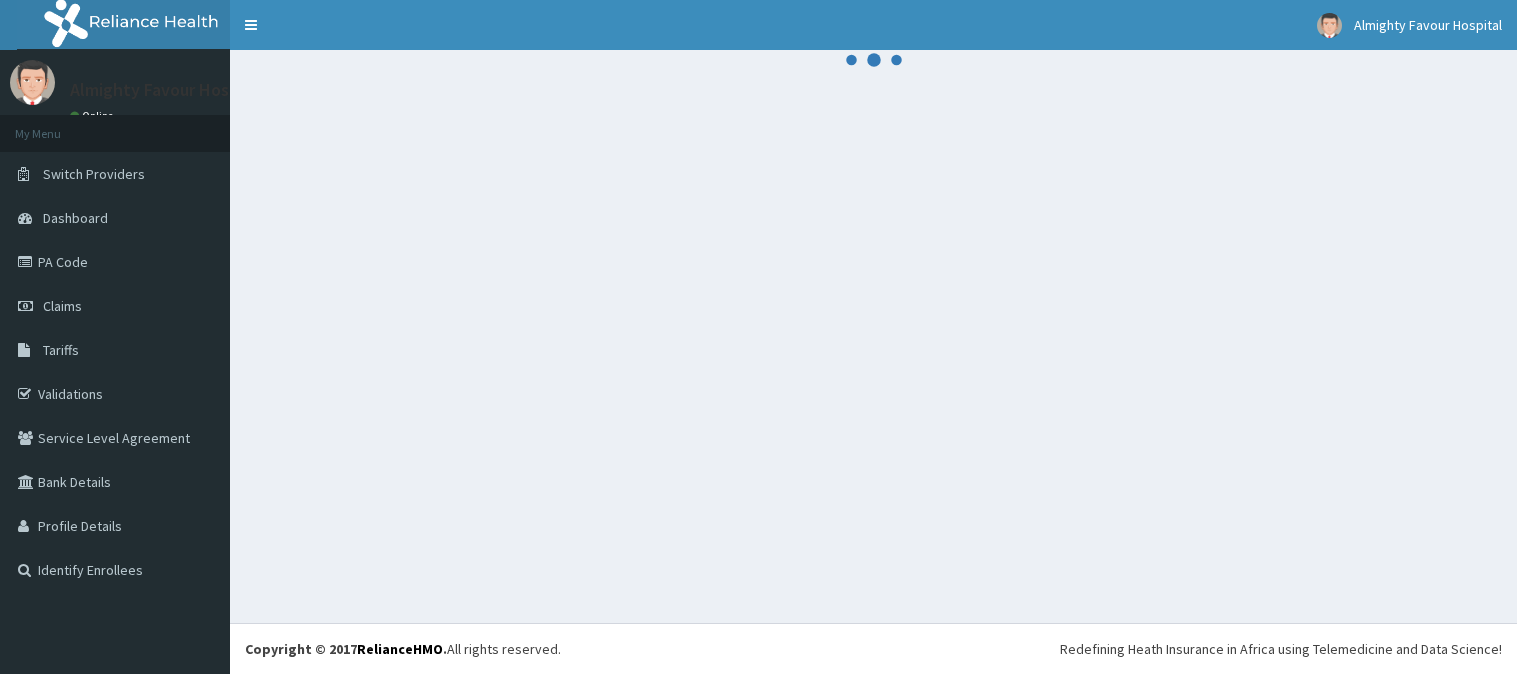 scroll, scrollTop: 0, scrollLeft: 0, axis: both 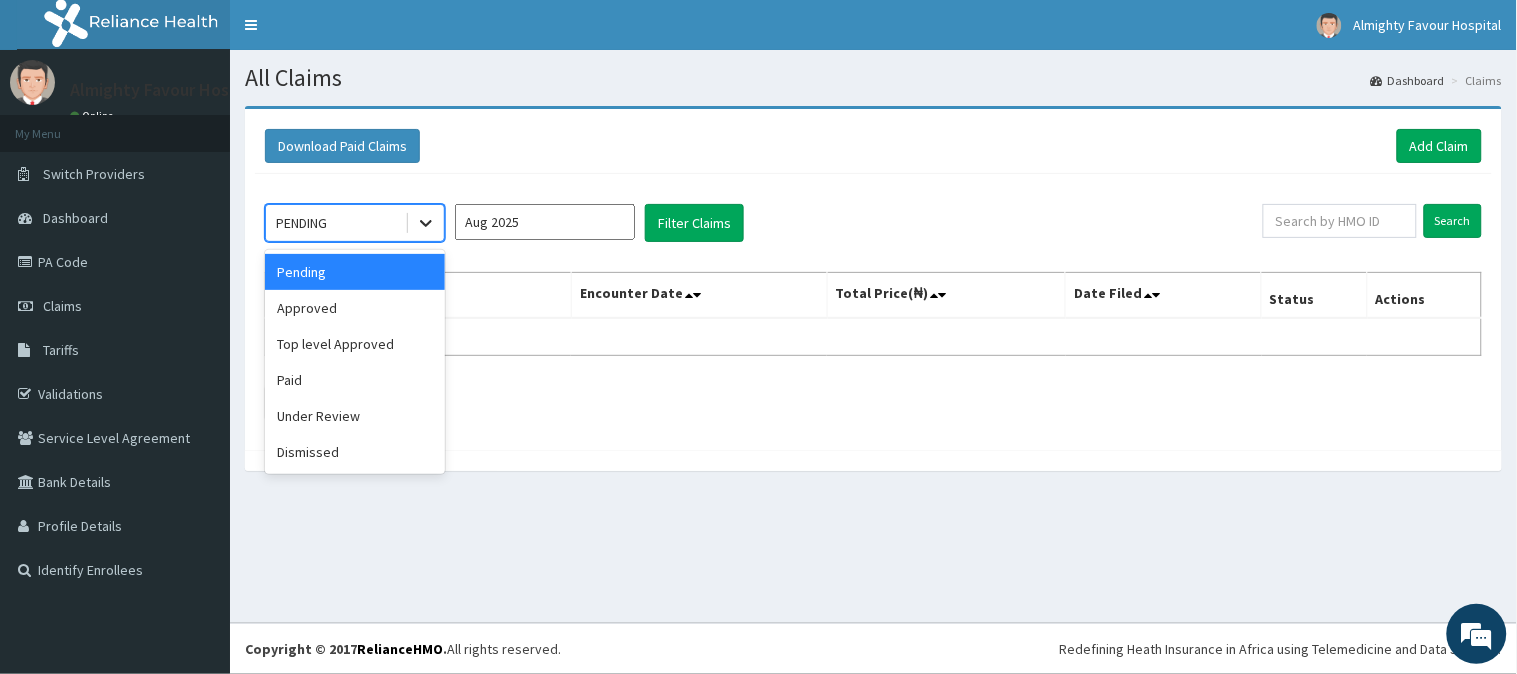 click 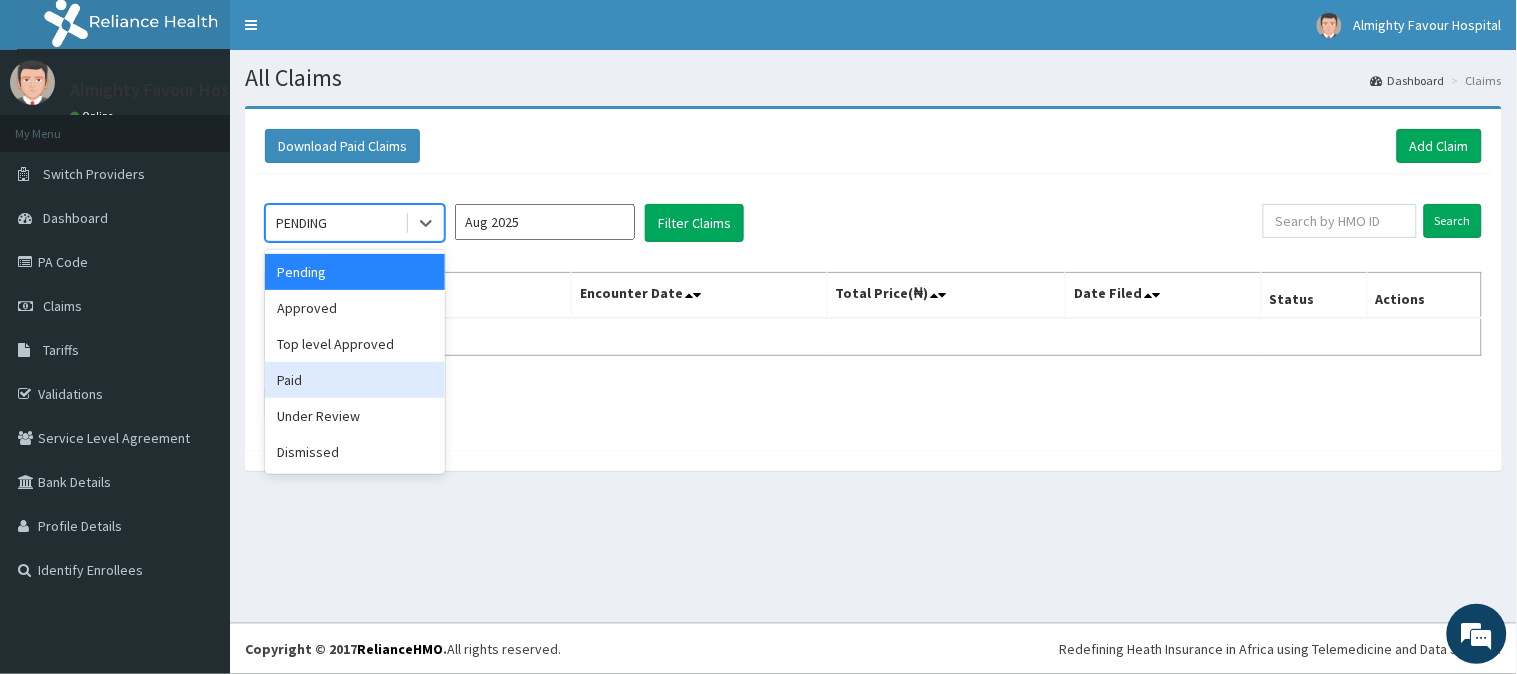 click on "Paid" at bounding box center [355, 380] 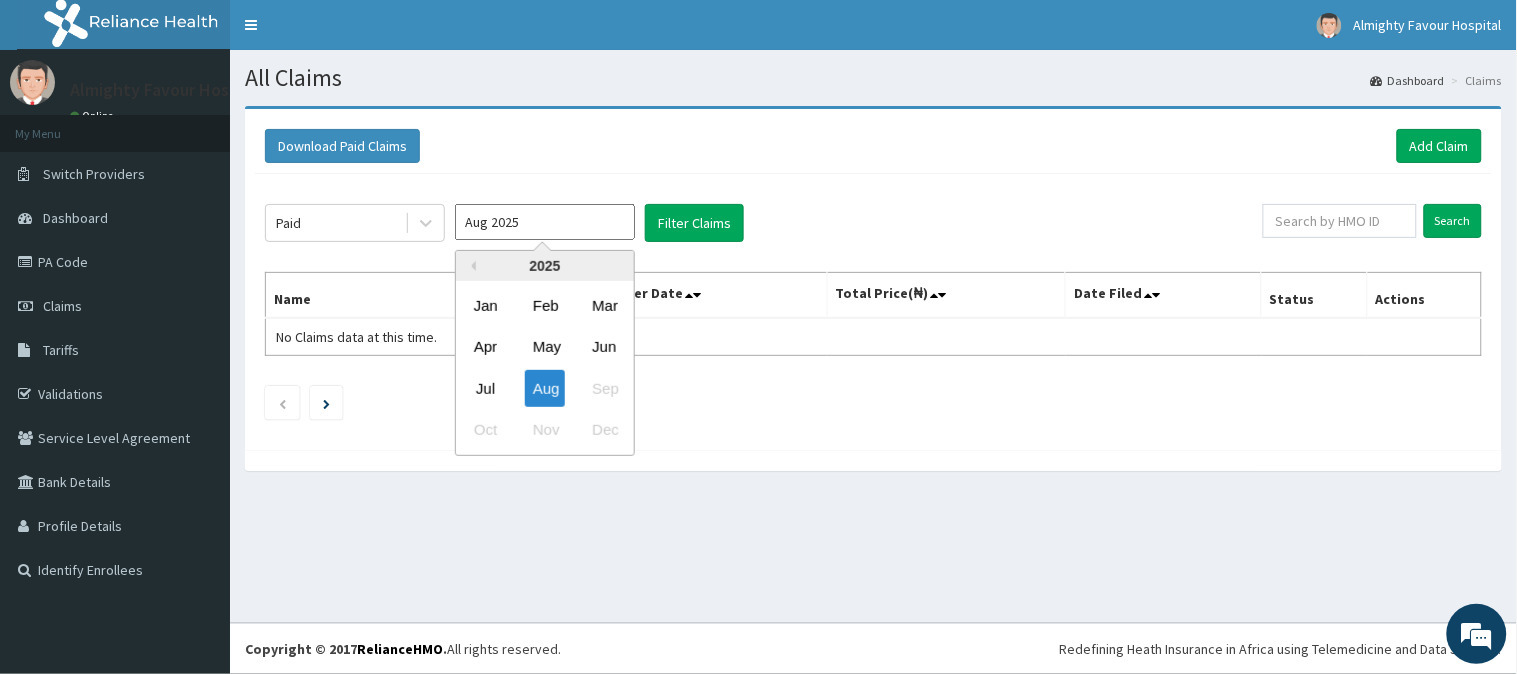 click on "Aug 2025" at bounding box center [545, 222] 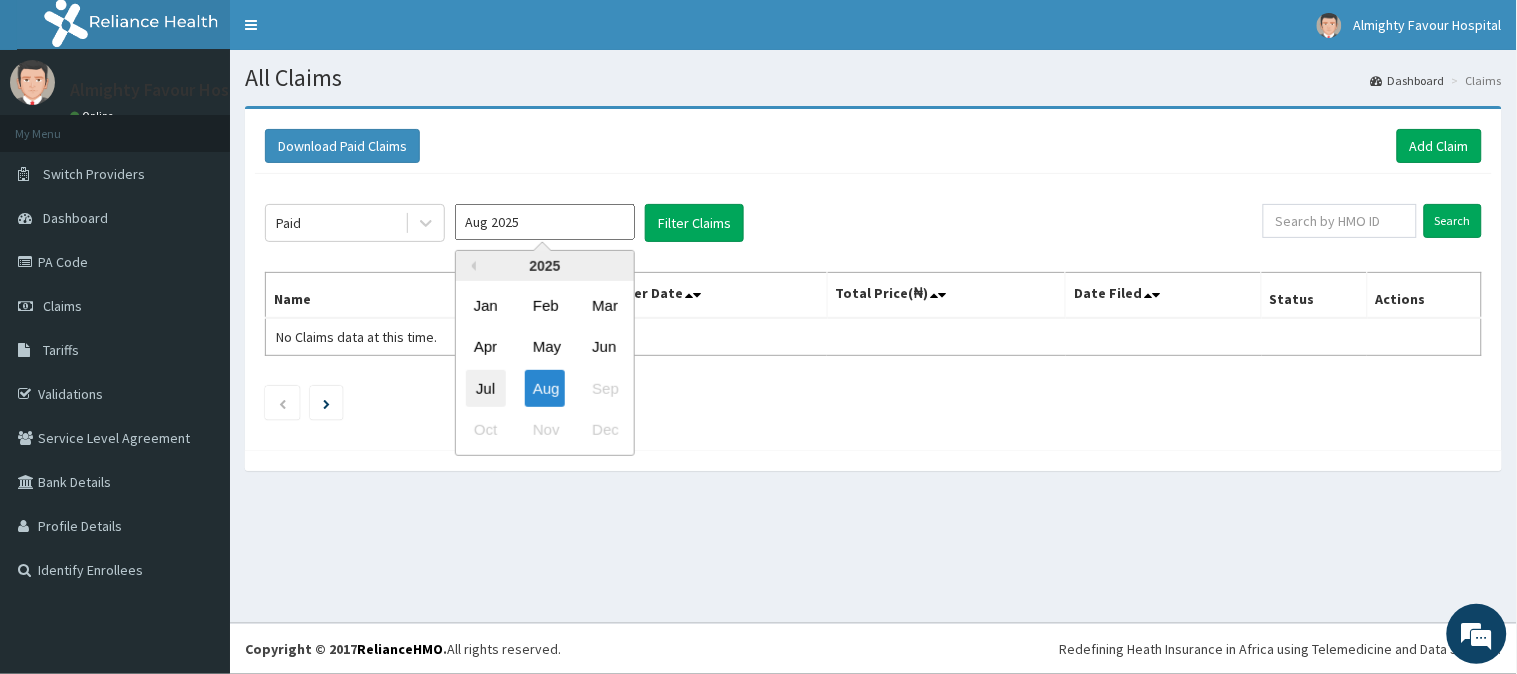 click on "Jul" at bounding box center (486, 388) 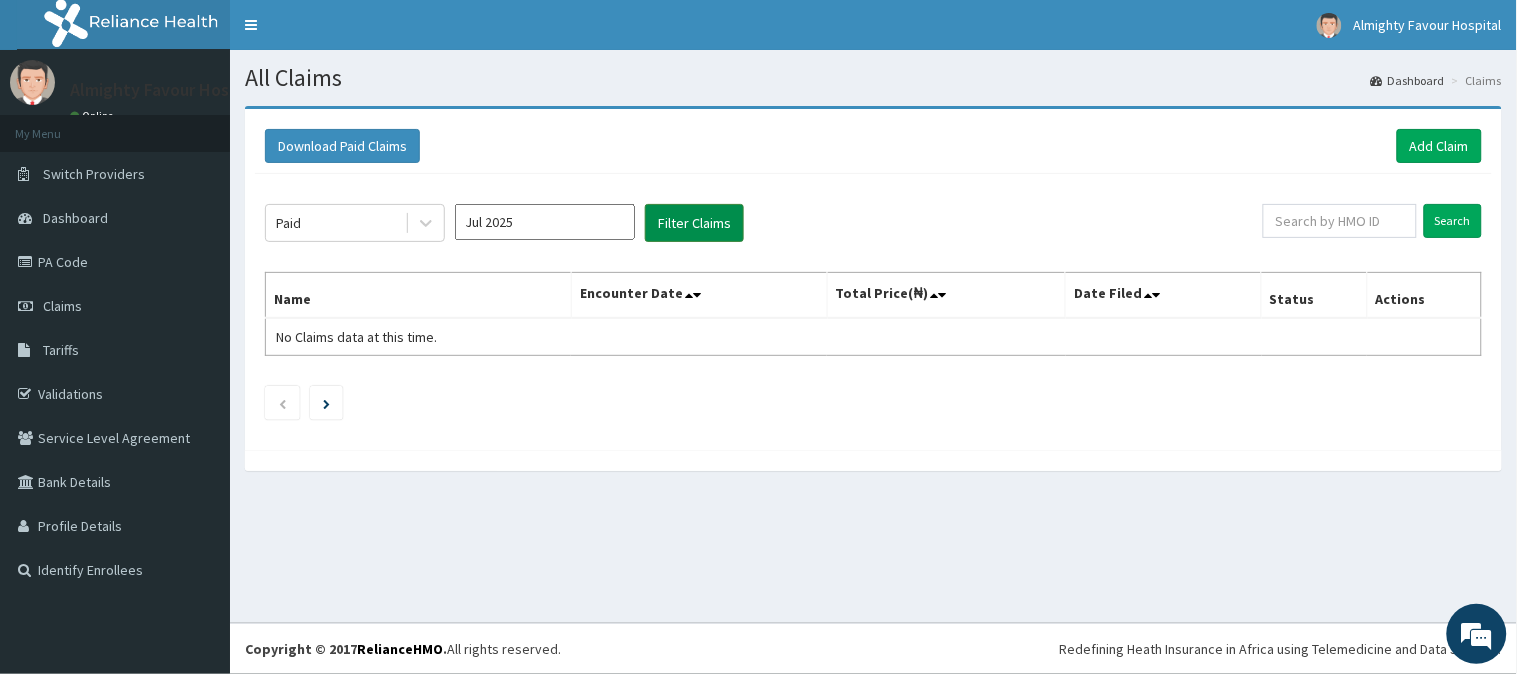 click on "Filter Claims" at bounding box center [694, 223] 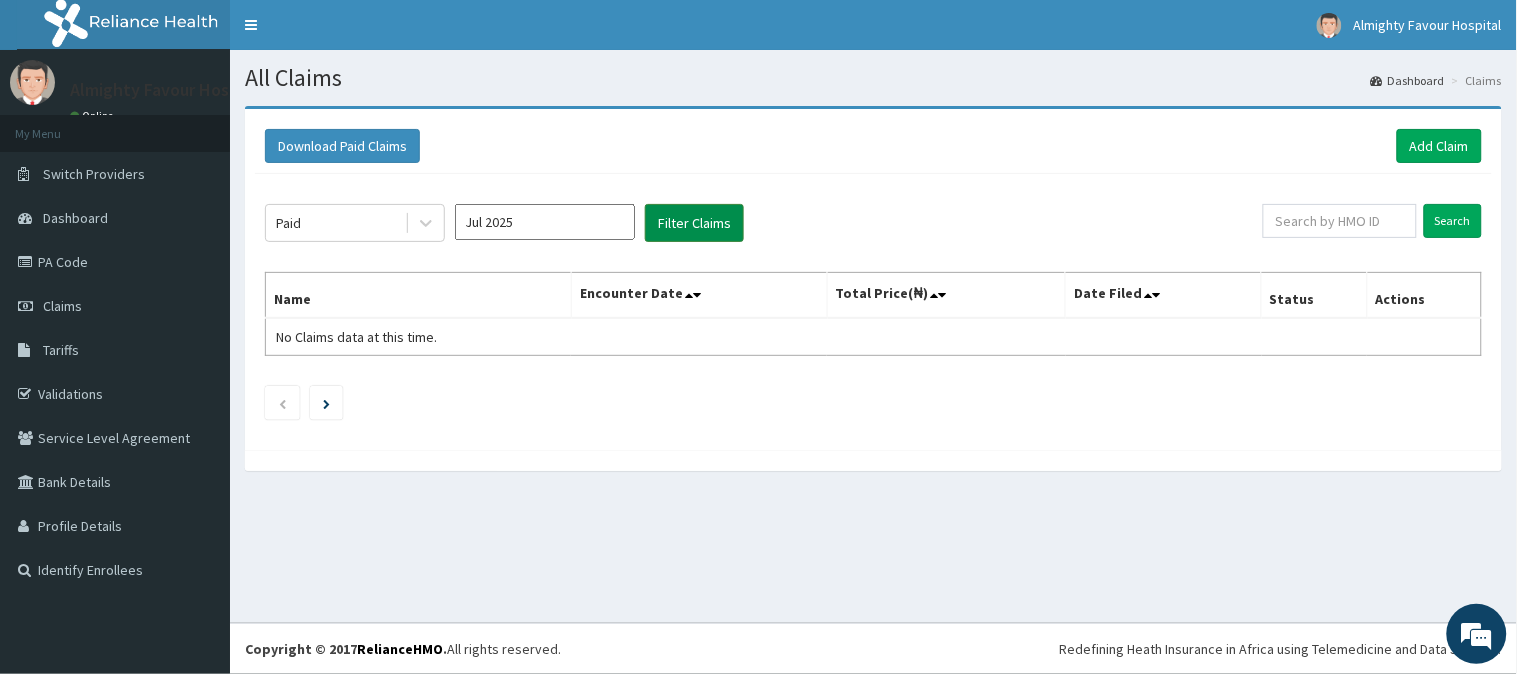scroll, scrollTop: 0, scrollLeft: 0, axis: both 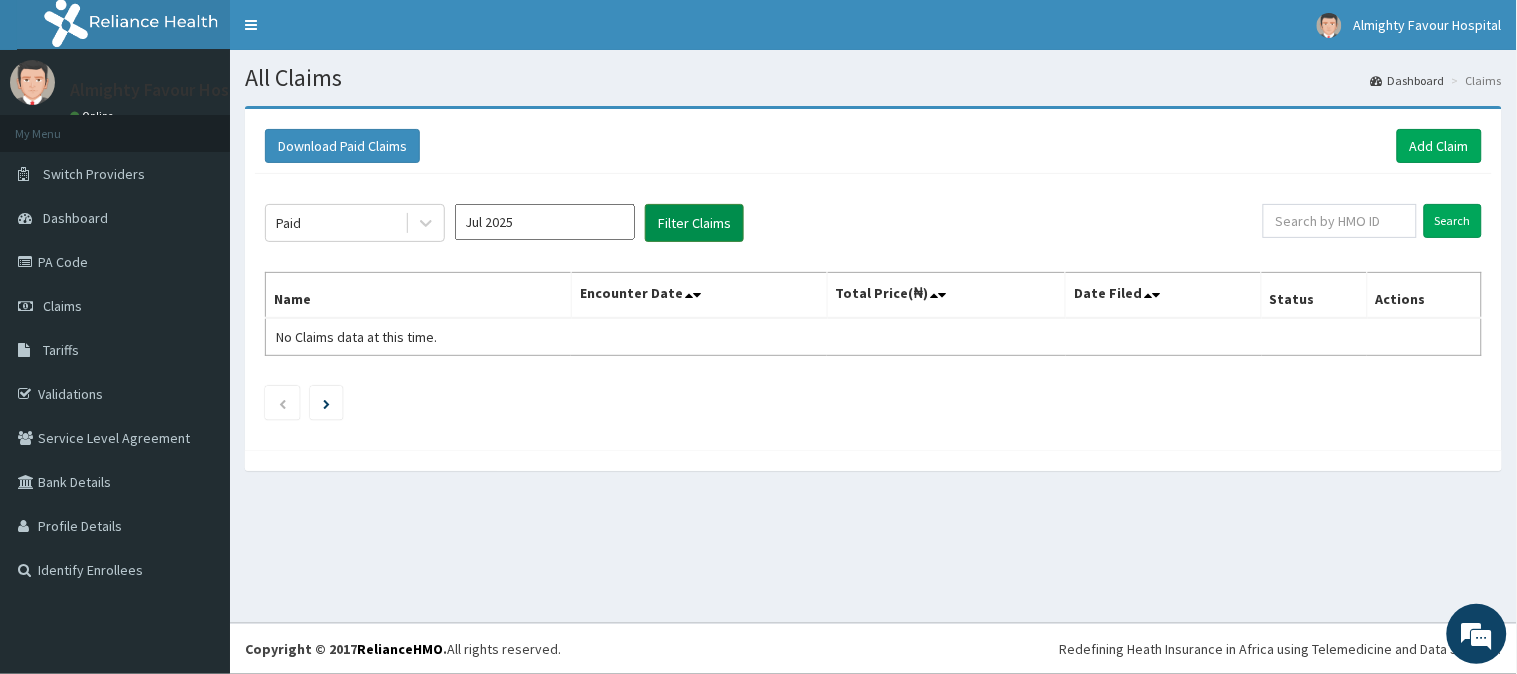 click on "Filter Claims" at bounding box center (694, 223) 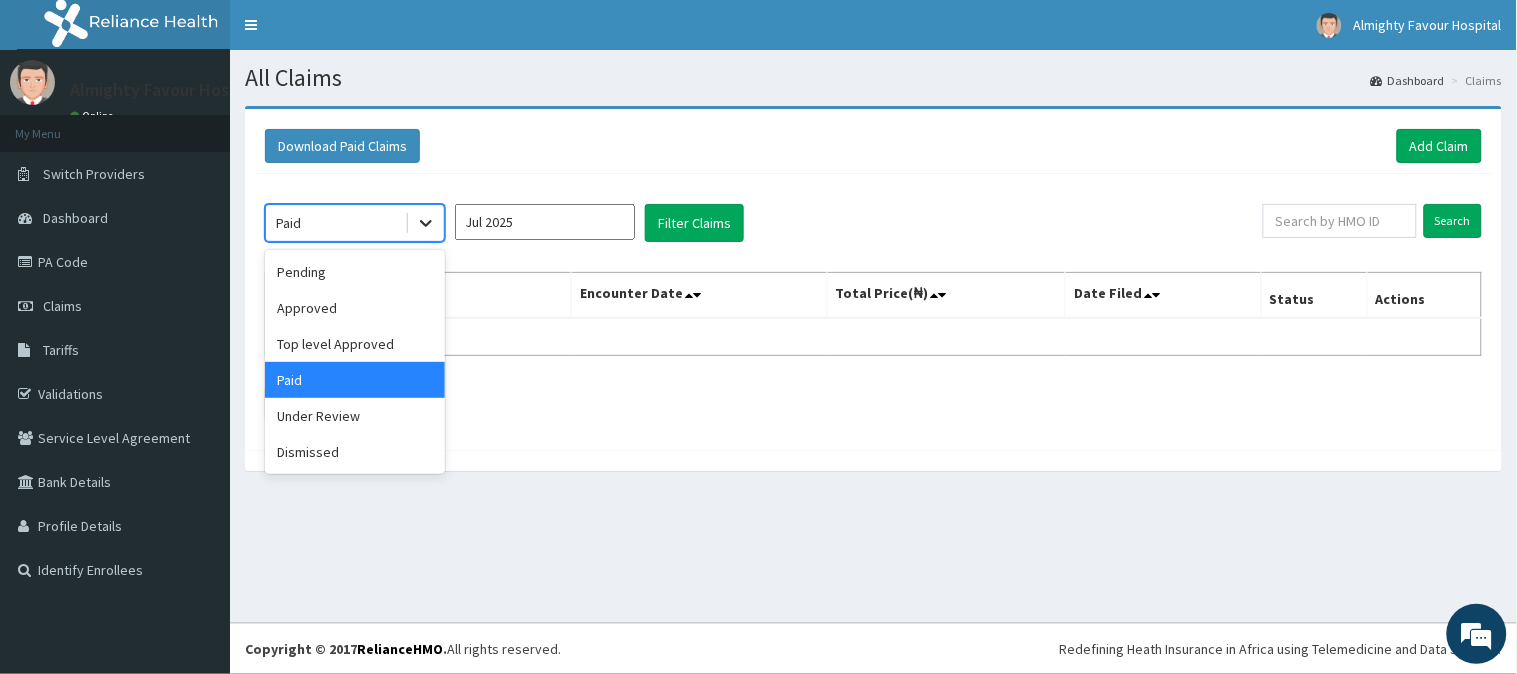 click 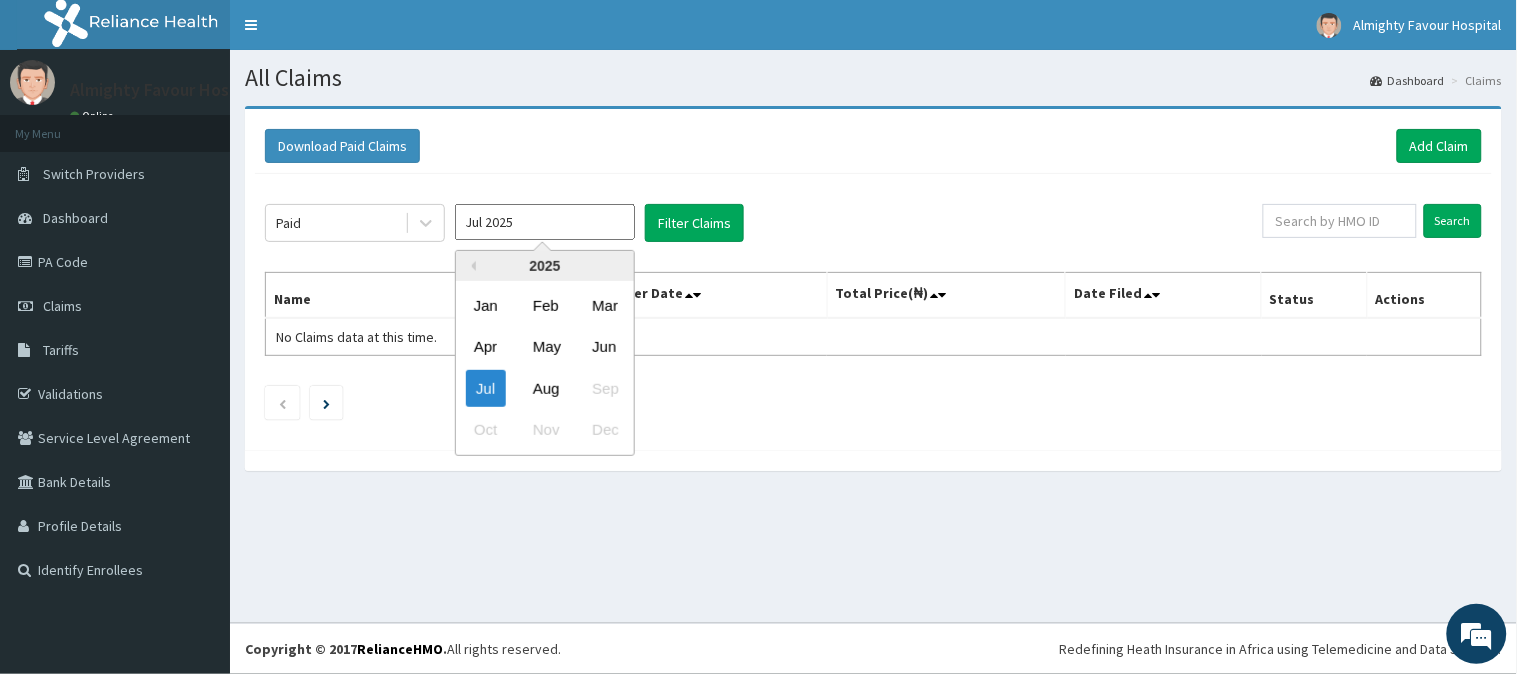 click on "Jul 2025" at bounding box center [545, 222] 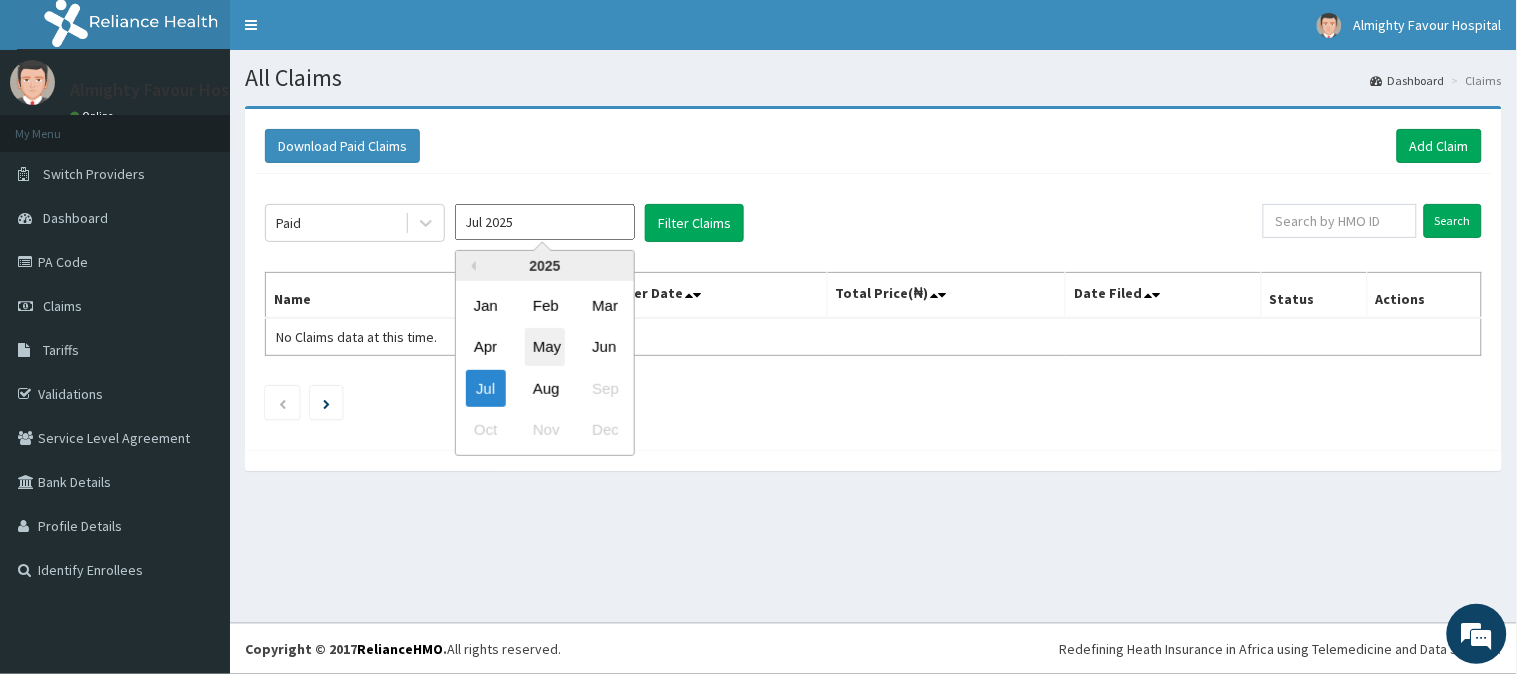click on "May" at bounding box center (545, 347) 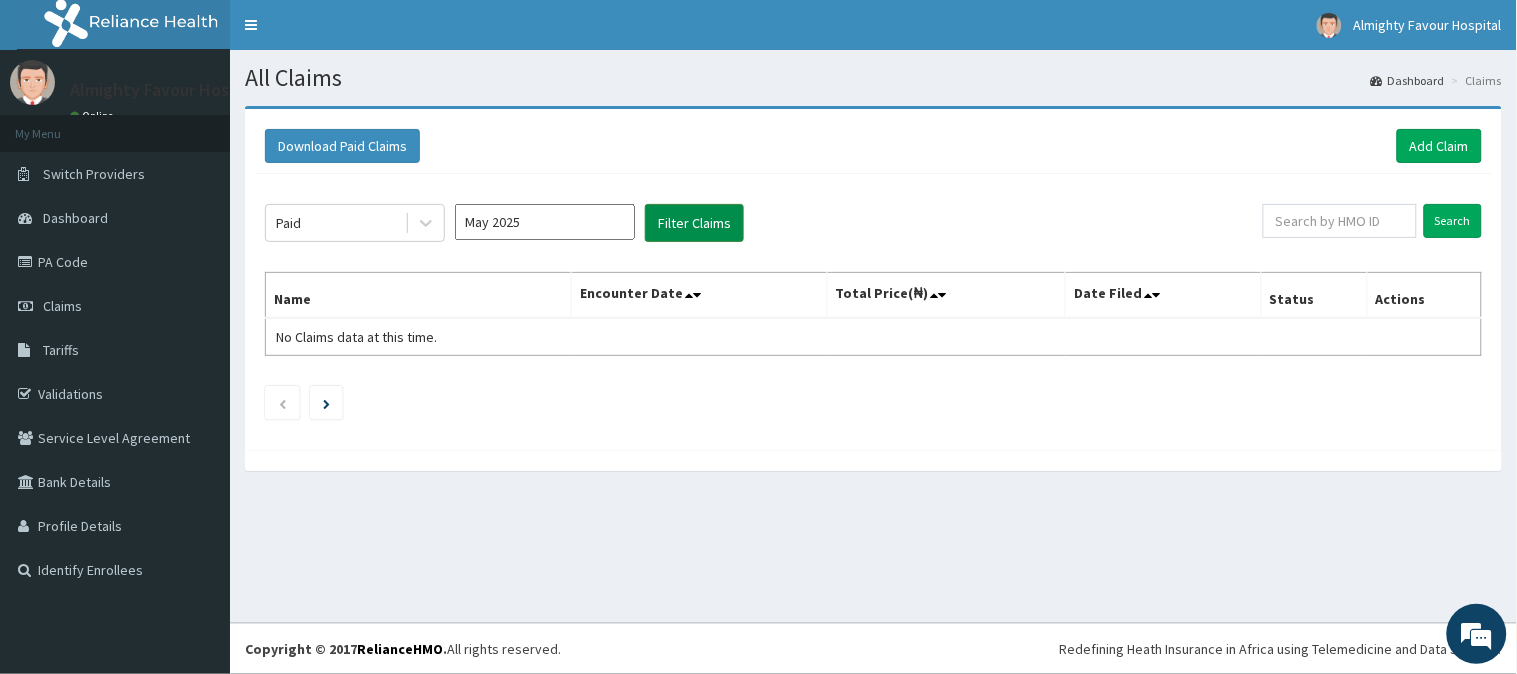 click on "Filter Claims" at bounding box center (694, 223) 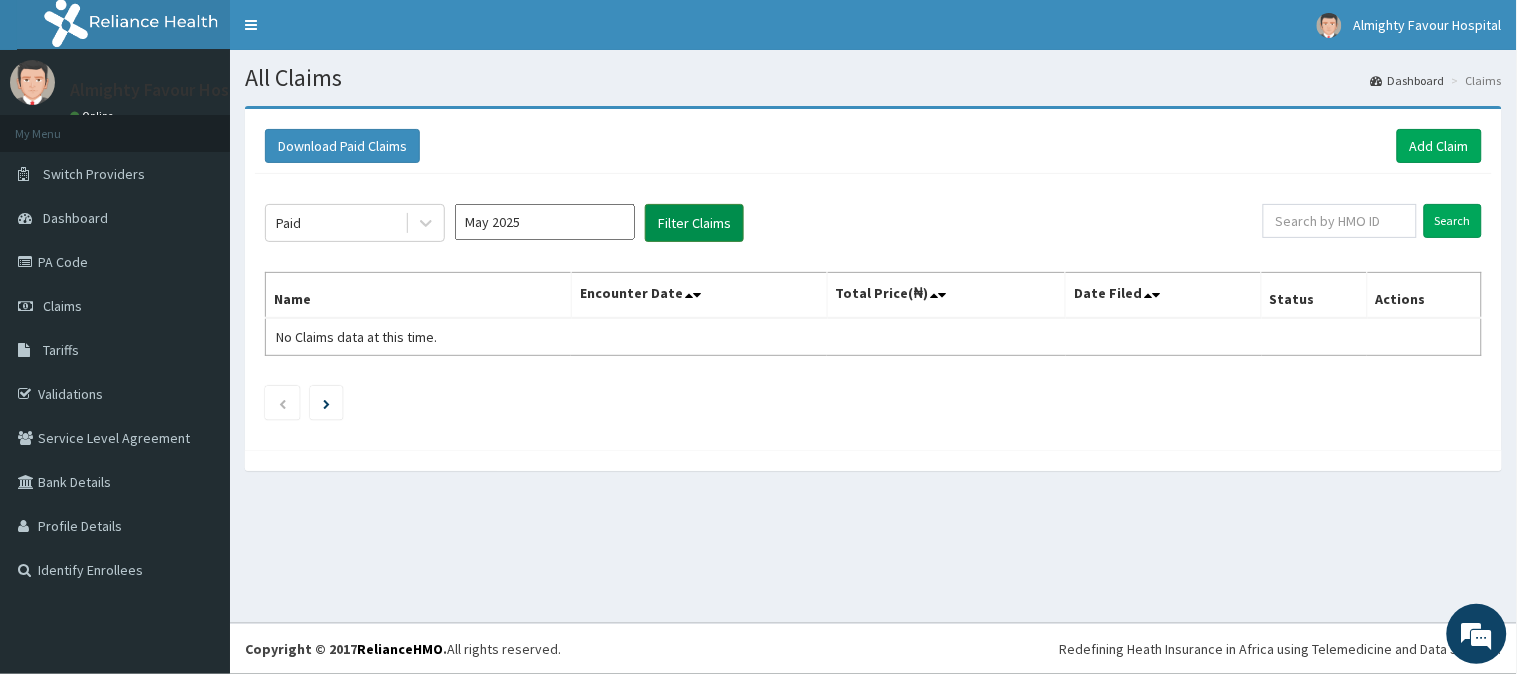 click on "Filter Claims" at bounding box center (694, 223) 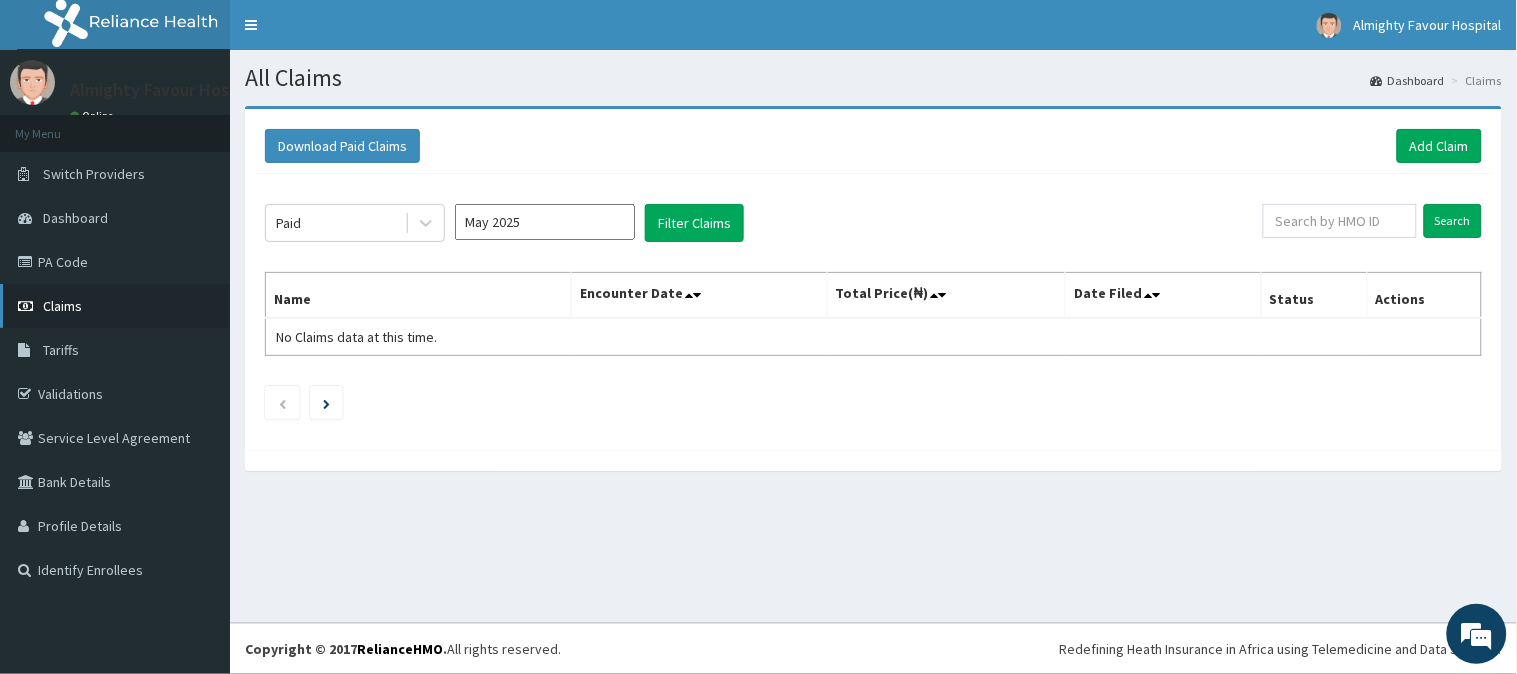 click on "Claims" at bounding box center (62, 306) 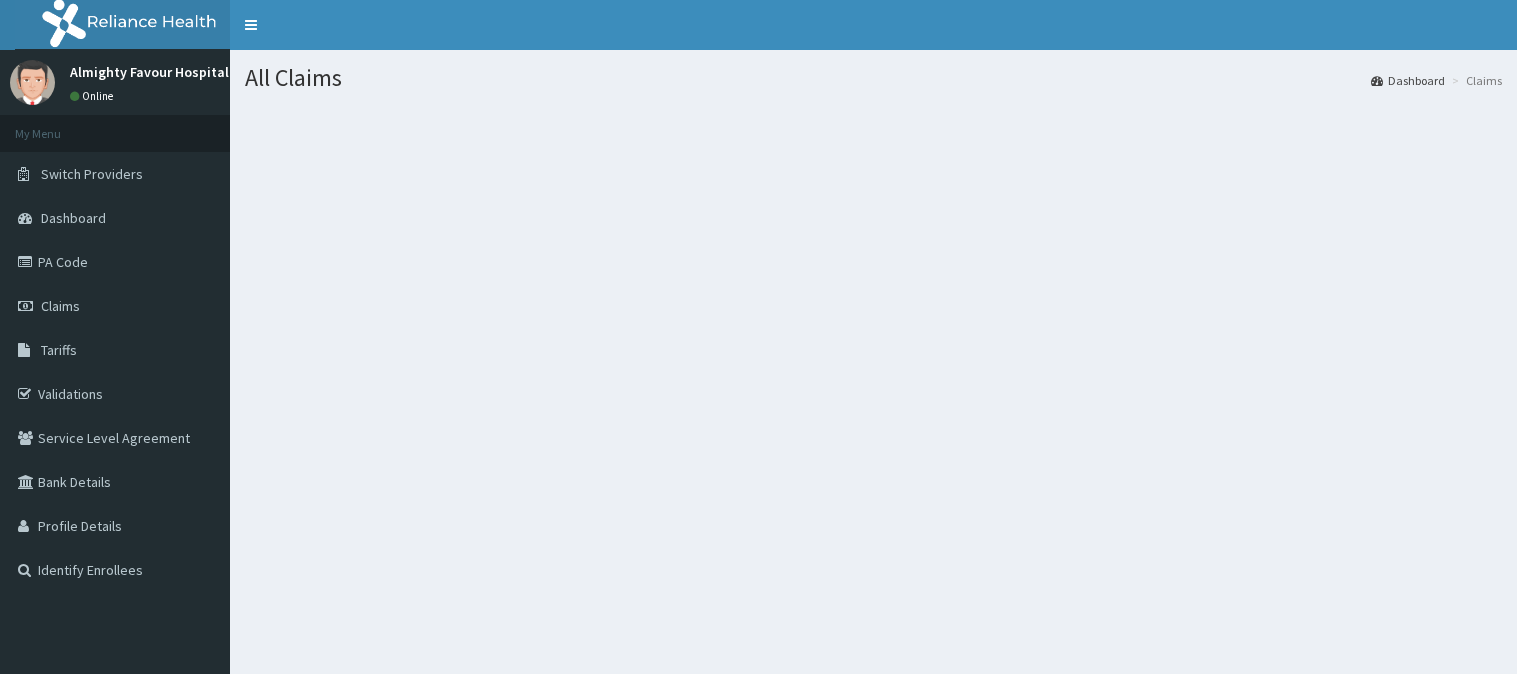 scroll, scrollTop: 0, scrollLeft: 0, axis: both 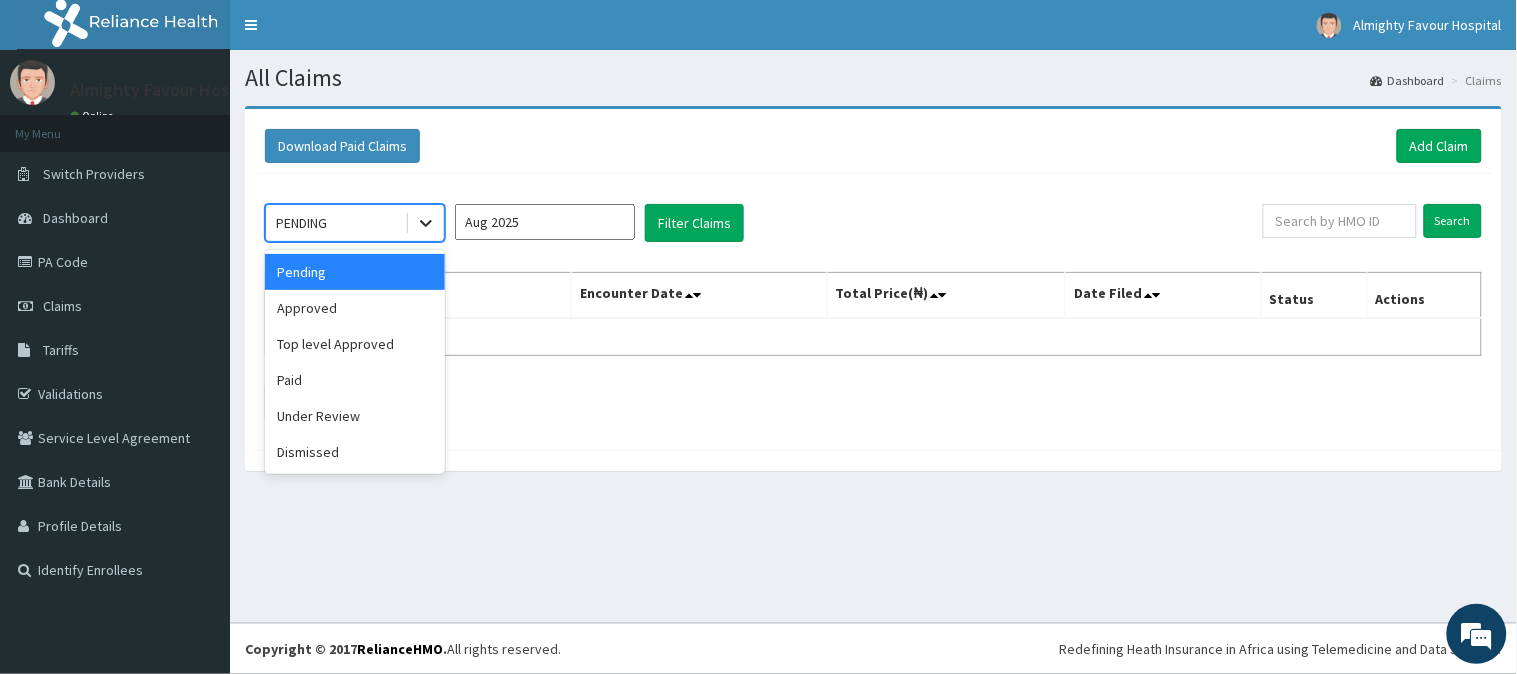click 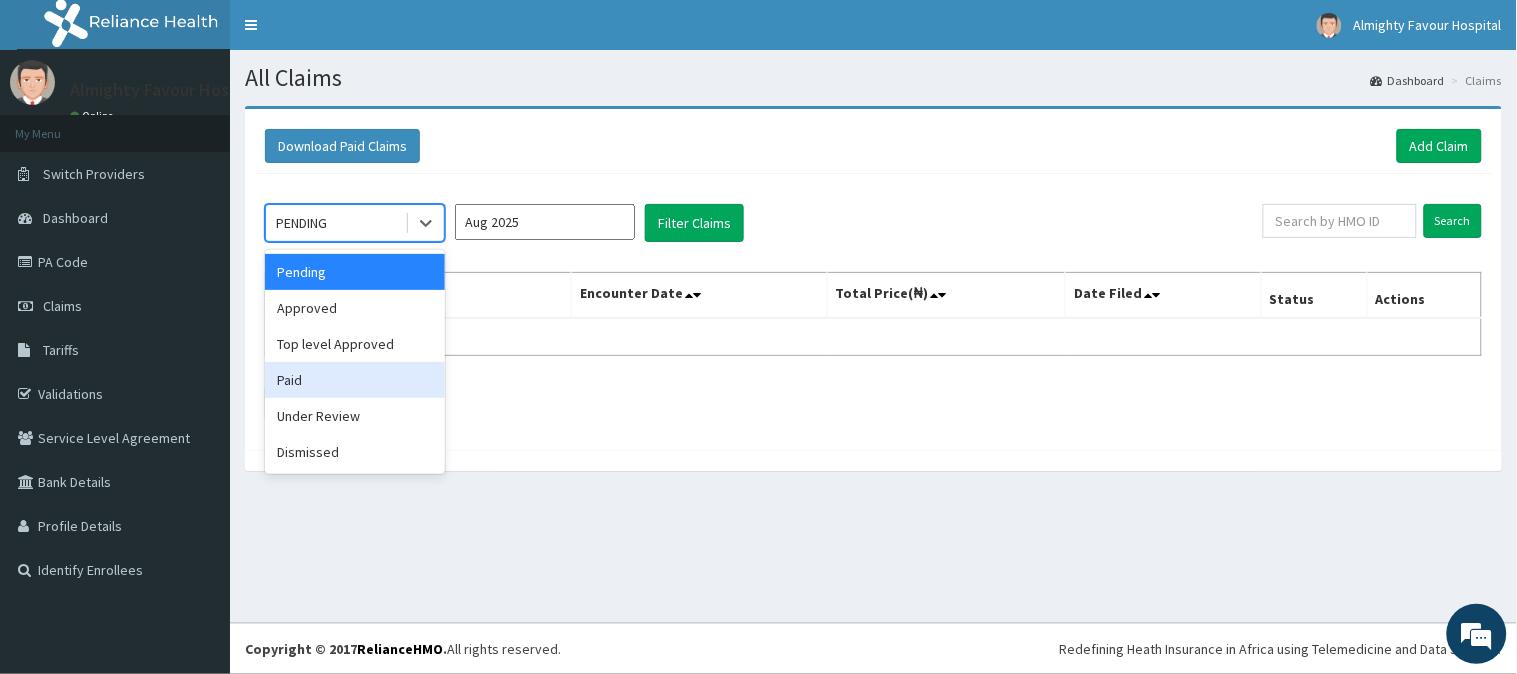 click on "Paid" at bounding box center (355, 380) 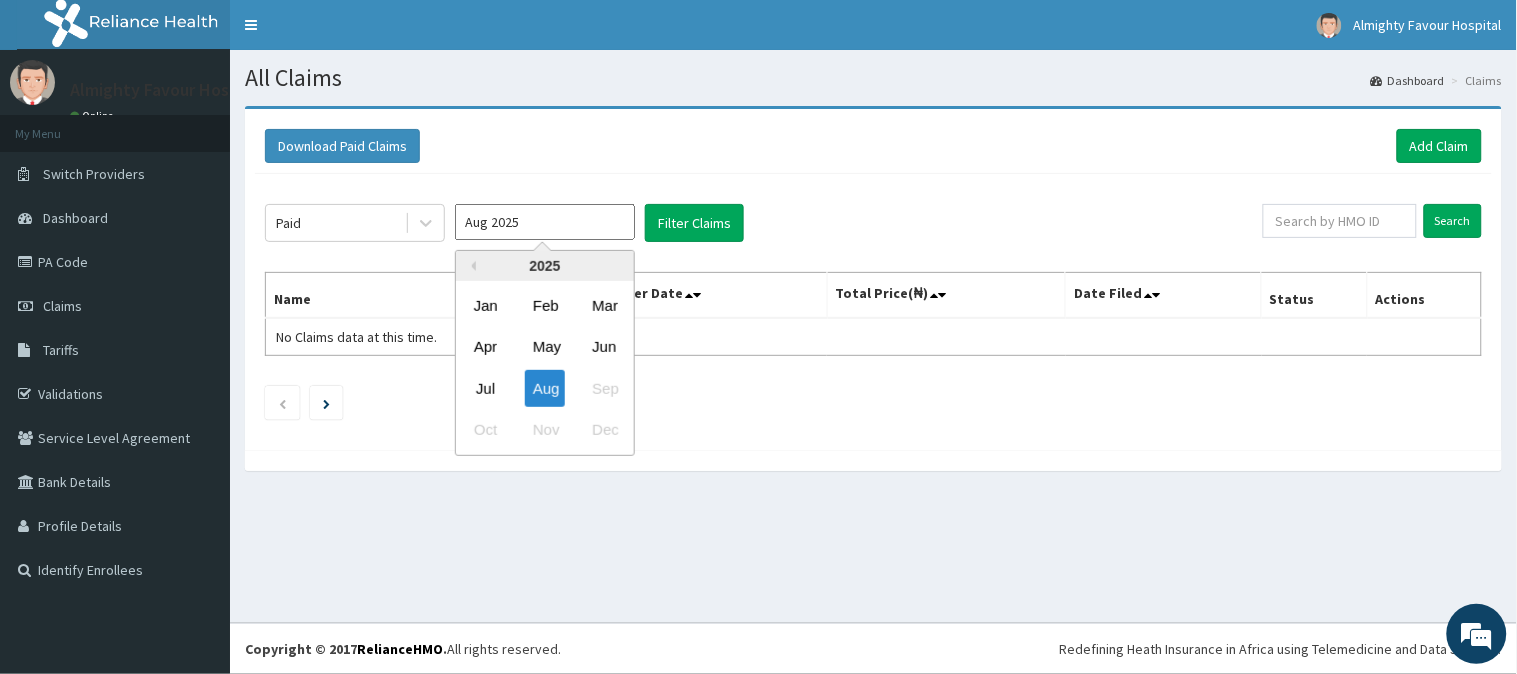 click on "Aug 2025" at bounding box center (545, 222) 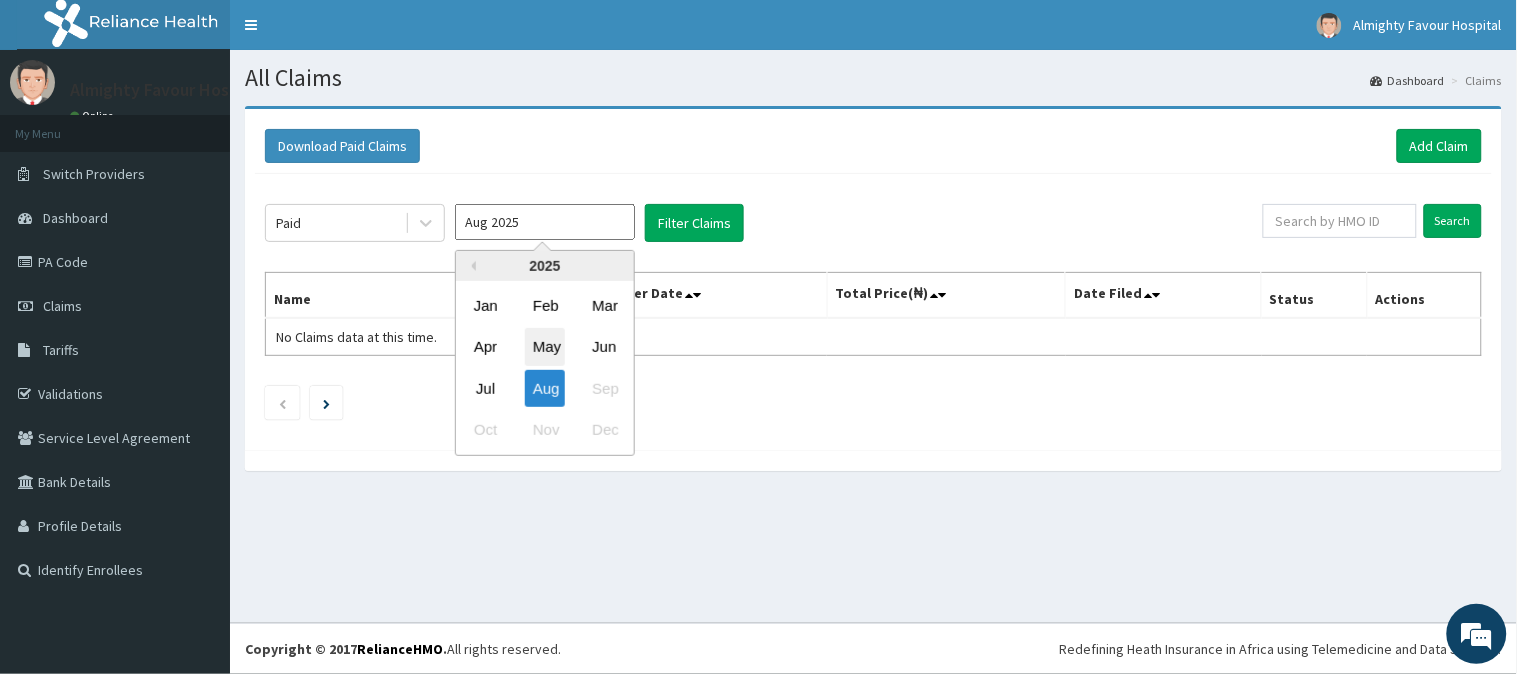 click on "May" at bounding box center [545, 347] 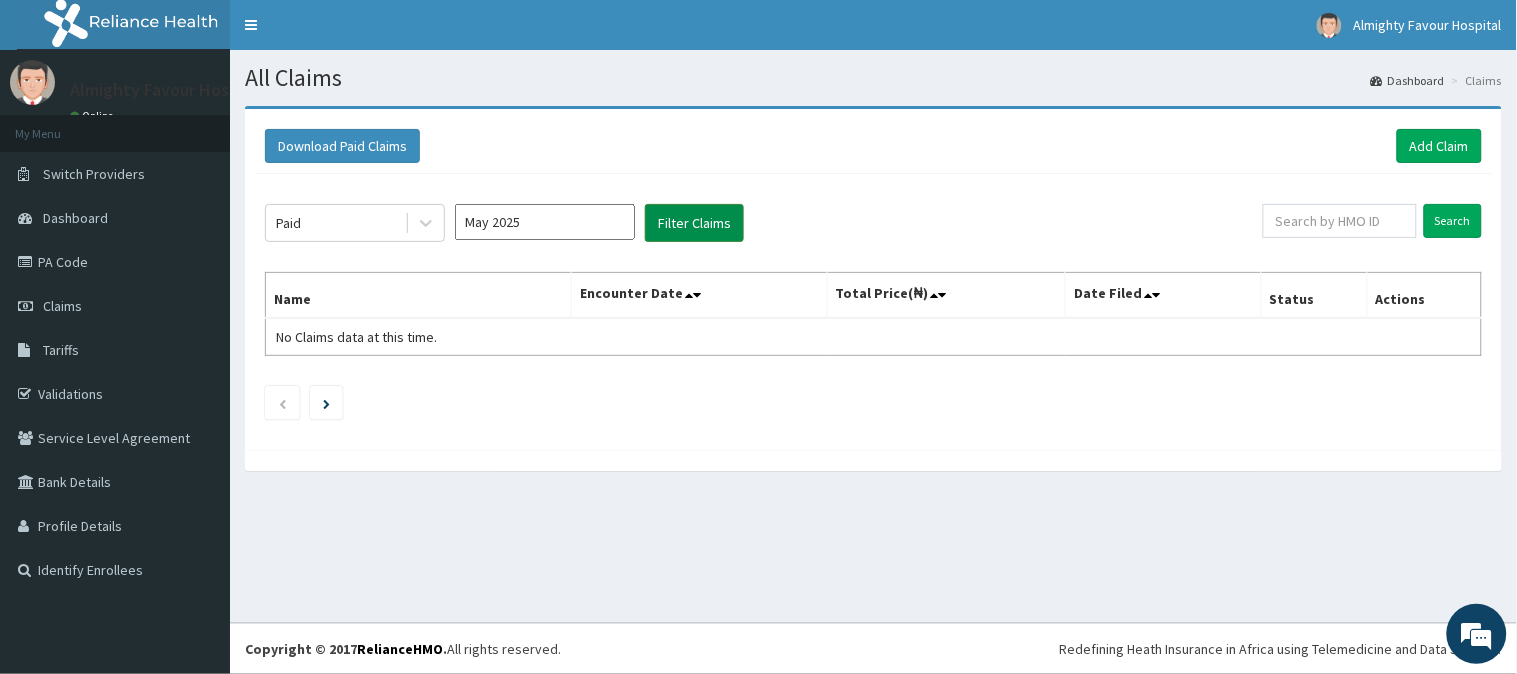 click on "Filter Claims" at bounding box center [694, 223] 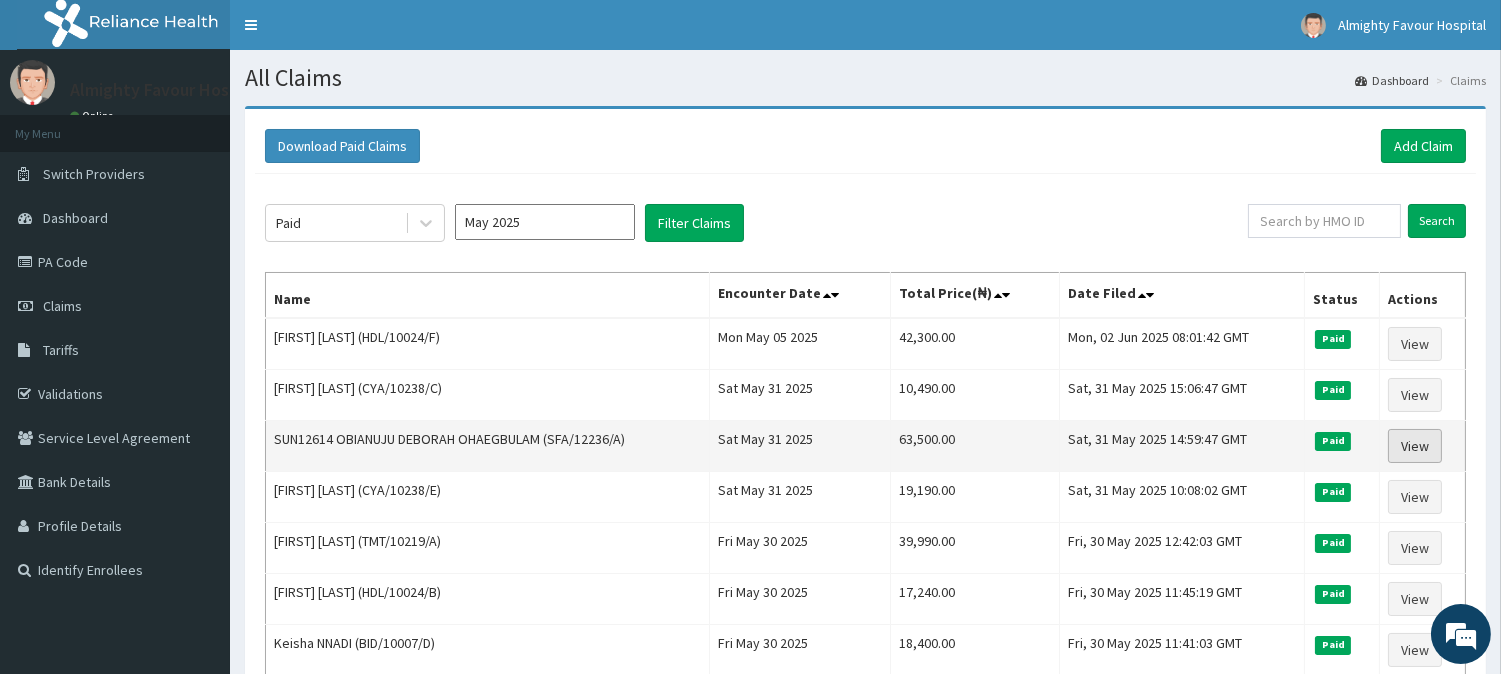 click on "View" at bounding box center [1415, 446] 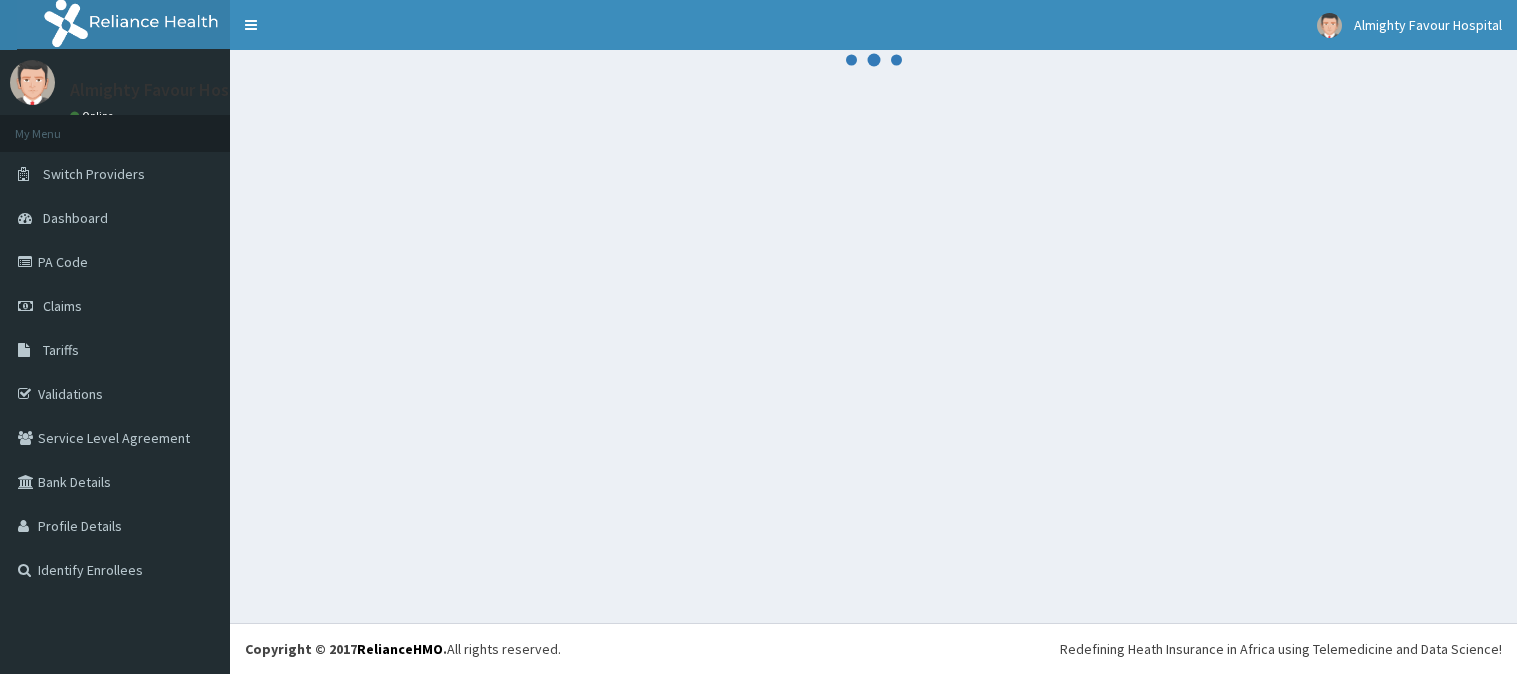 scroll, scrollTop: 0, scrollLeft: 0, axis: both 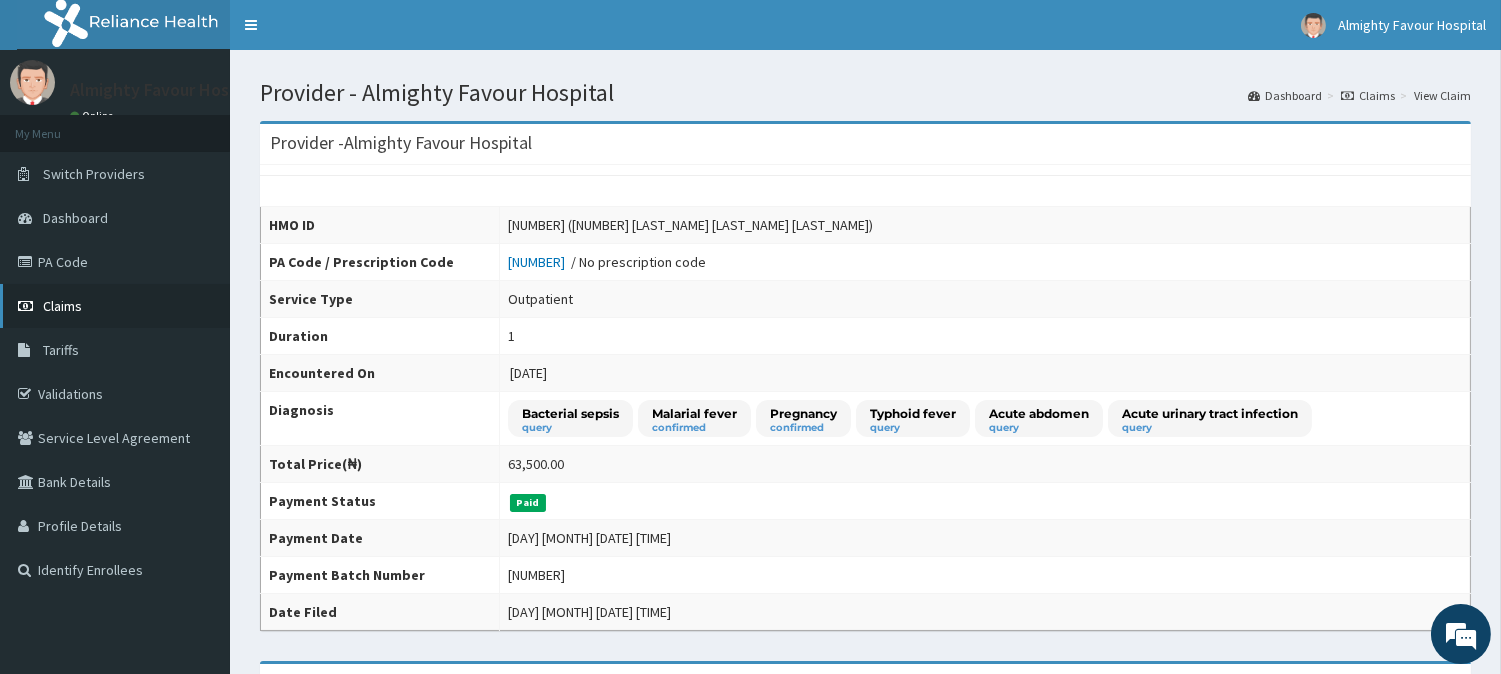 click on "Claims" at bounding box center (62, 306) 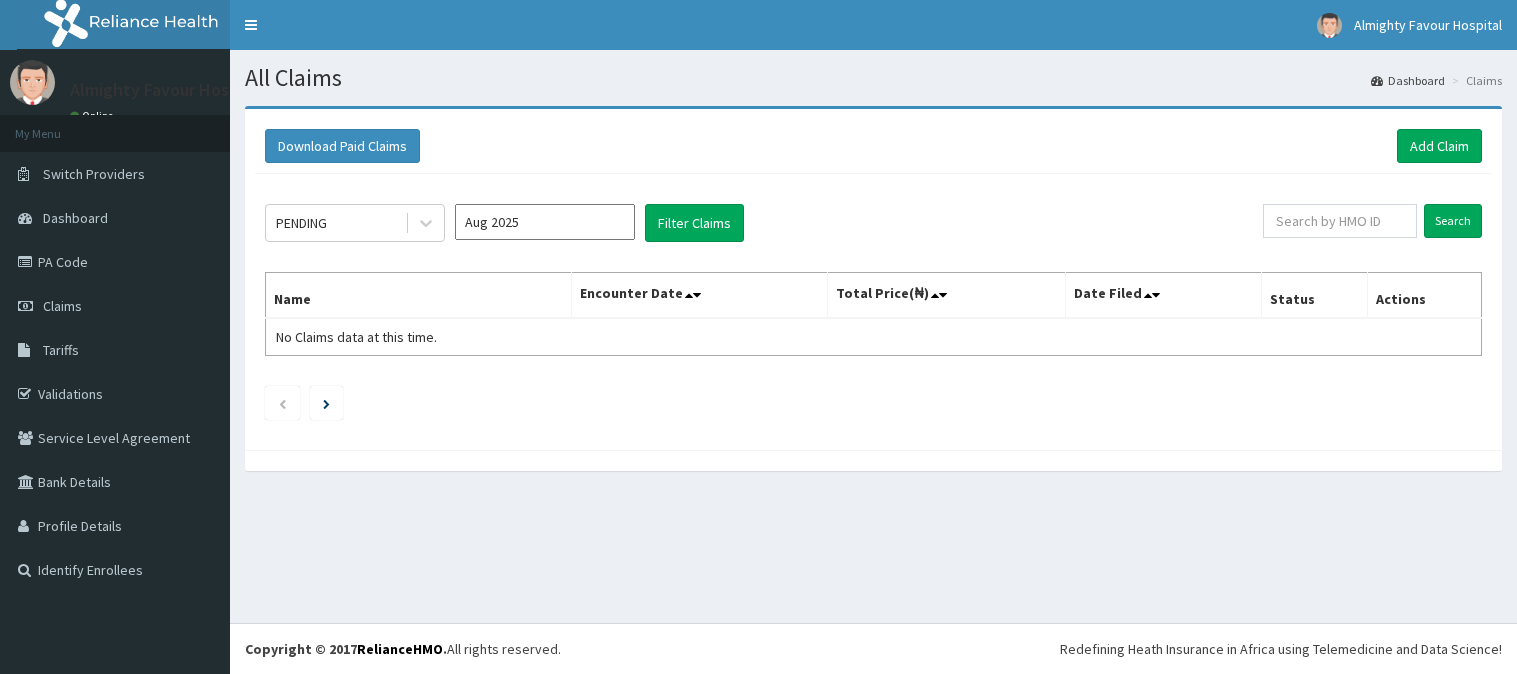 scroll, scrollTop: 0, scrollLeft: 0, axis: both 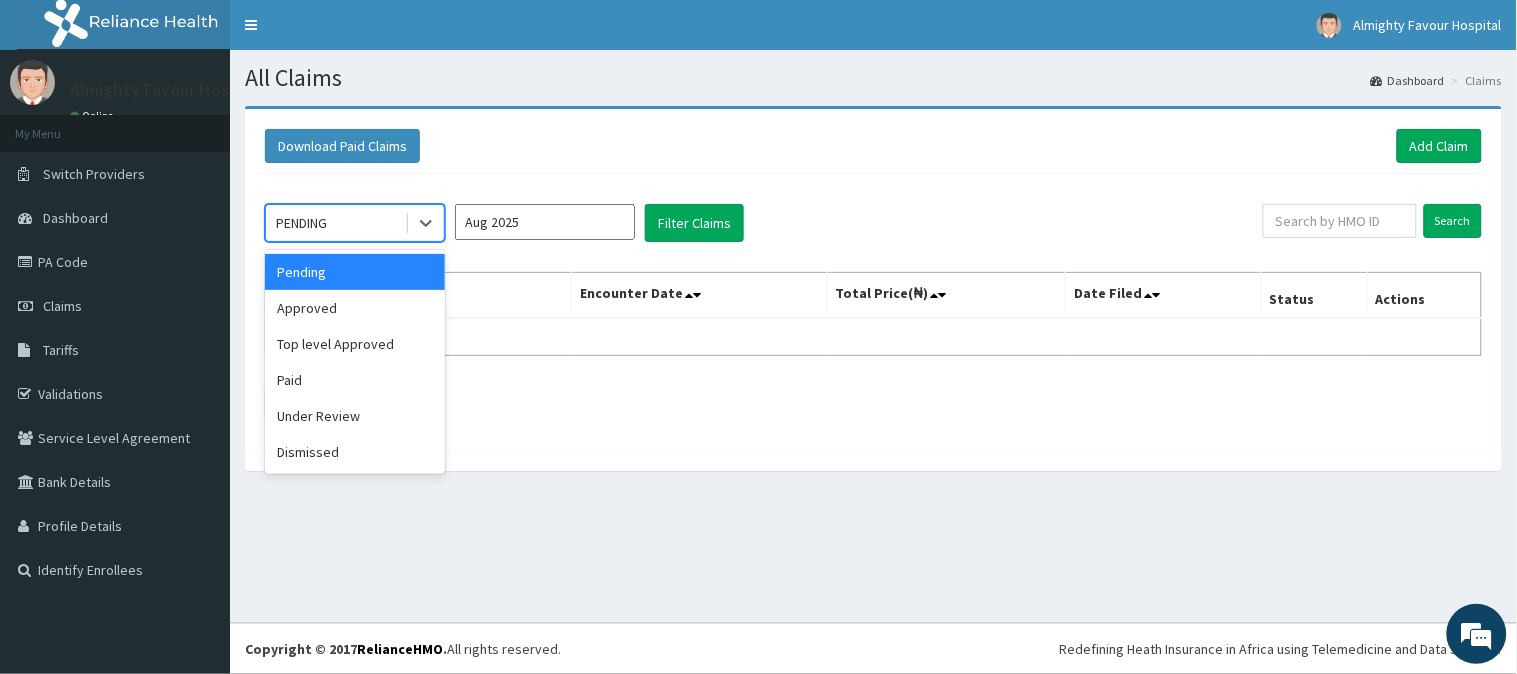 click 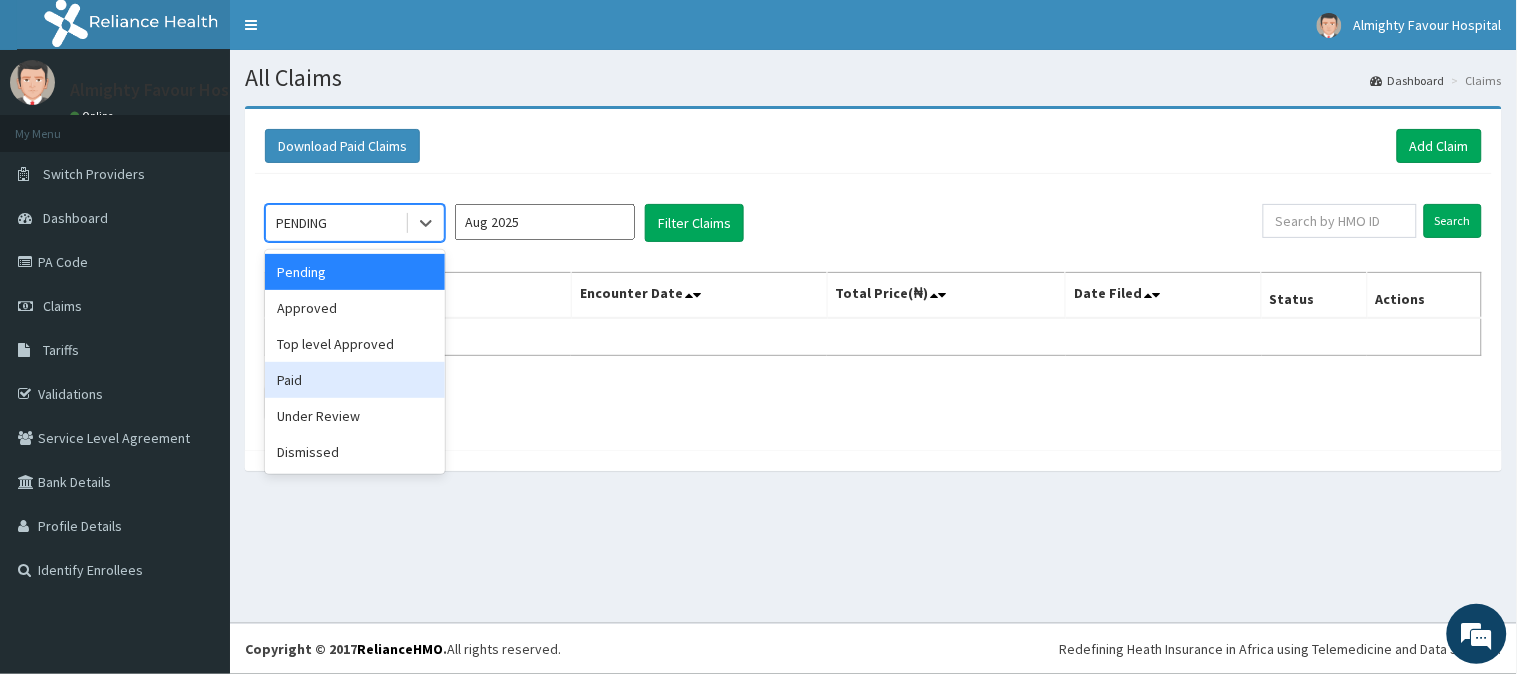 click on "Paid" at bounding box center [355, 380] 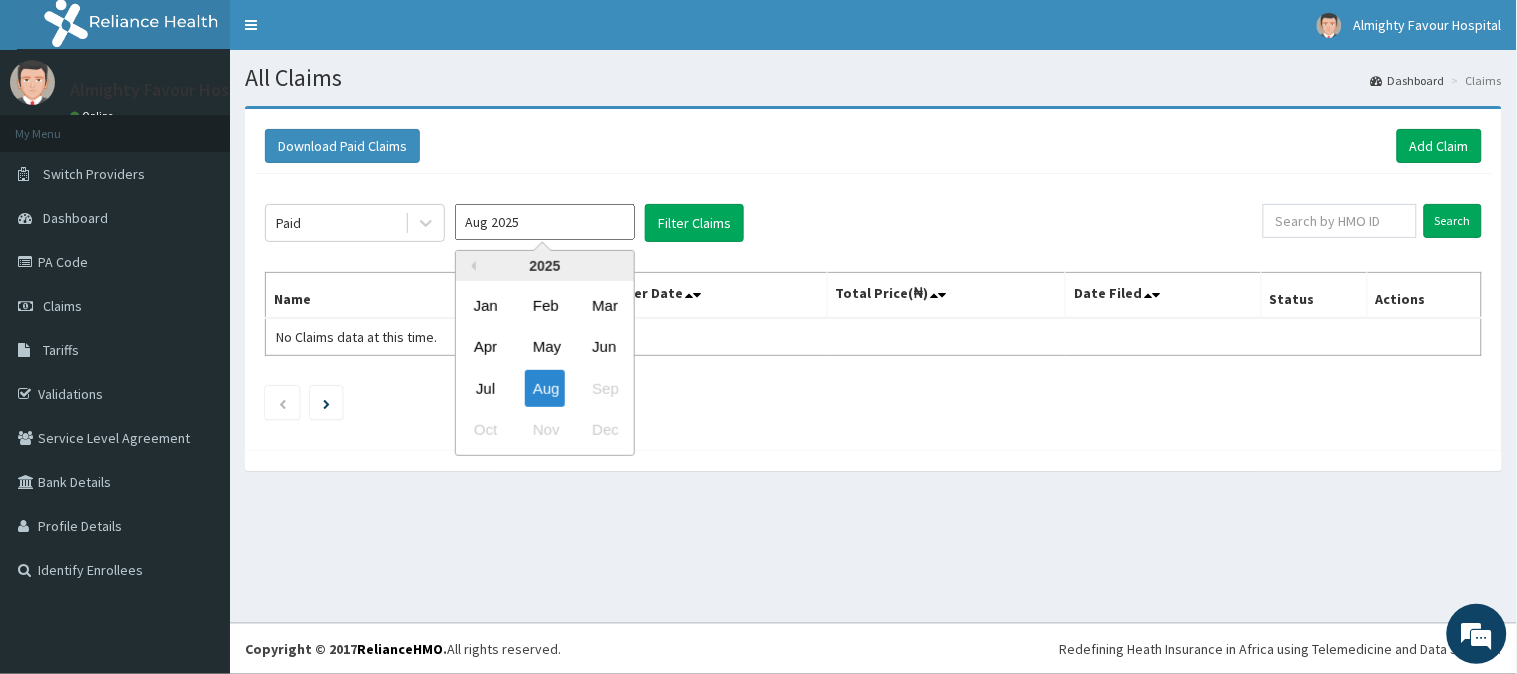 click on "Aug 2025" at bounding box center (545, 222) 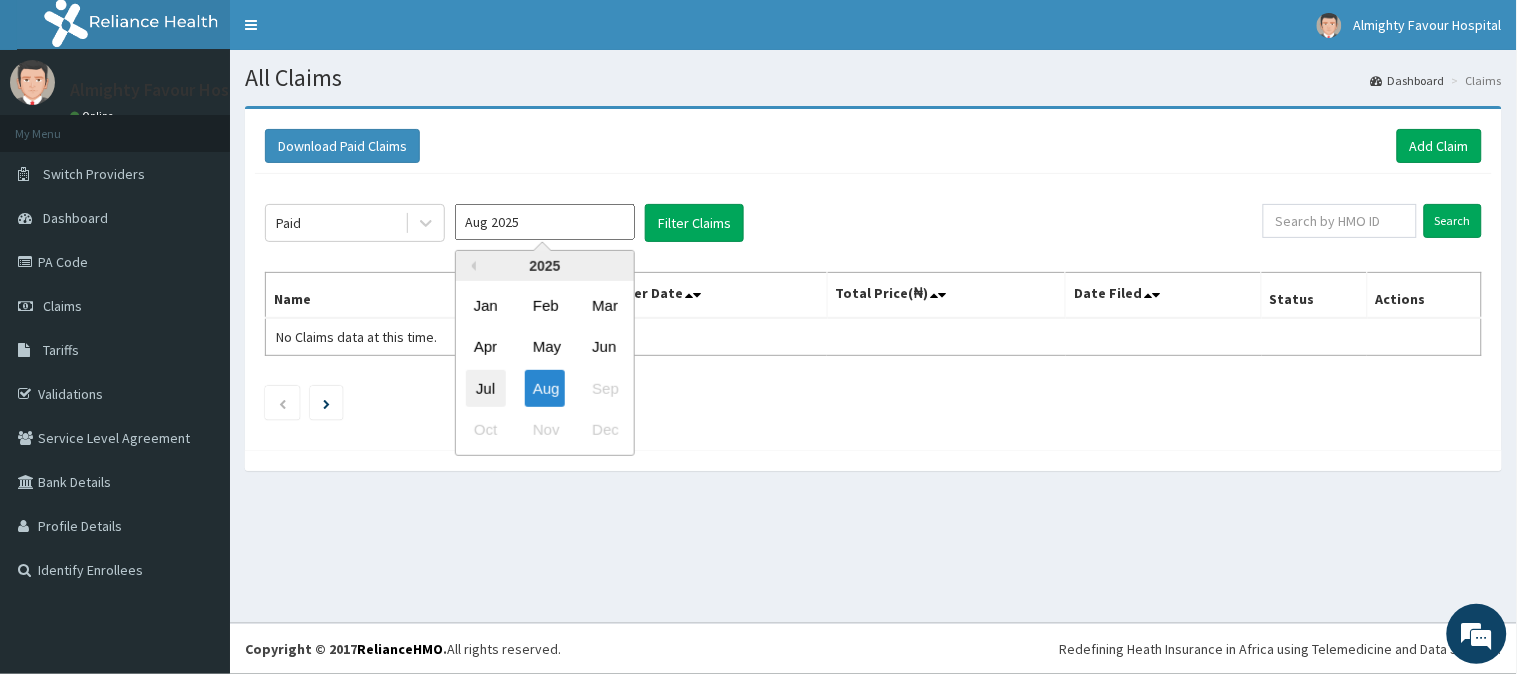 click on "Jul" at bounding box center [486, 388] 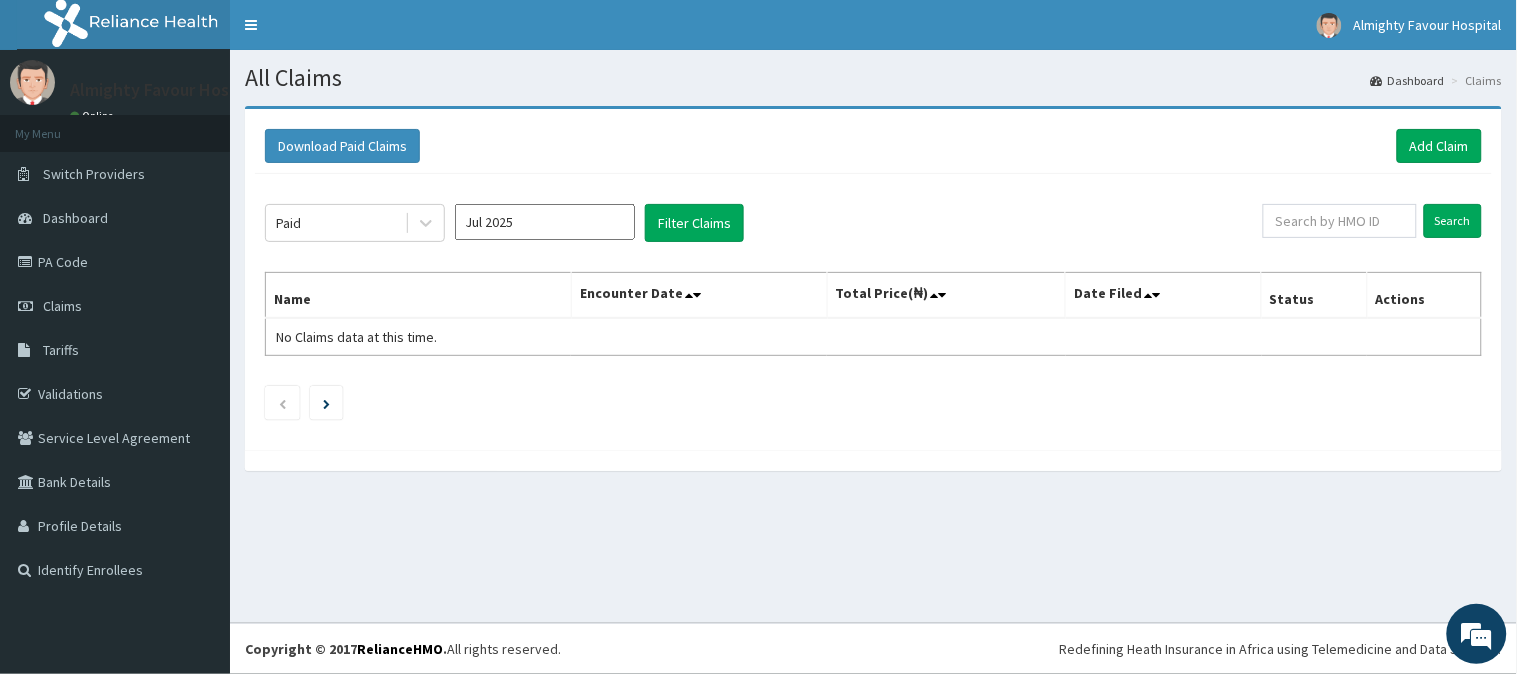 type on "Jul 2025" 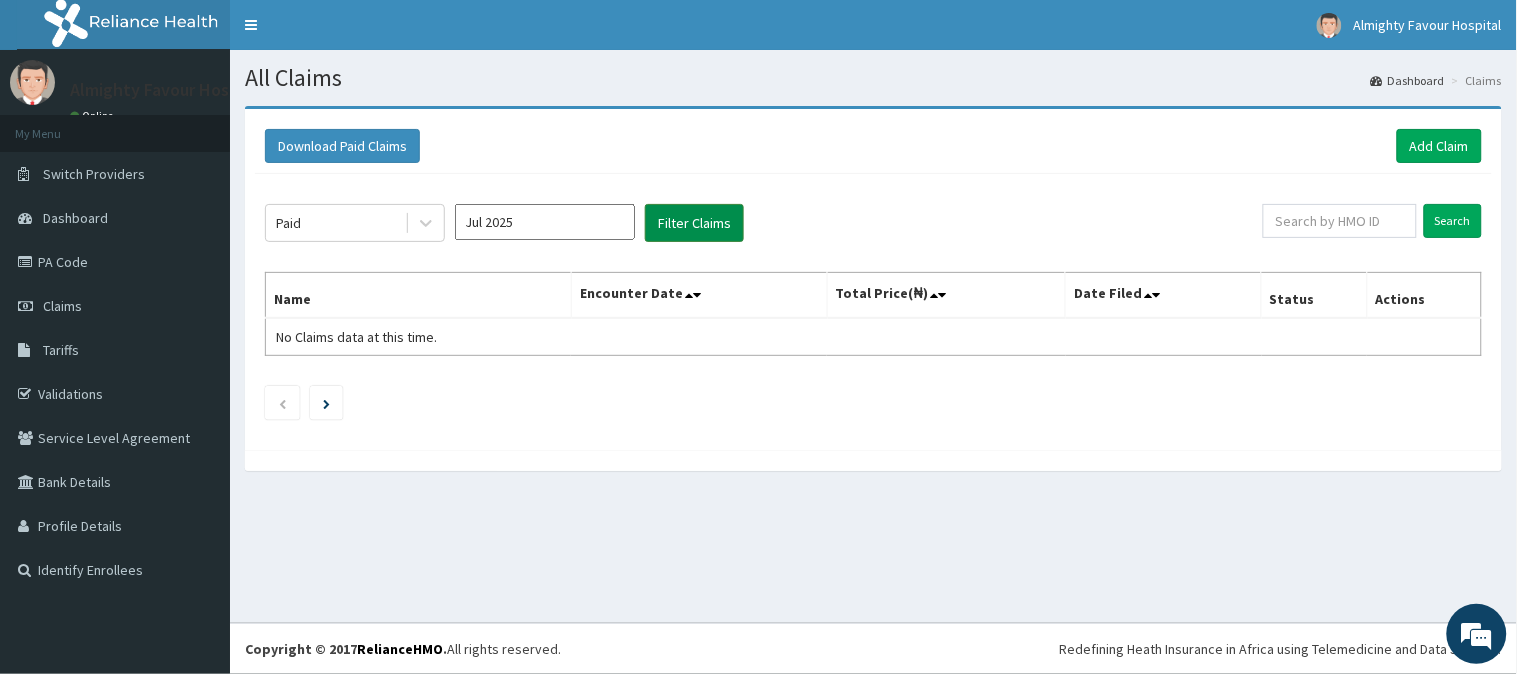 click on "Filter Claims" at bounding box center (694, 223) 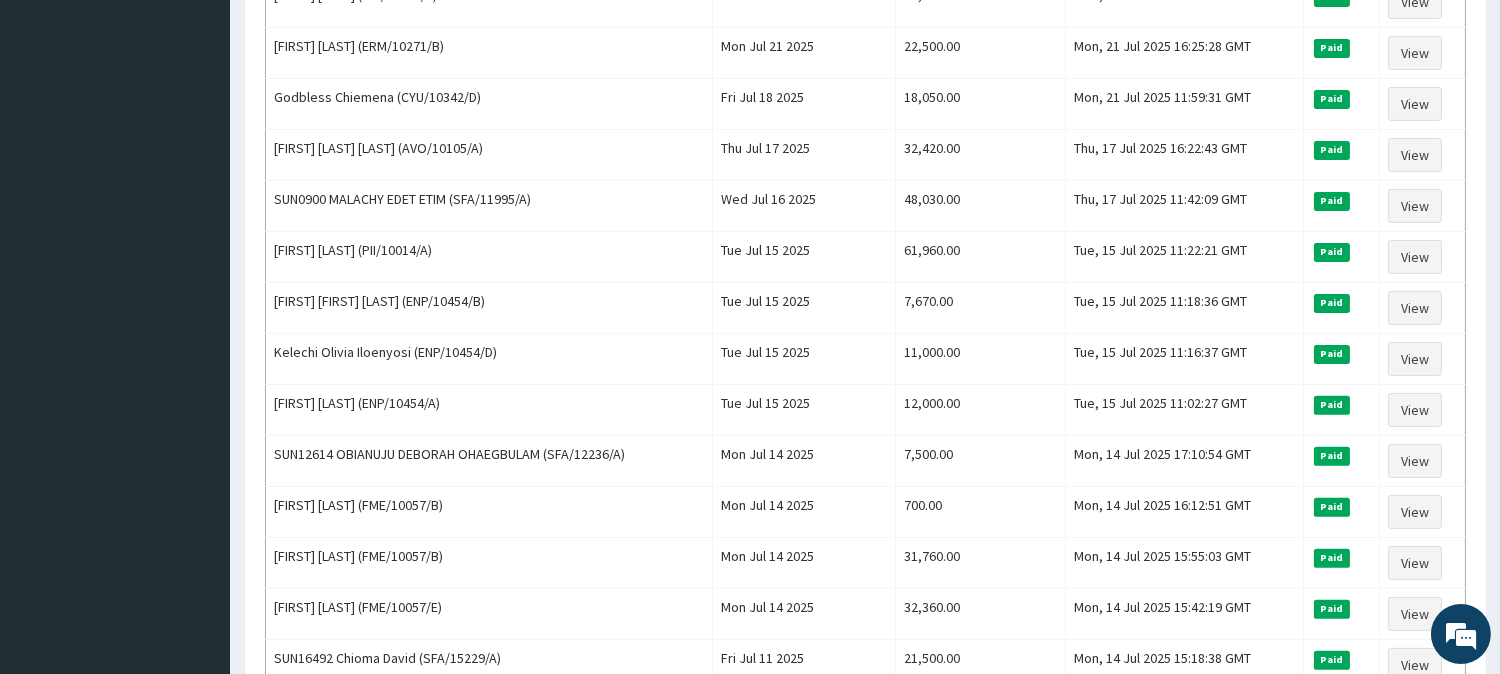 scroll, scrollTop: 1333, scrollLeft: 0, axis: vertical 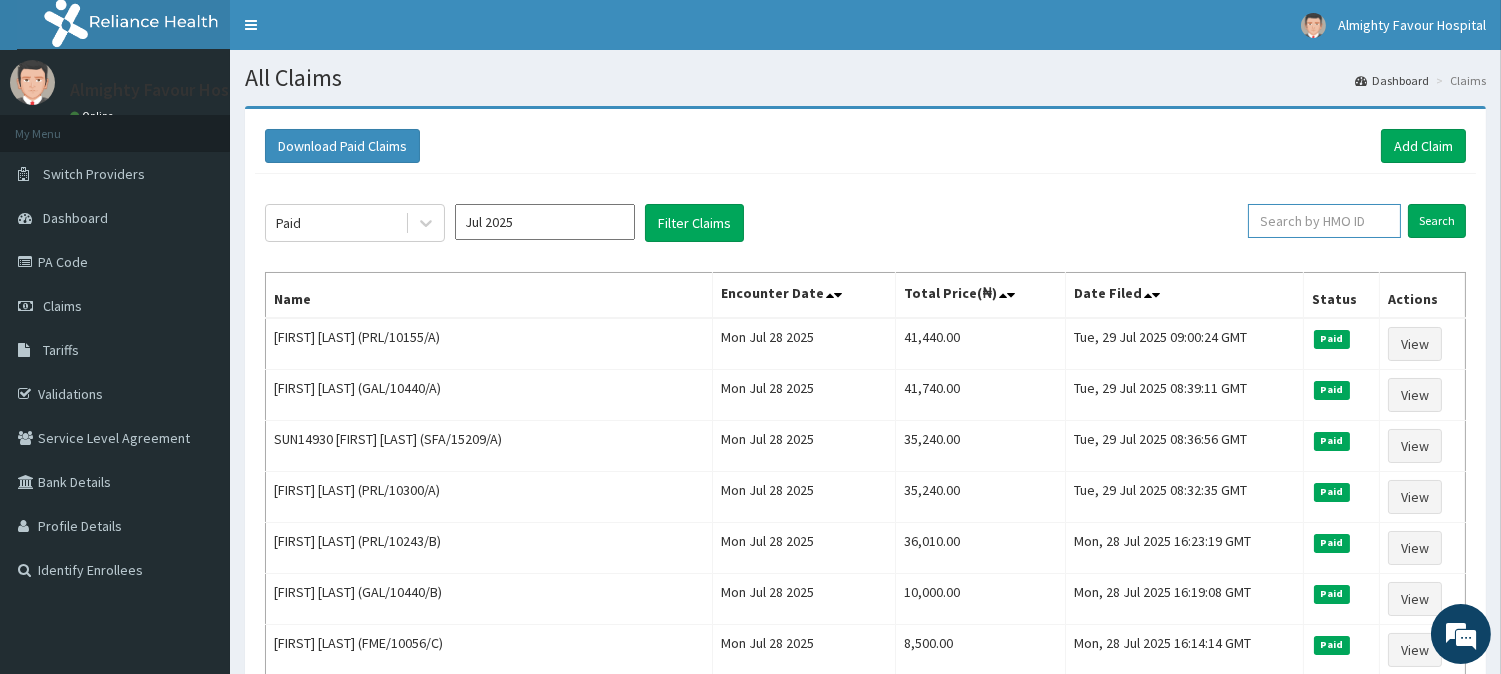 click at bounding box center [1324, 221] 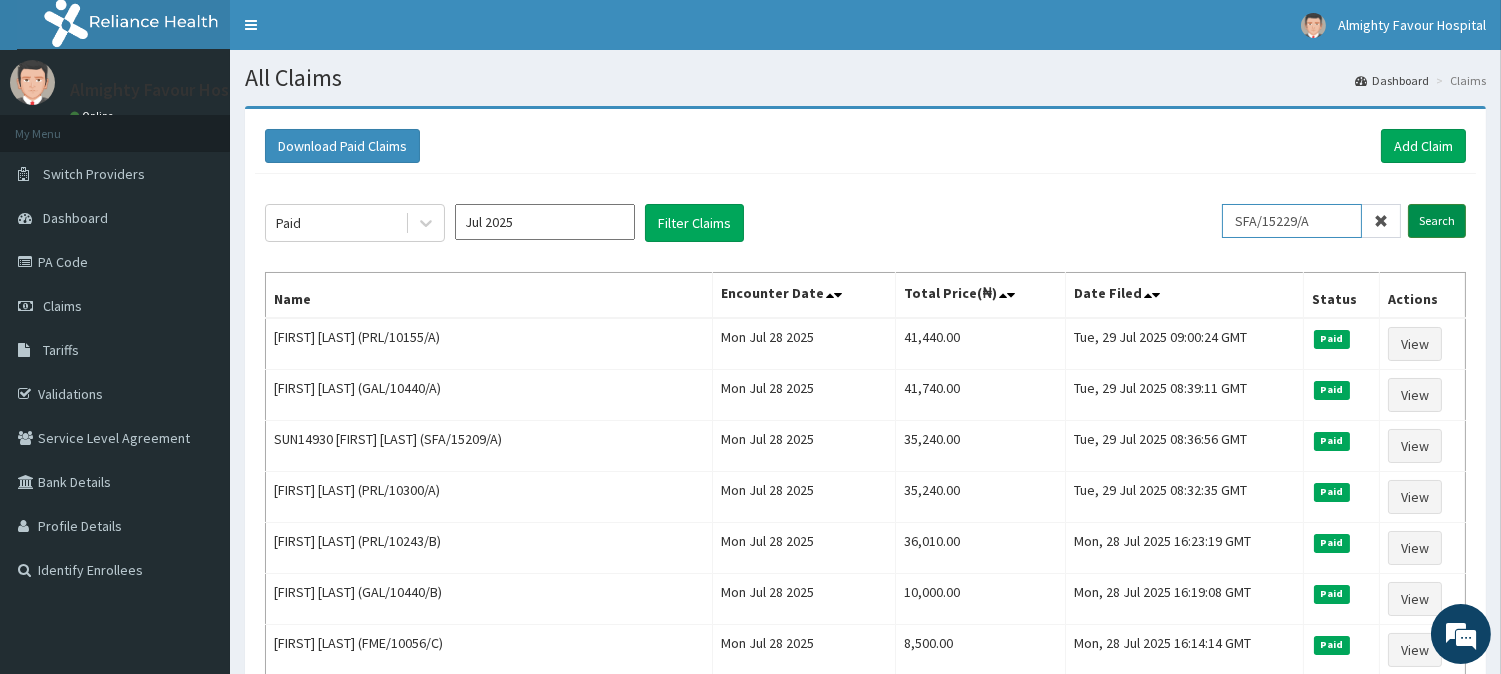 type on "SFA/15229/A" 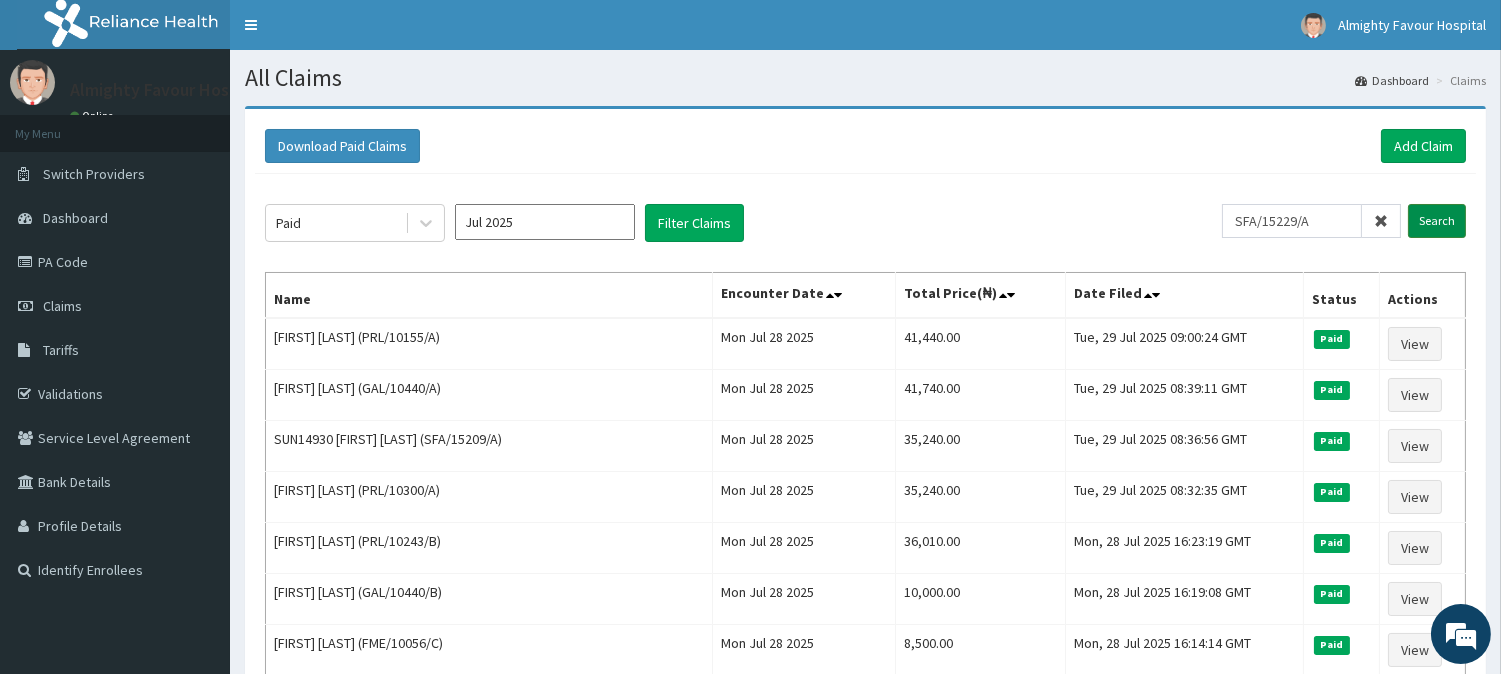 click on "Search" at bounding box center [1437, 221] 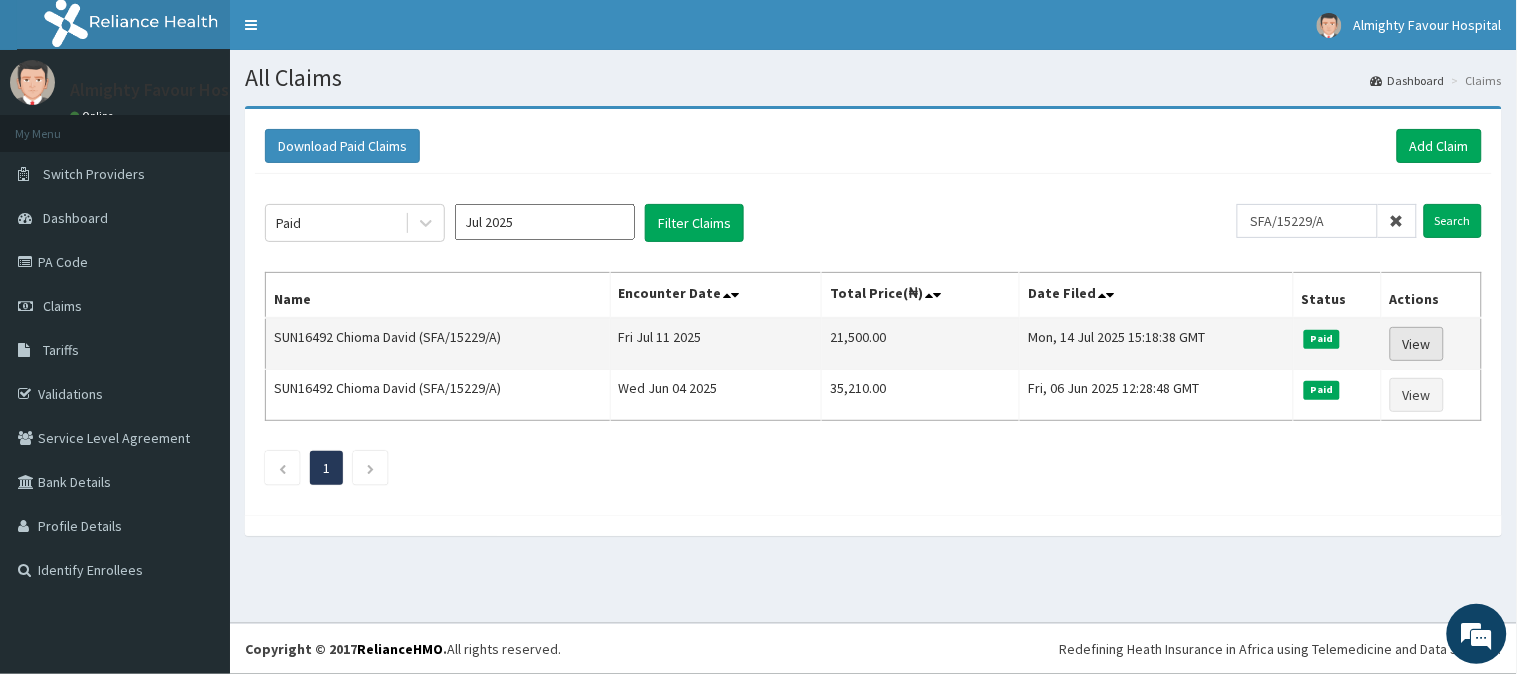 click on "View" at bounding box center (1417, 344) 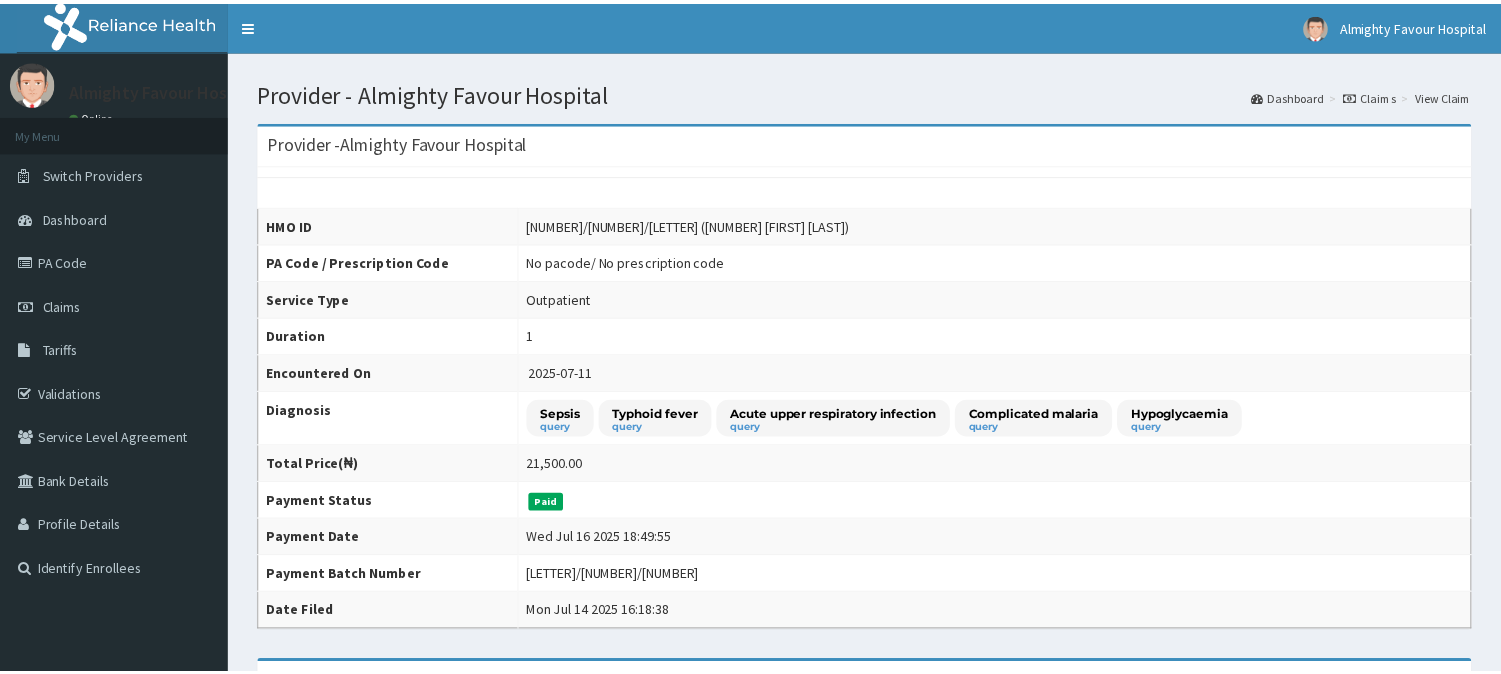 scroll, scrollTop: 0, scrollLeft: 0, axis: both 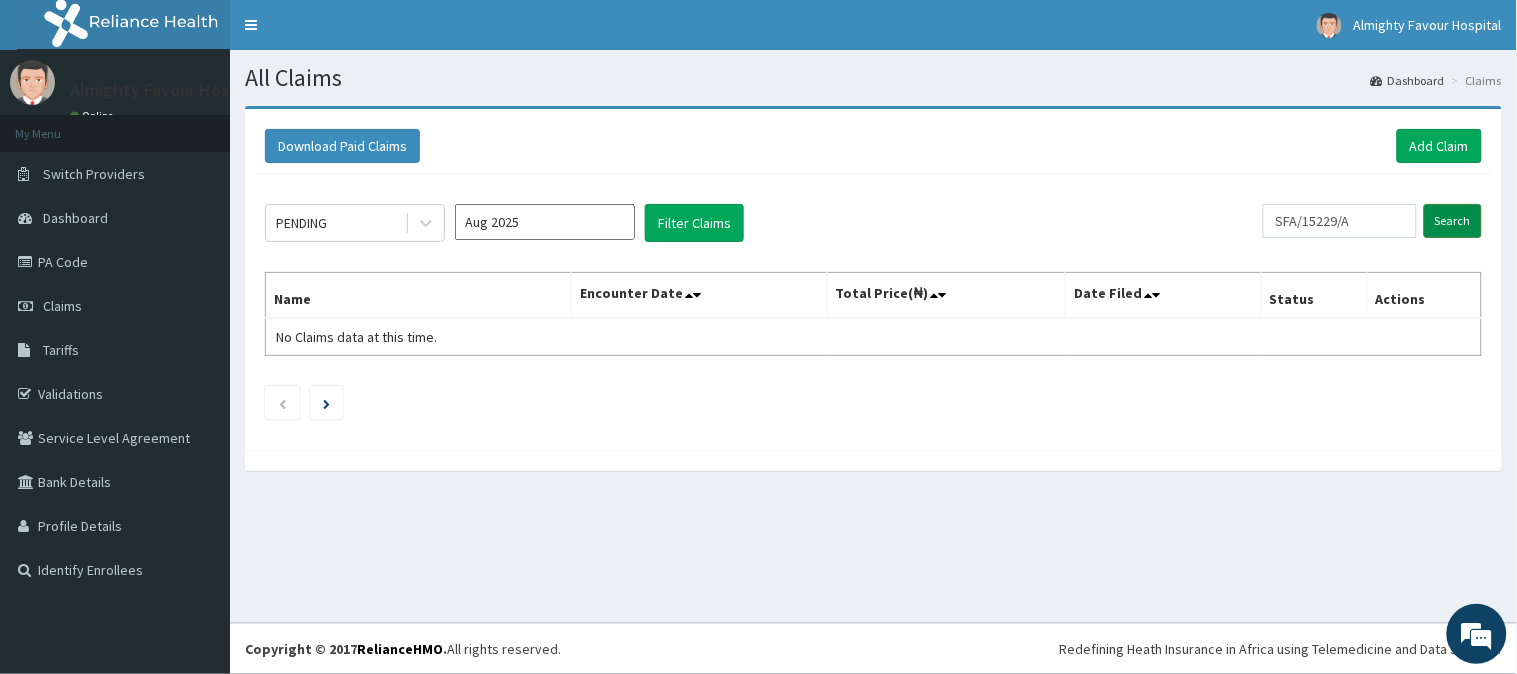 click on "Search" at bounding box center (1453, 221) 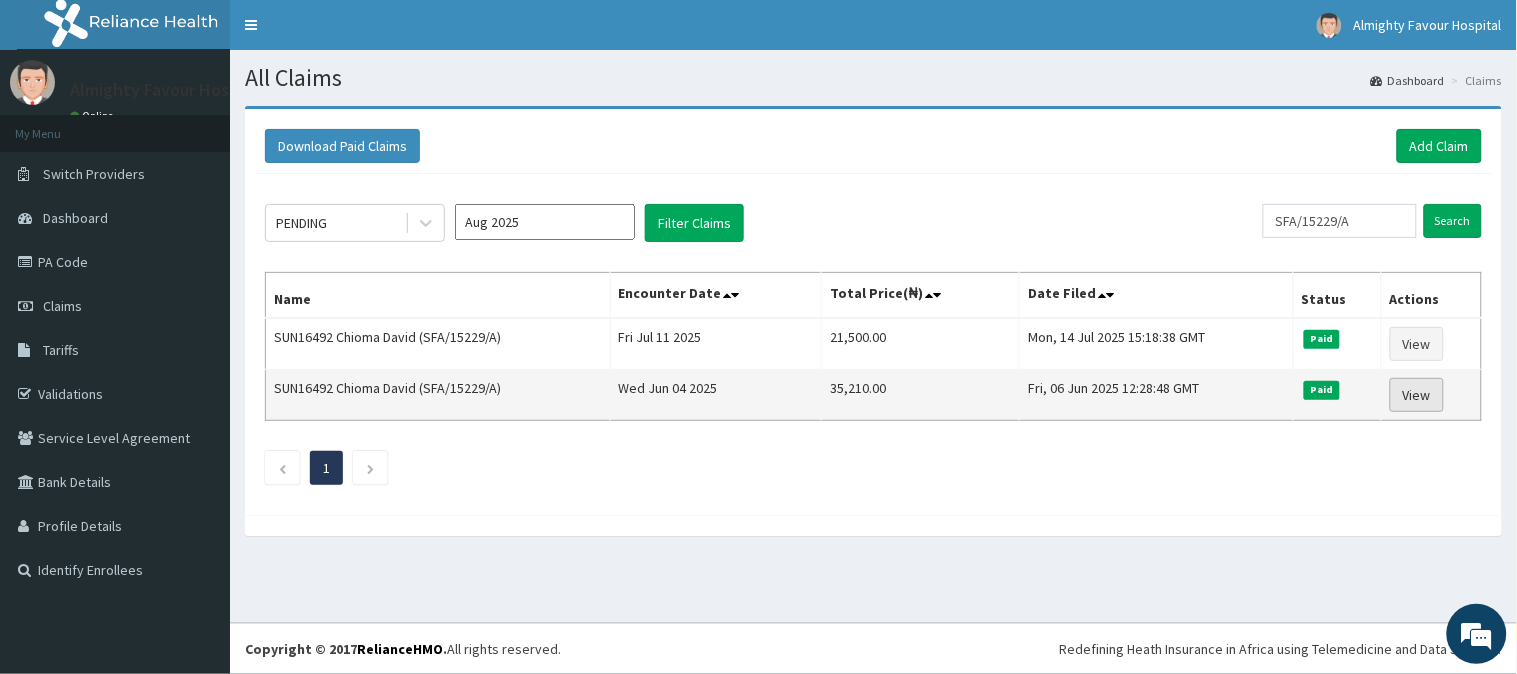click on "View" at bounding box center (1417, 395) 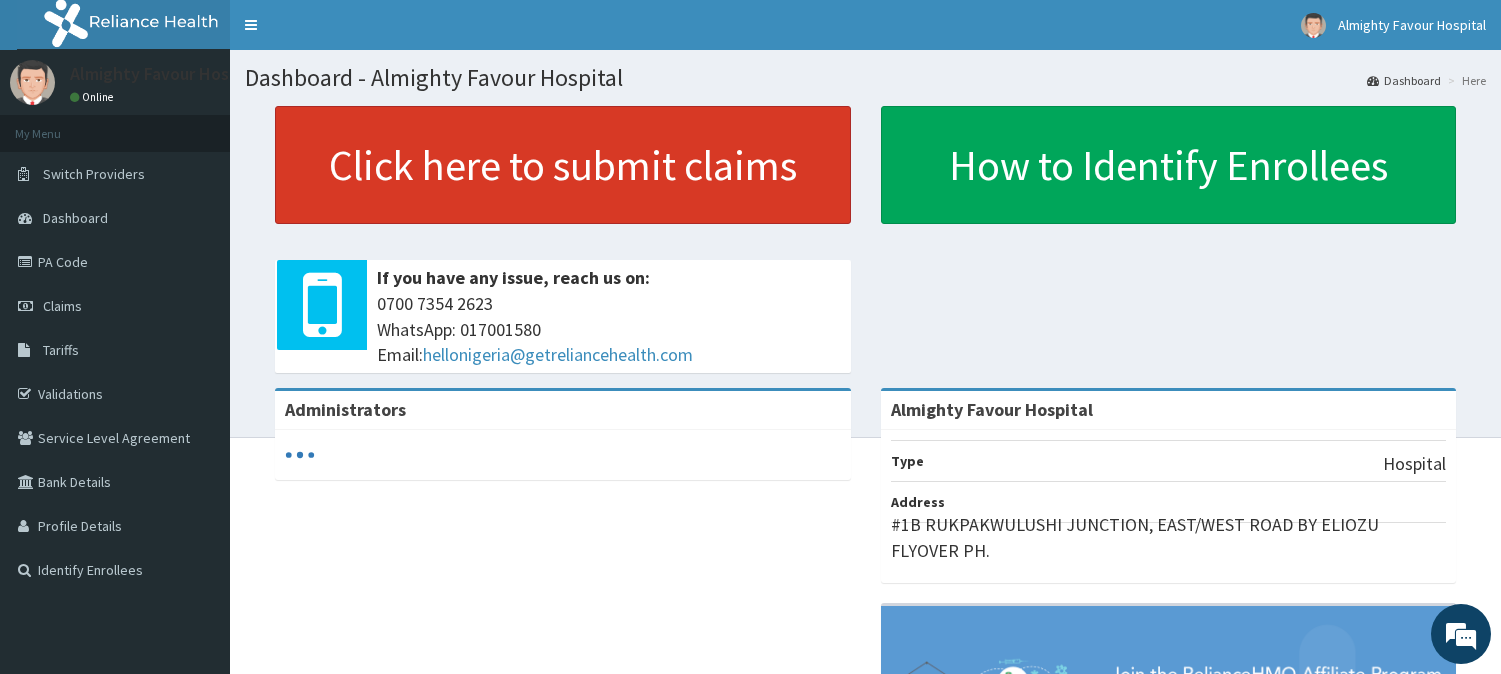 scroll, scrollTop: 0, scrollLeft: 0, axis: both 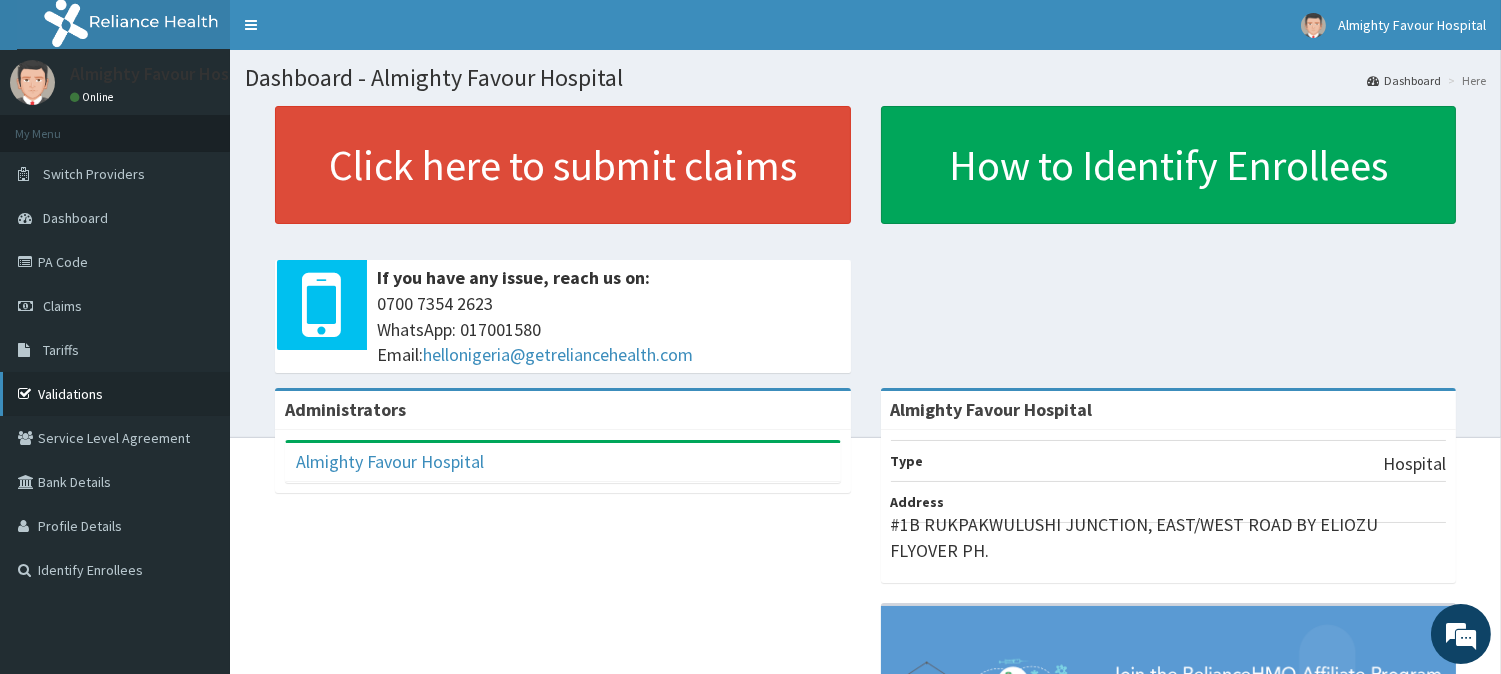 click on "Validations" at bounding box center [115, 394] 